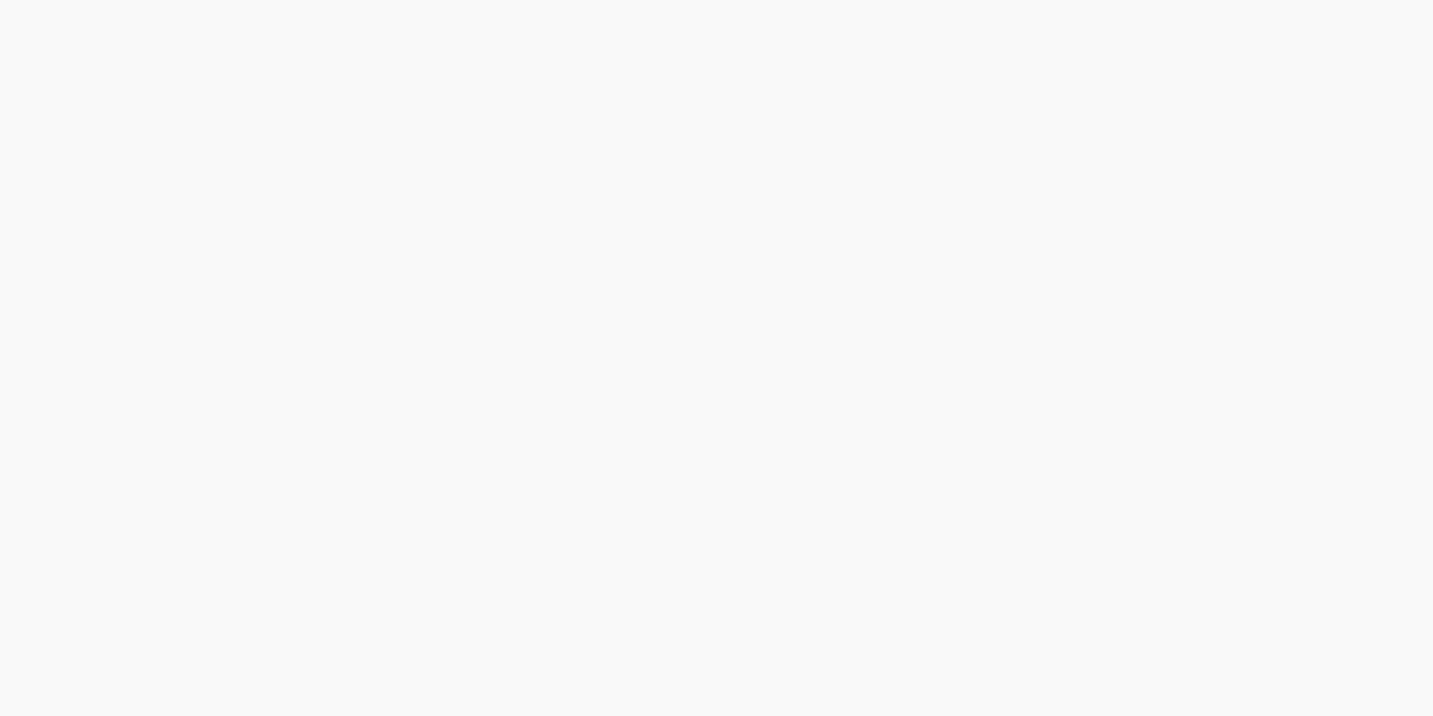 scroll, scrollTop: 0, scrollLeft: 0, axis: both 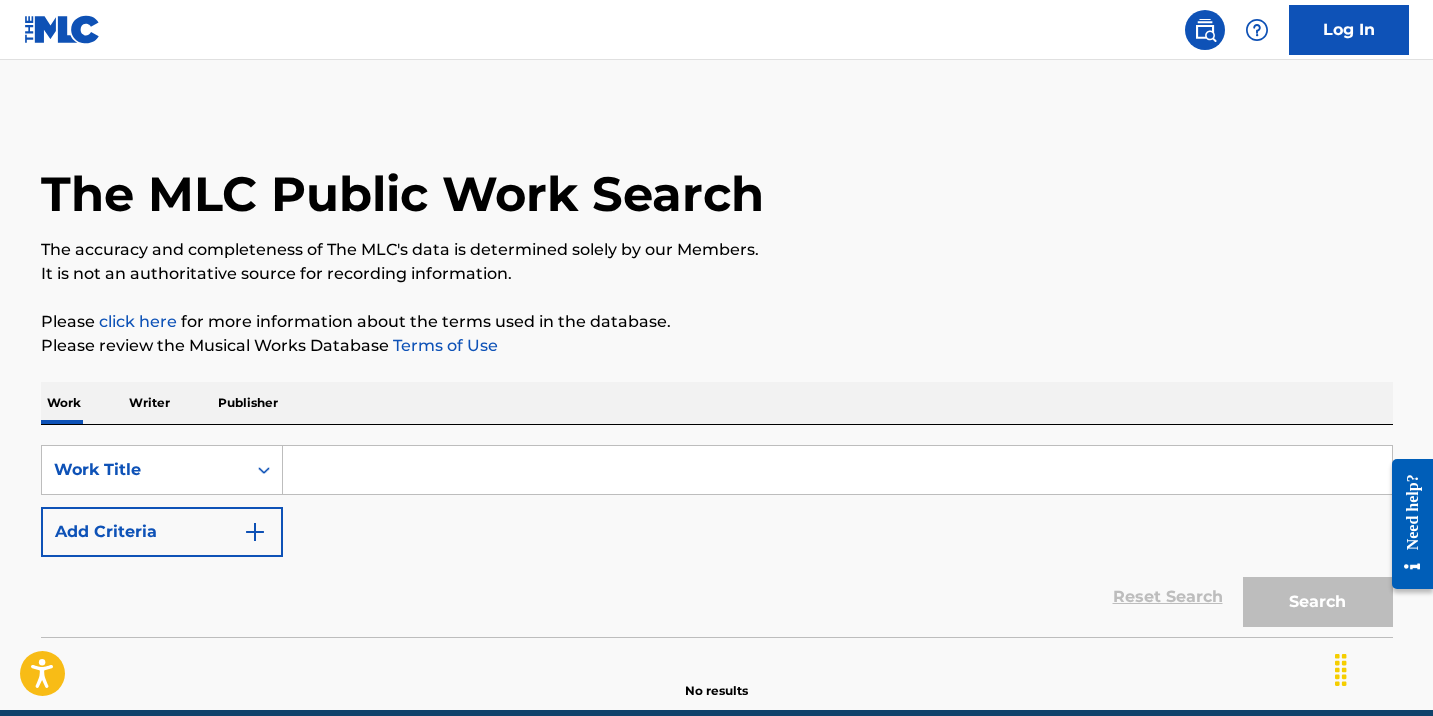 click at bounding box center [837, 470] 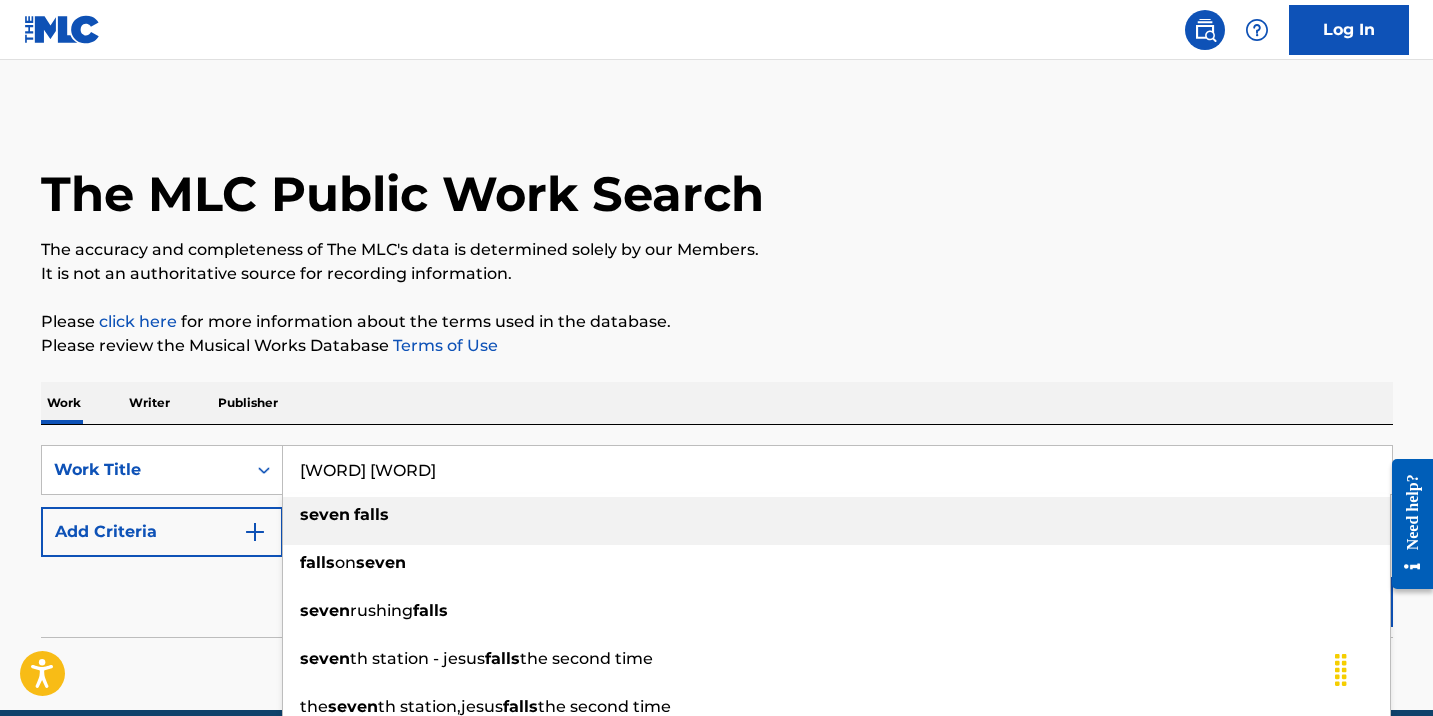 type on "[WORD] [WORD]" 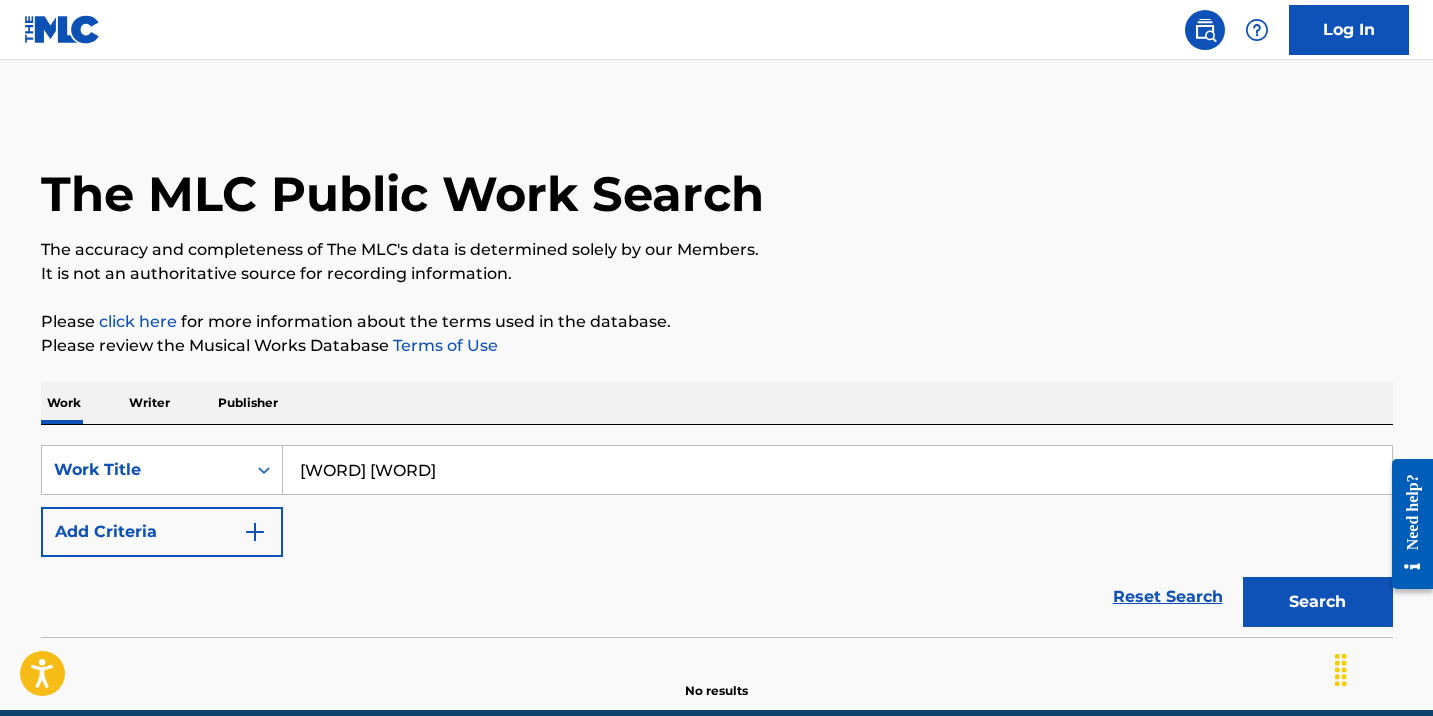 click on "The MLC Public Work Search" at bounding box center (402, 194) 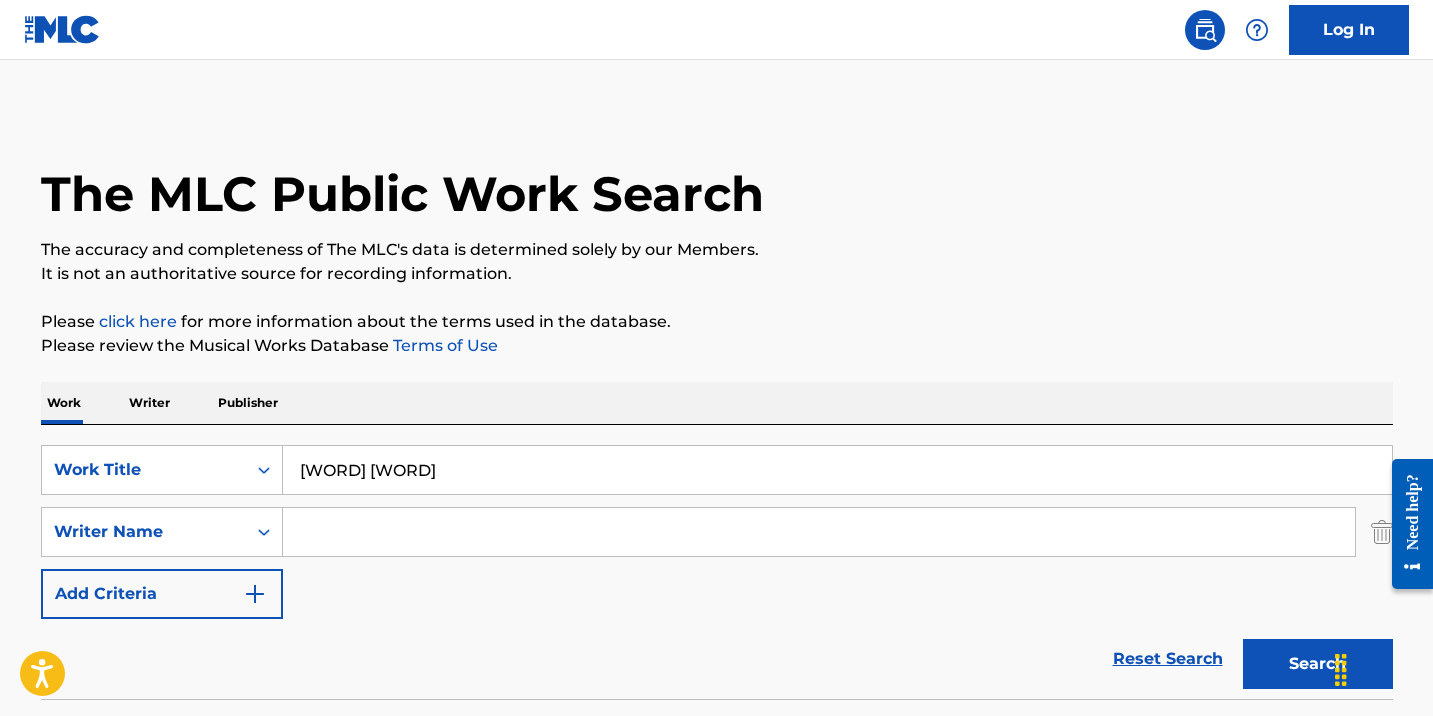 click at bounding box center (819, 532) 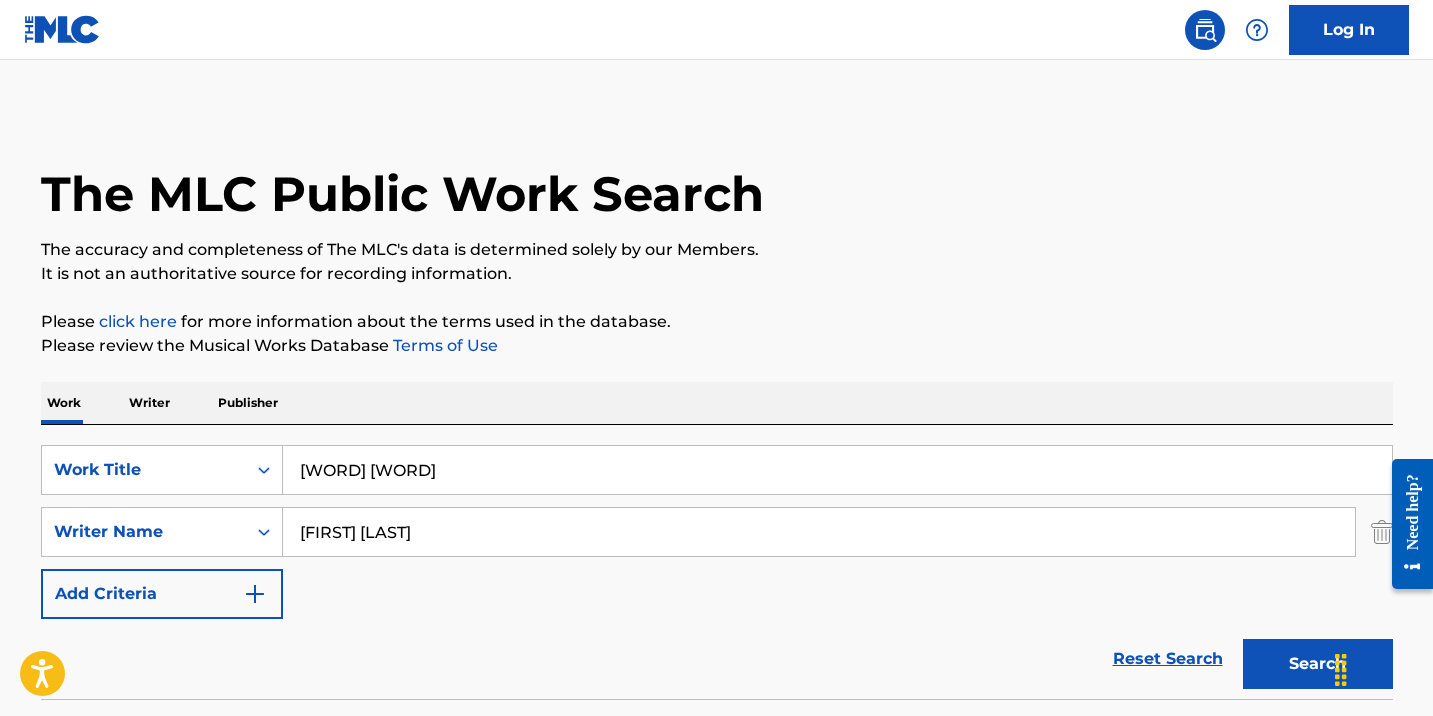 type on "[FIRST] [LAST]" 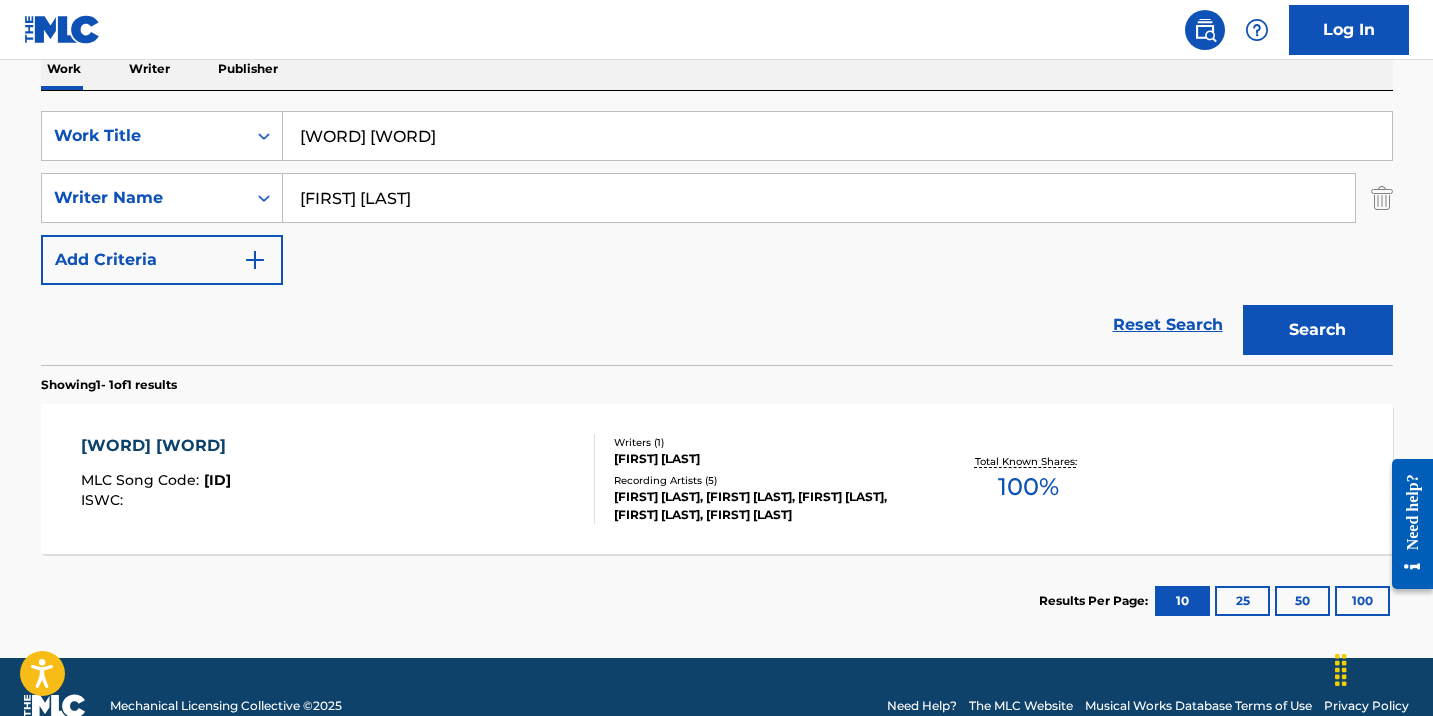 scroll, scrollTop: 338, scrollLeft: 0, axis: vertical 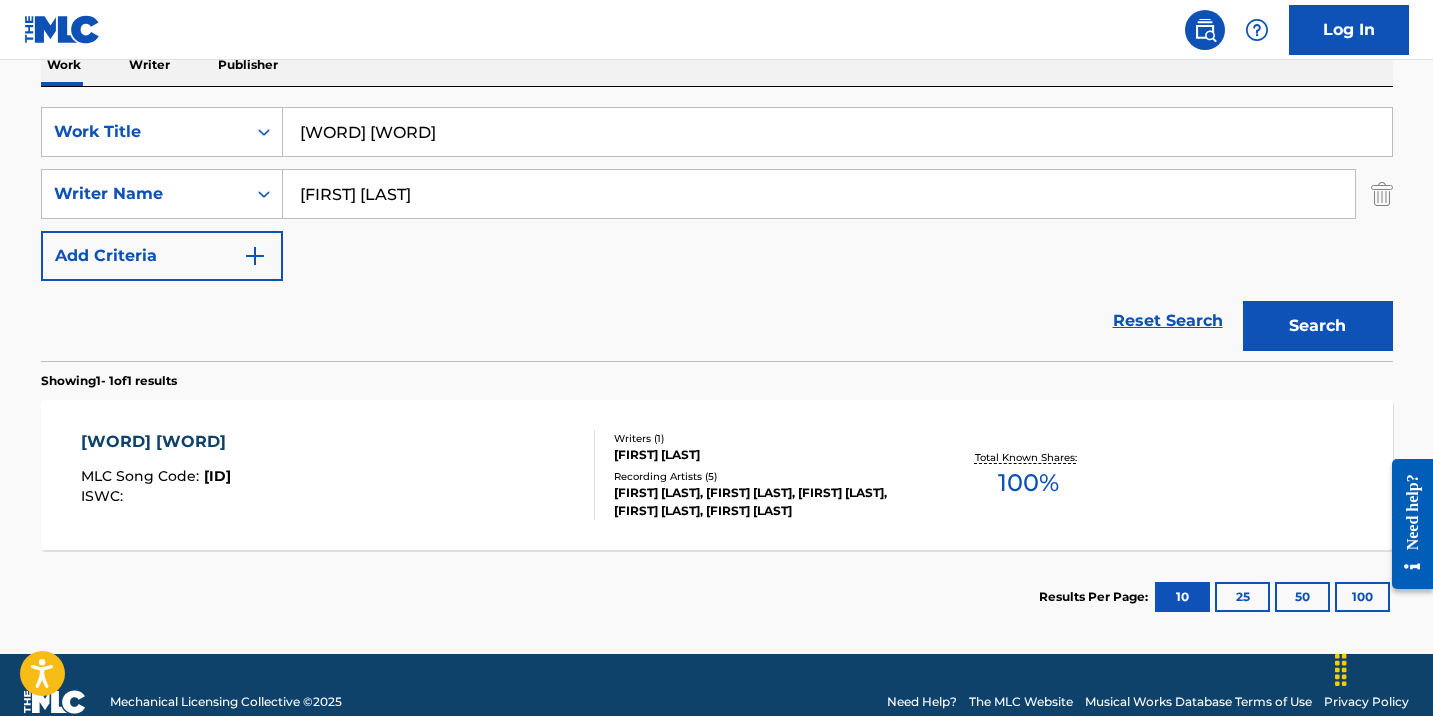 click on "[WORD] [WORD] MLC Song Code : S65Q74 ISWC :" at bounding box center (338, 475) 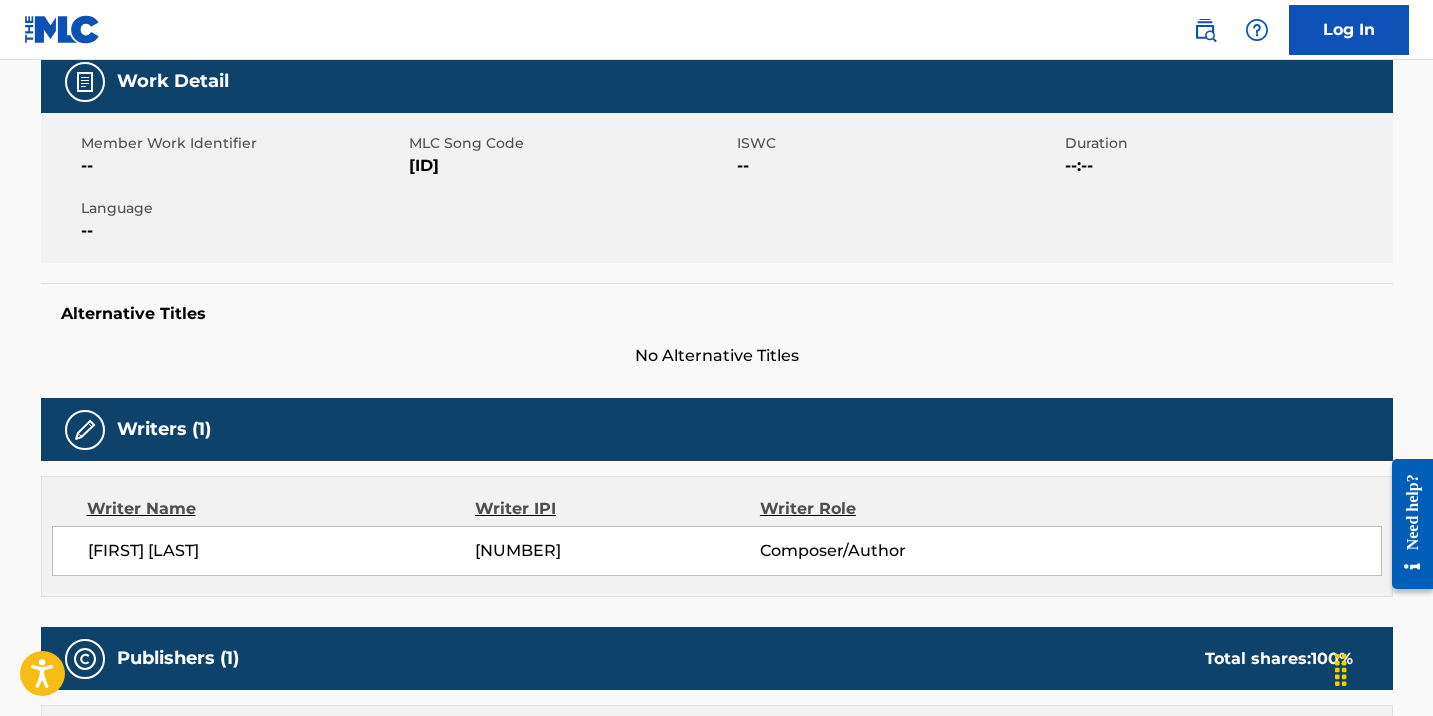 scroll, scrollTop: 0, scrollLeft: 0, axis: both 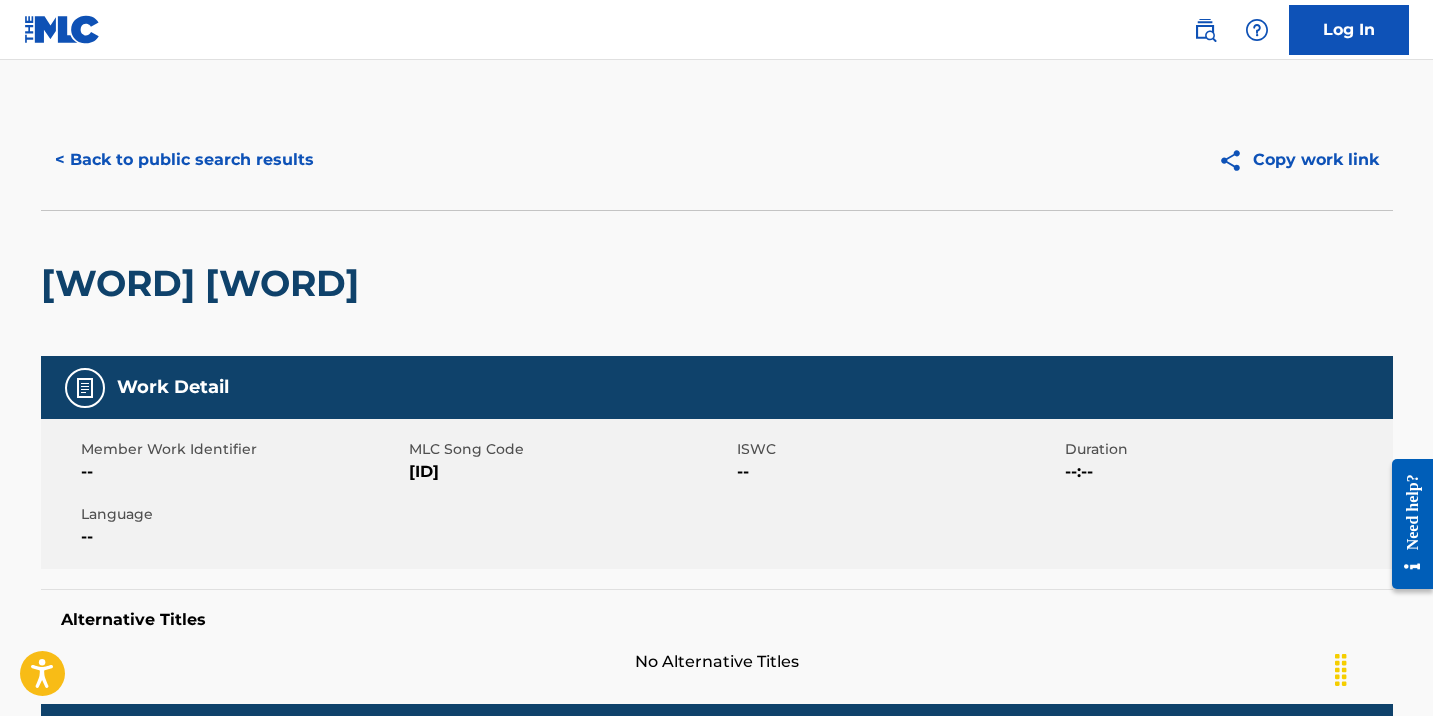 click on "< Back to public search results" at bounding box center [184, 160] 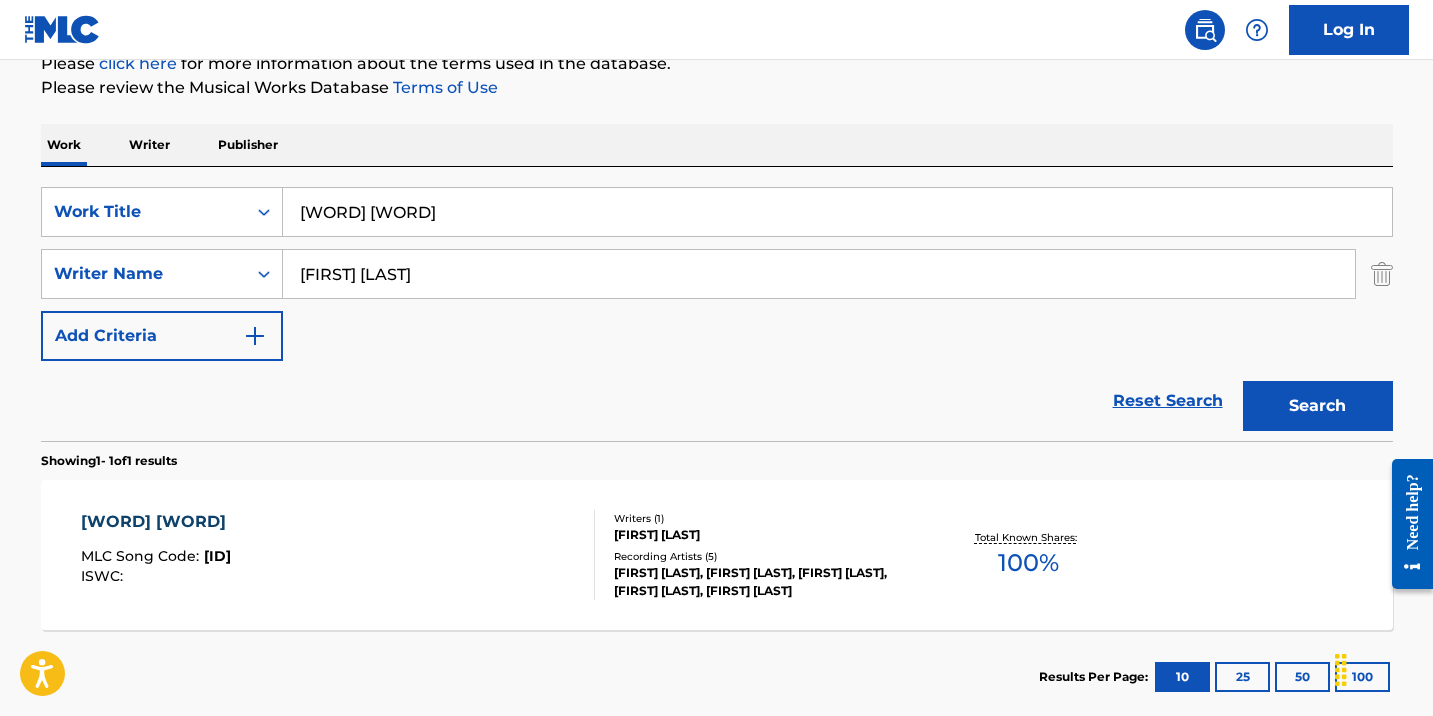 click on "seven falls" at bounding box center (837, 212) 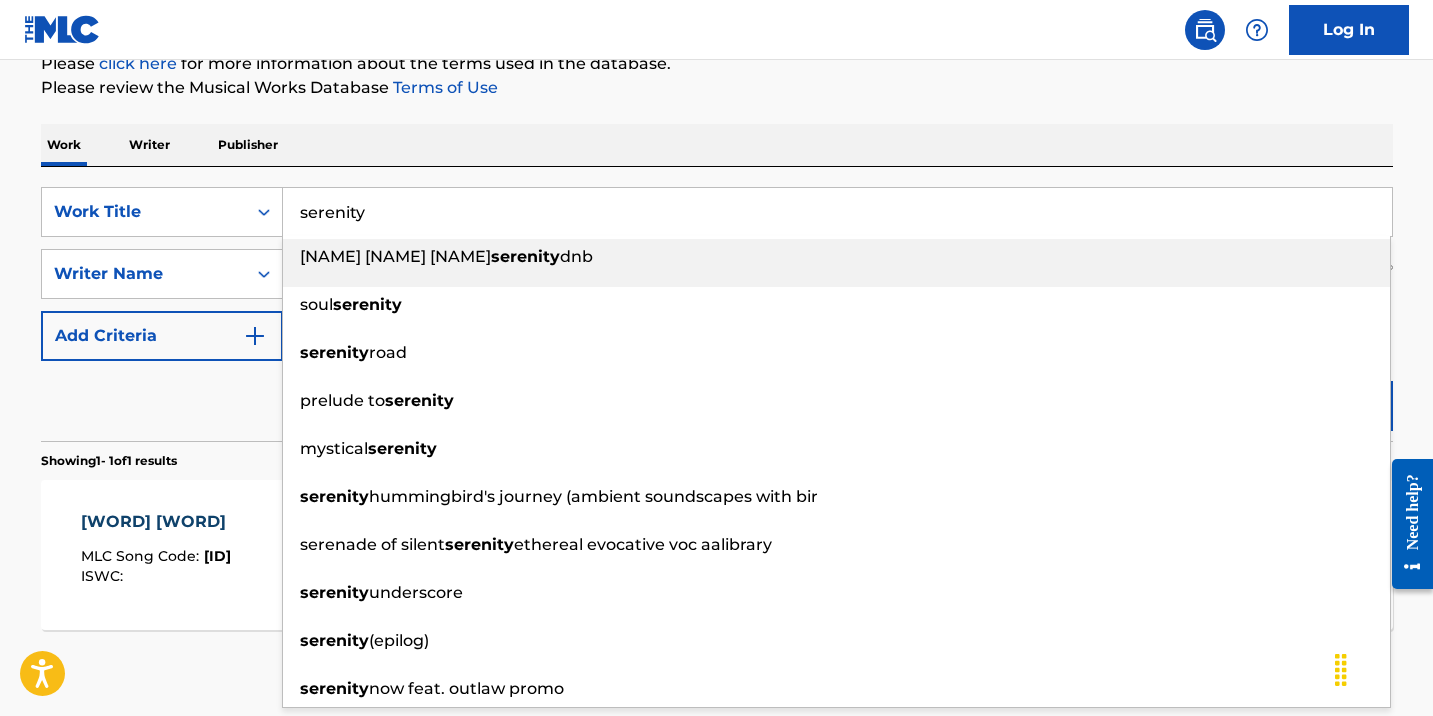 type on "serenity" 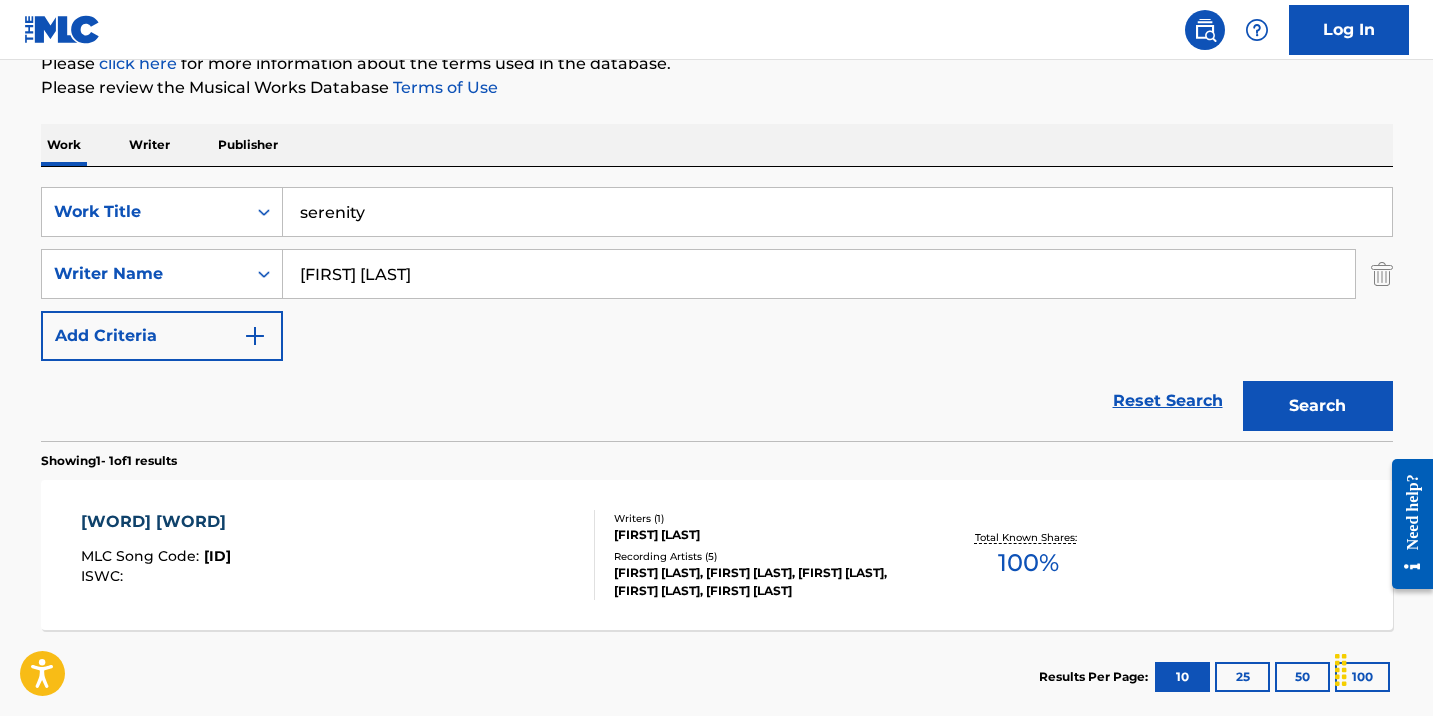 click on "Search" at bounding box center (1318, 406) 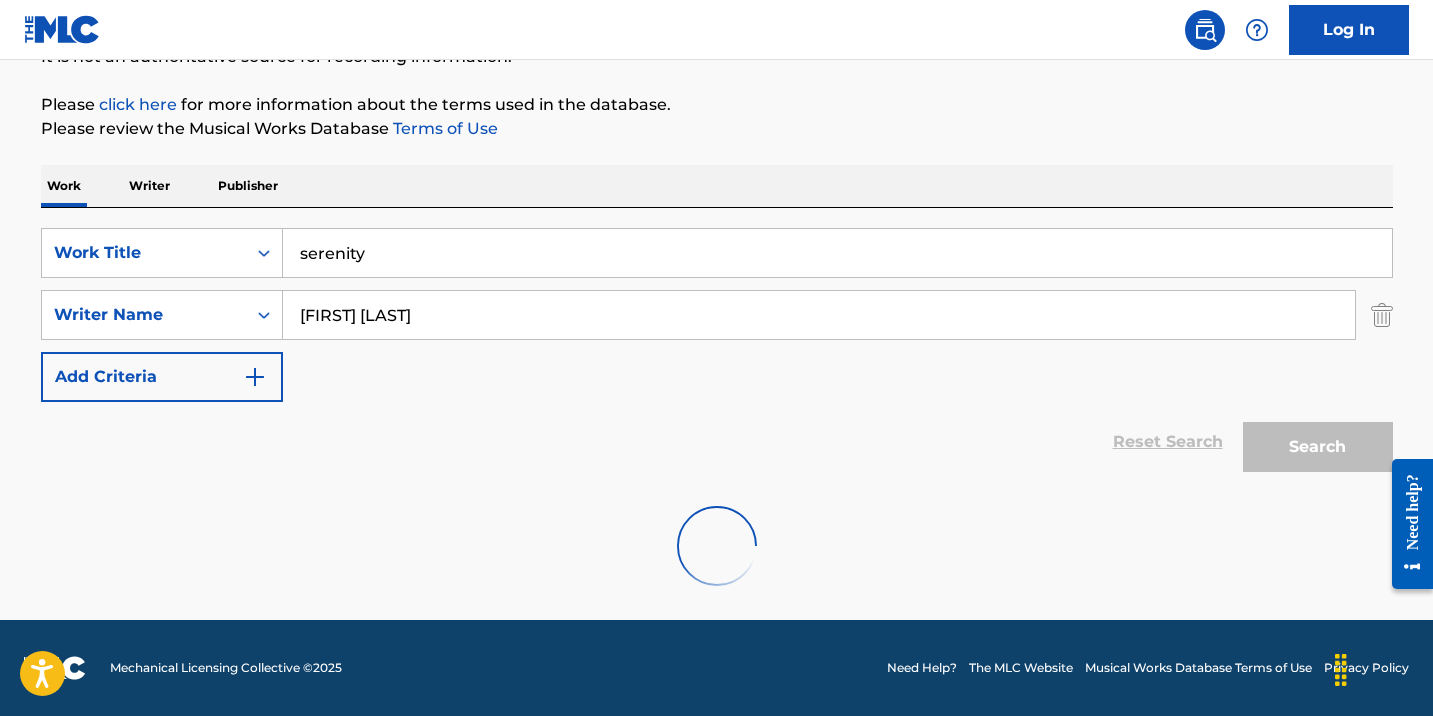 scroll, scrollTop: 258, scrollLeft: 0, axis: vertical 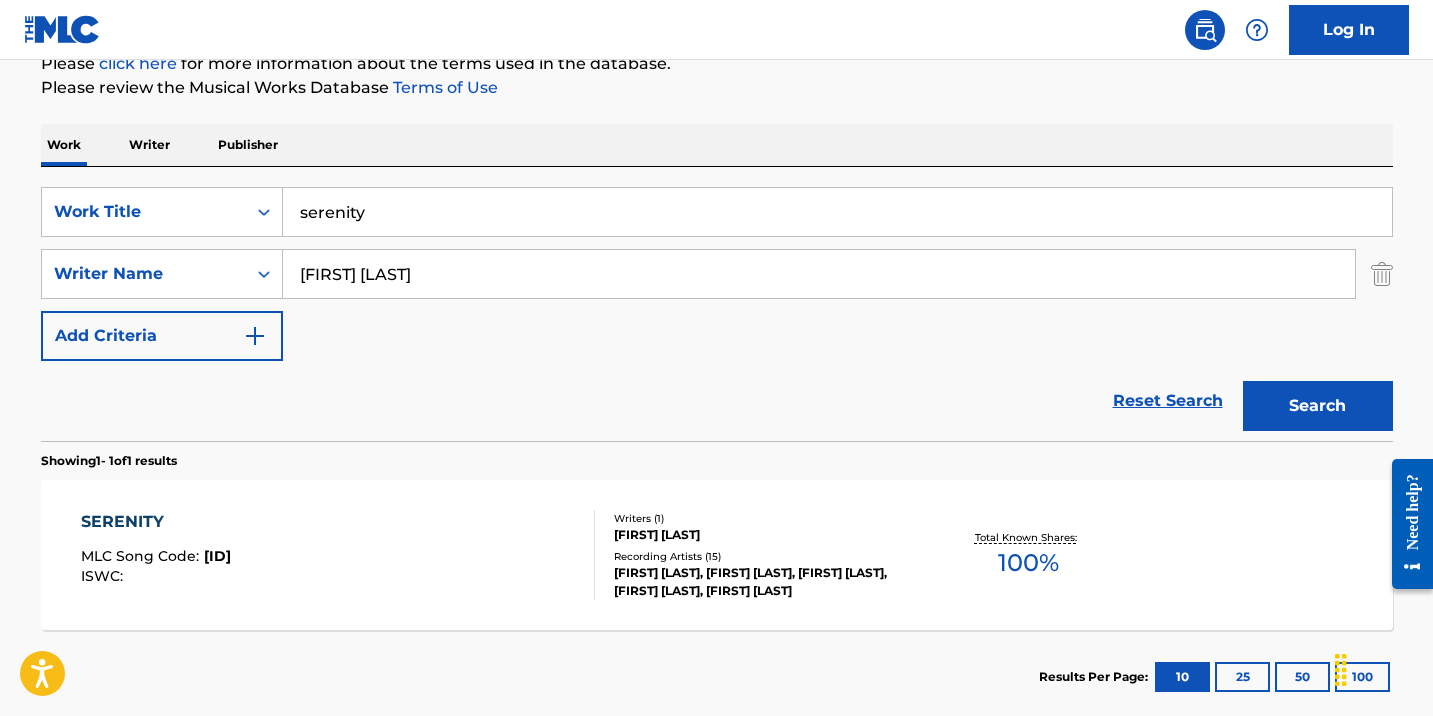 click on "SERENITY MLC Song Code : SB9XK5 ISWC :" at bounding box center (338, 555) 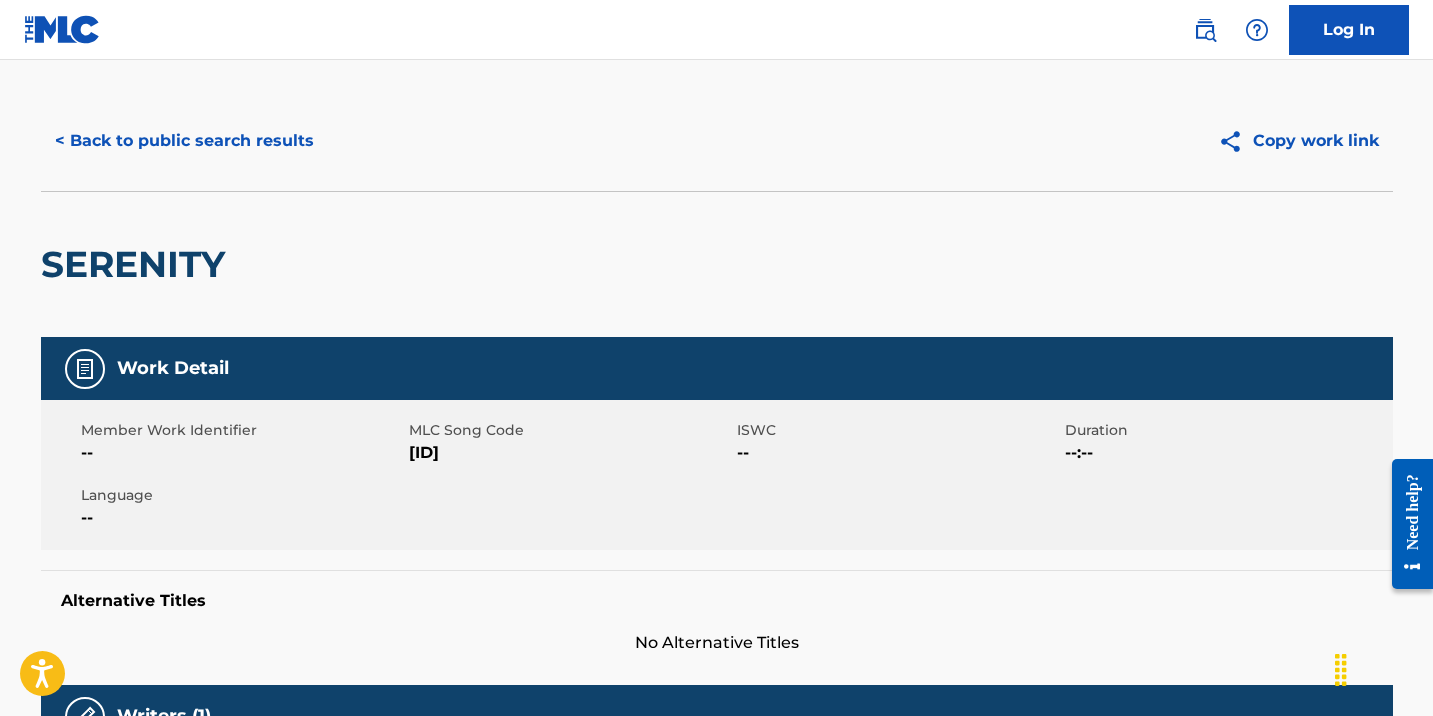 scroll, scrollTop: 0, scrollLeft: 0, axis: both 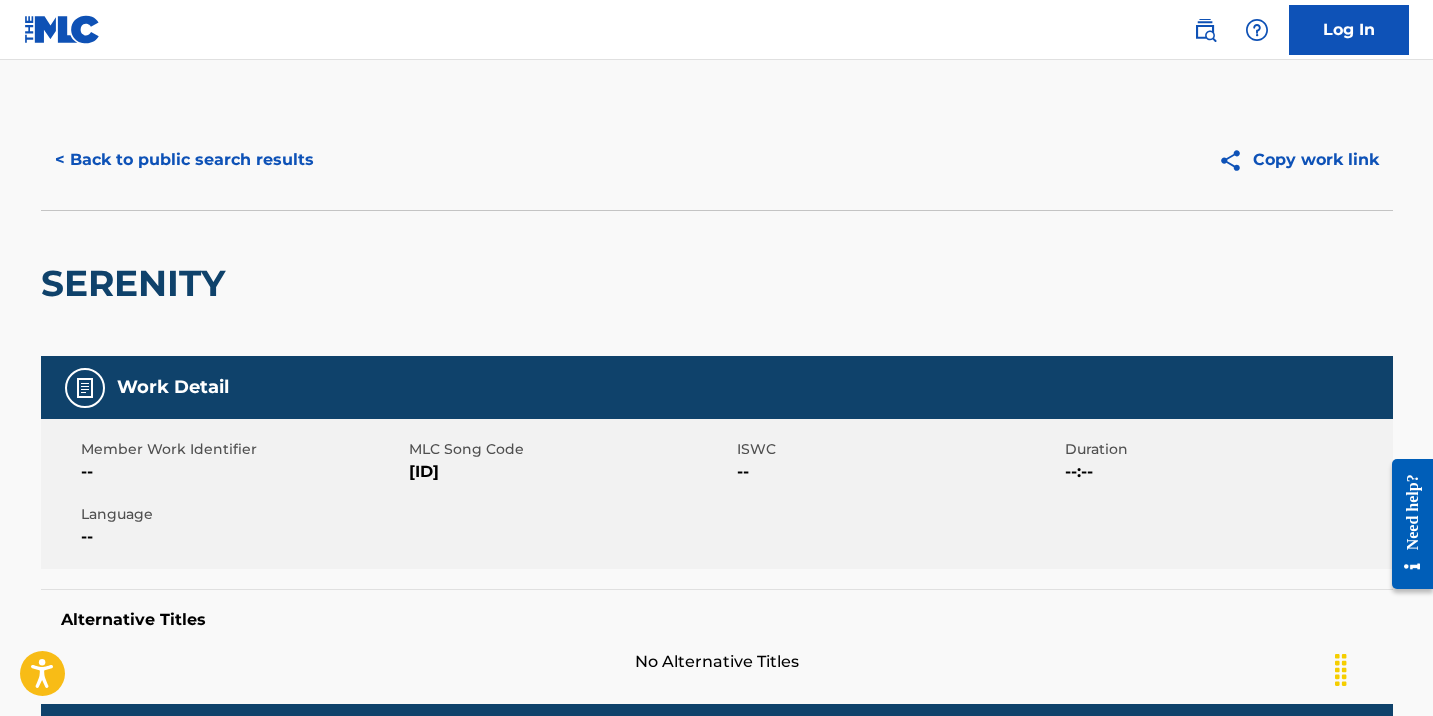 click on "< Back to public search results" at bounding box center (184, 160) 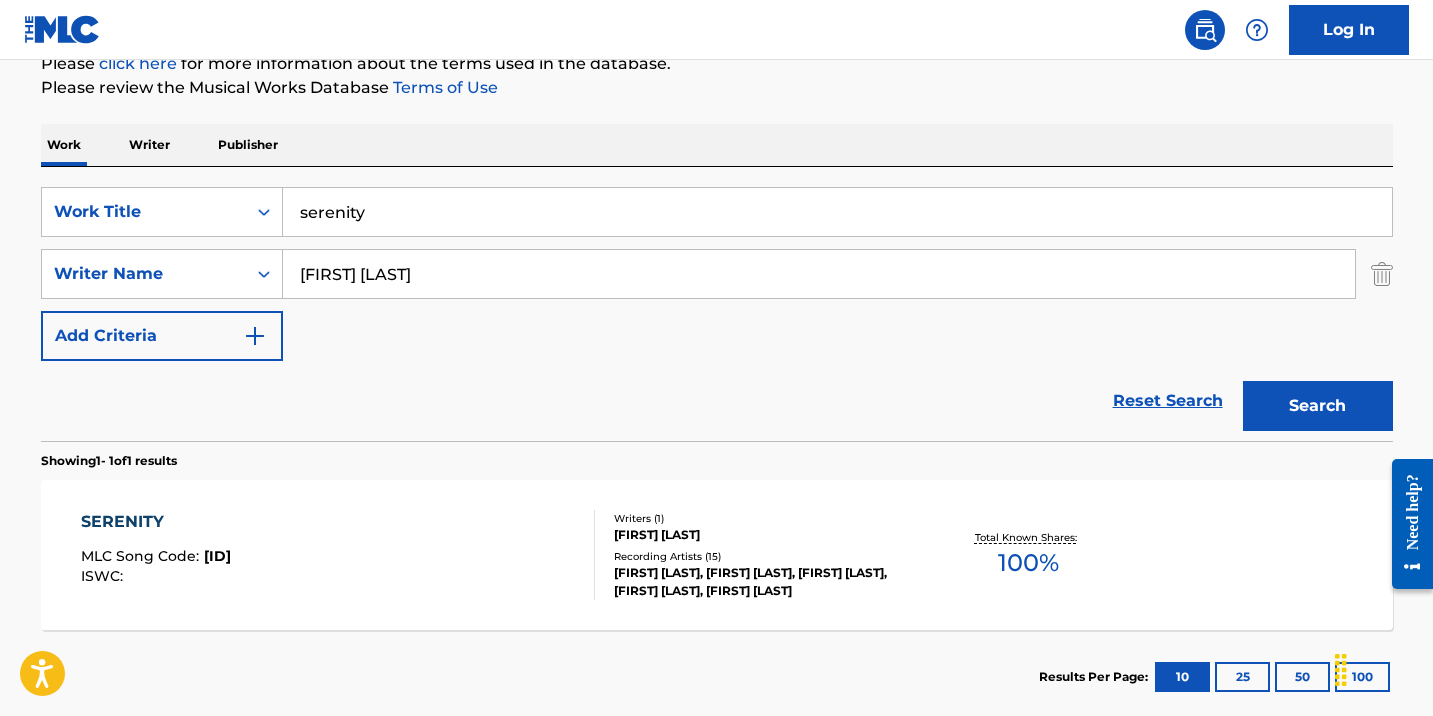 click on "serenity" at bounding box center [837, 212] 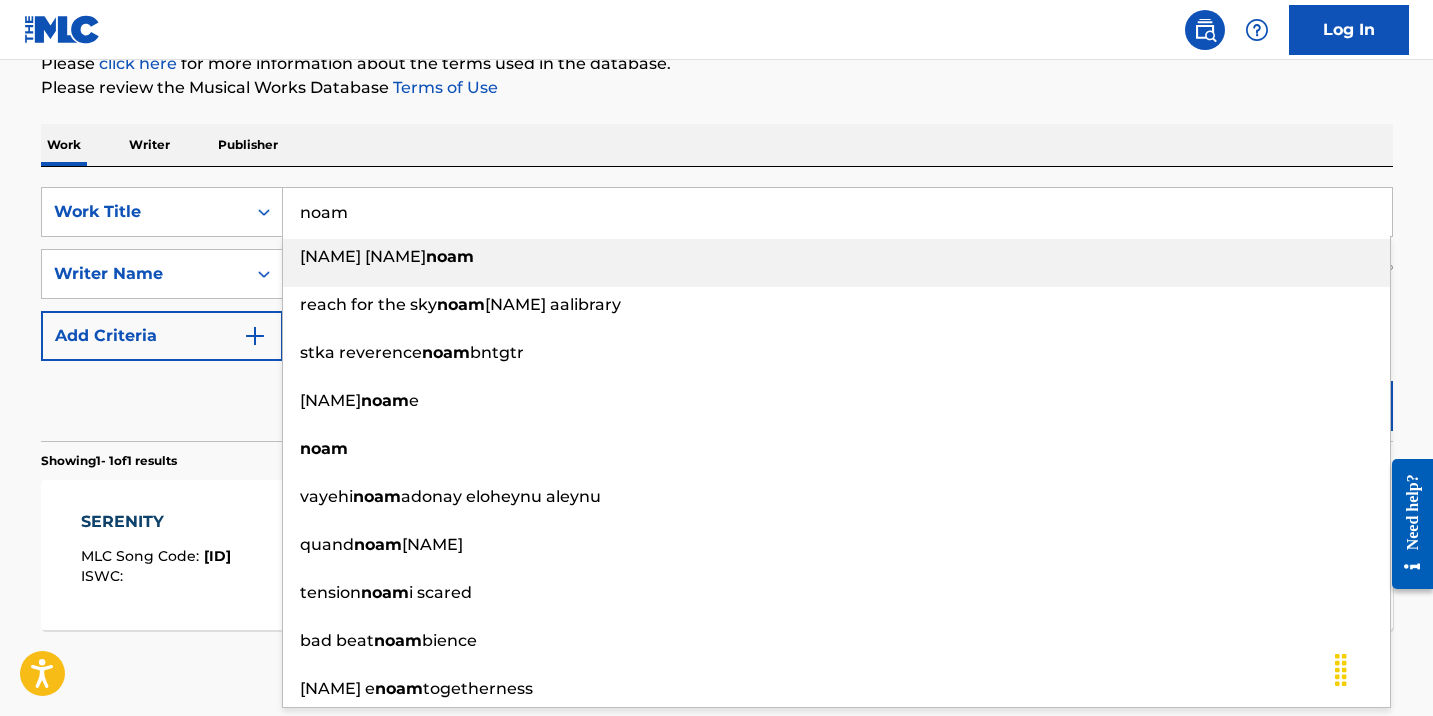 type on "[PERSON]" 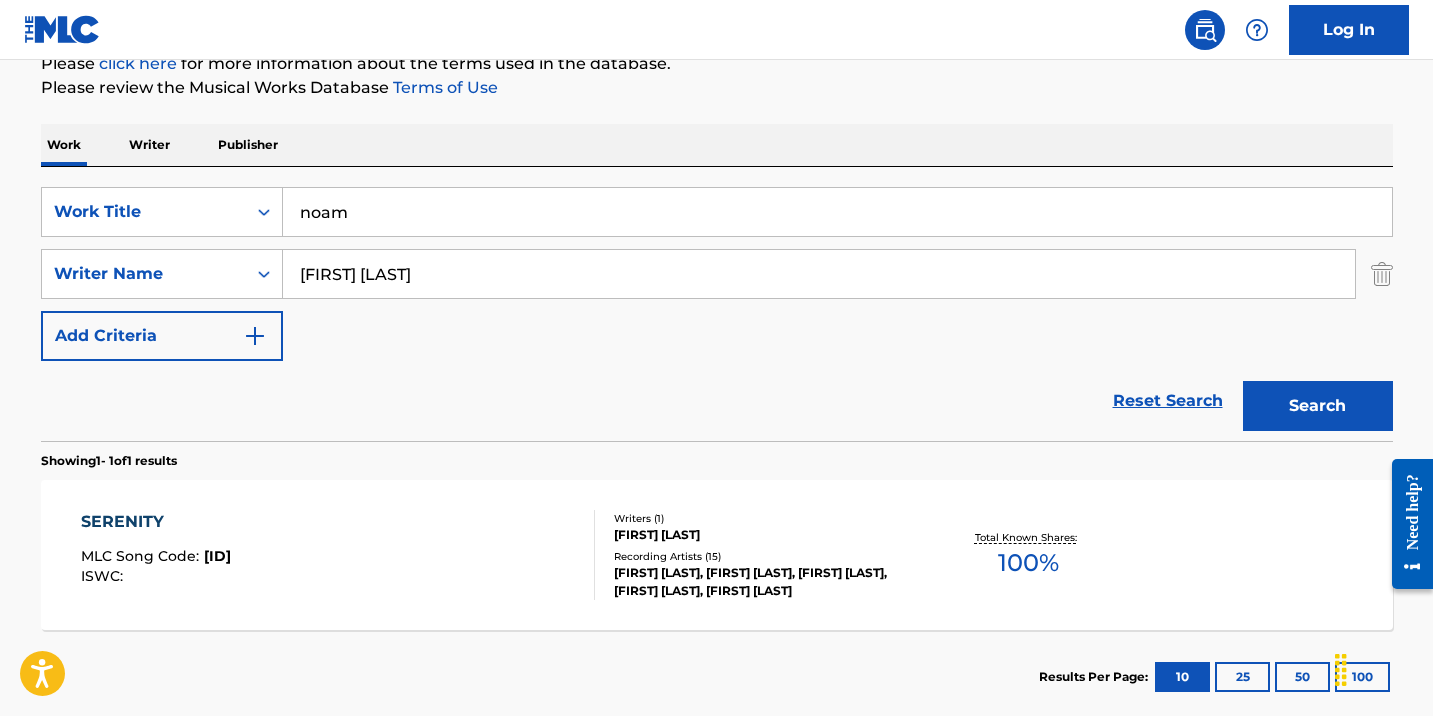 click on "Search" at bounding box center [1318, 406] 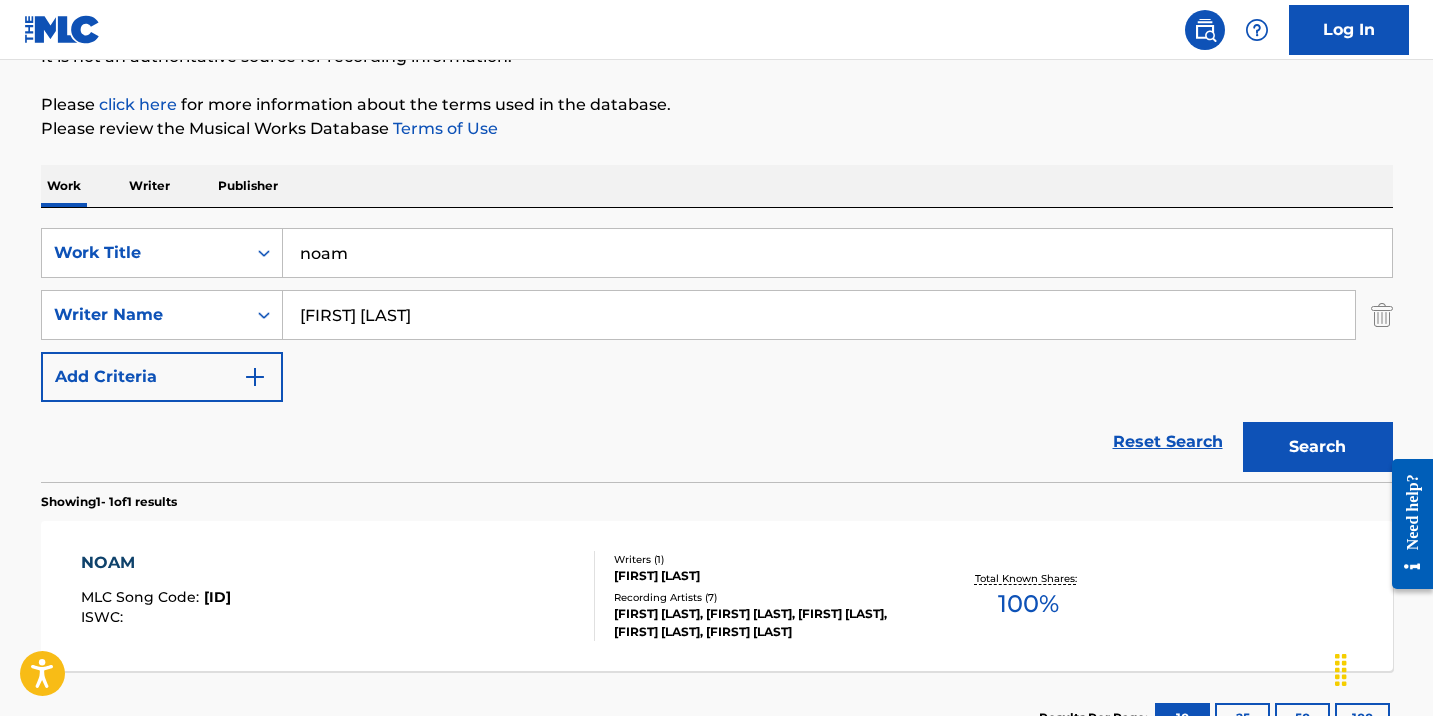 scroll, scrollTop: 258, scrollLeft: 0, axis: vertical 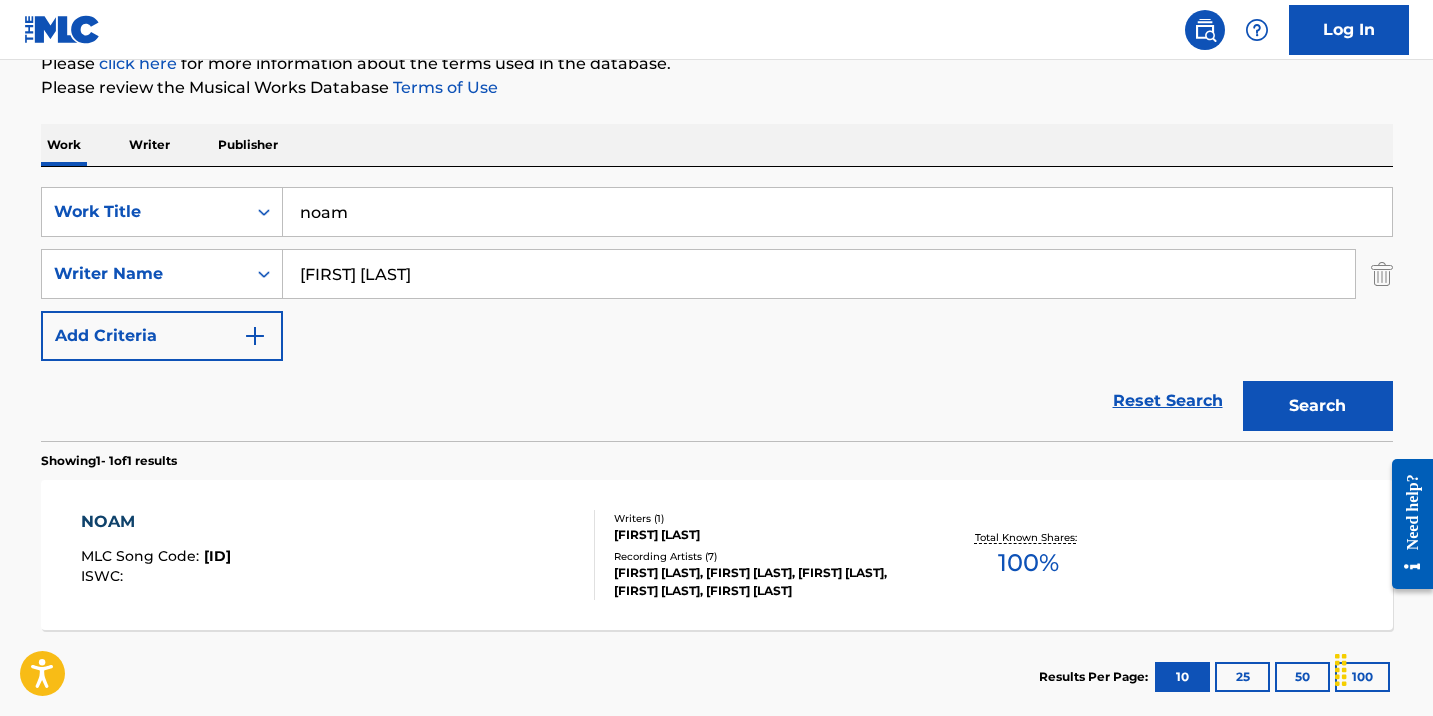 click on "NOAM MLC Song Code : N970S3 ISWC :" at bounding box center (338, 555) 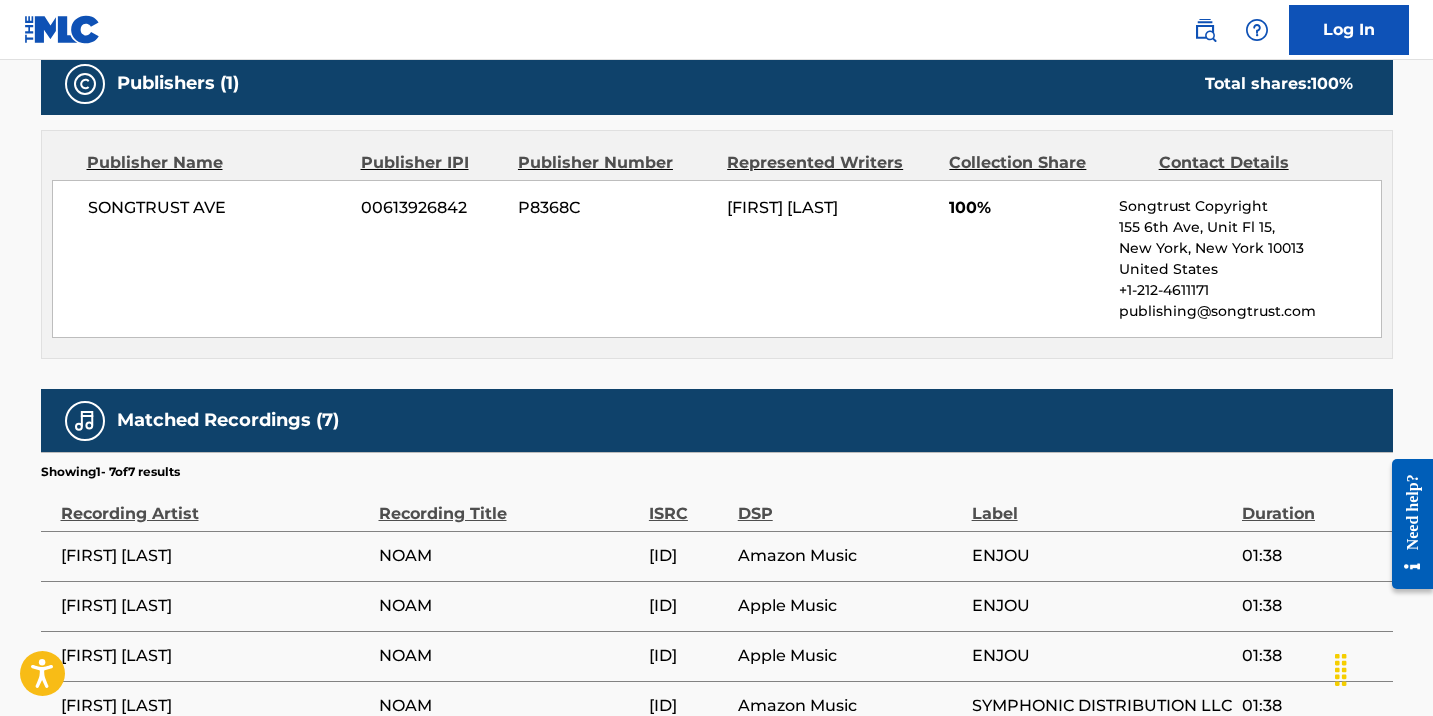 scroll, scrollTop: 0, scrollLeft: 0, axis: both 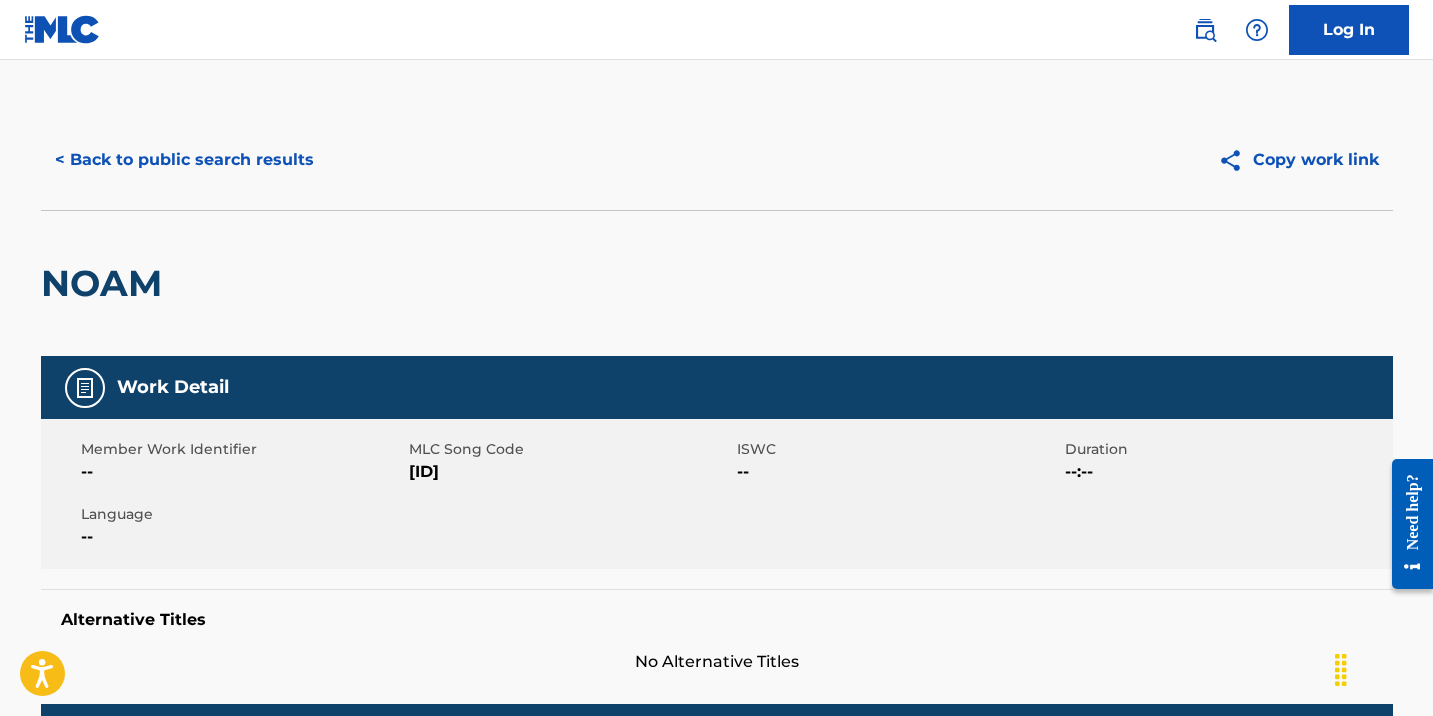 click on "< Back to public search results" at bounding box center (184, 160) 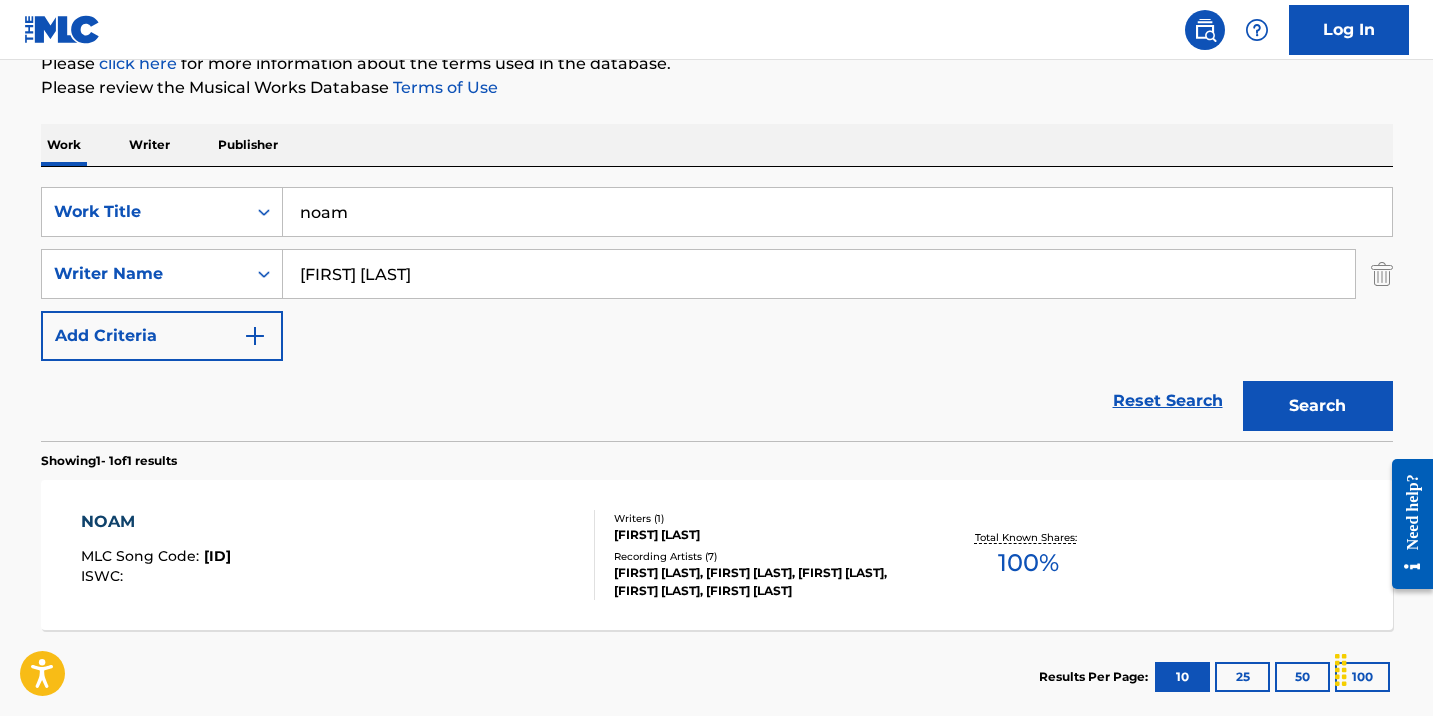 click on "NOAM MLC Song Code : N970S3 ISWC :" at bounding box center [338, 555] 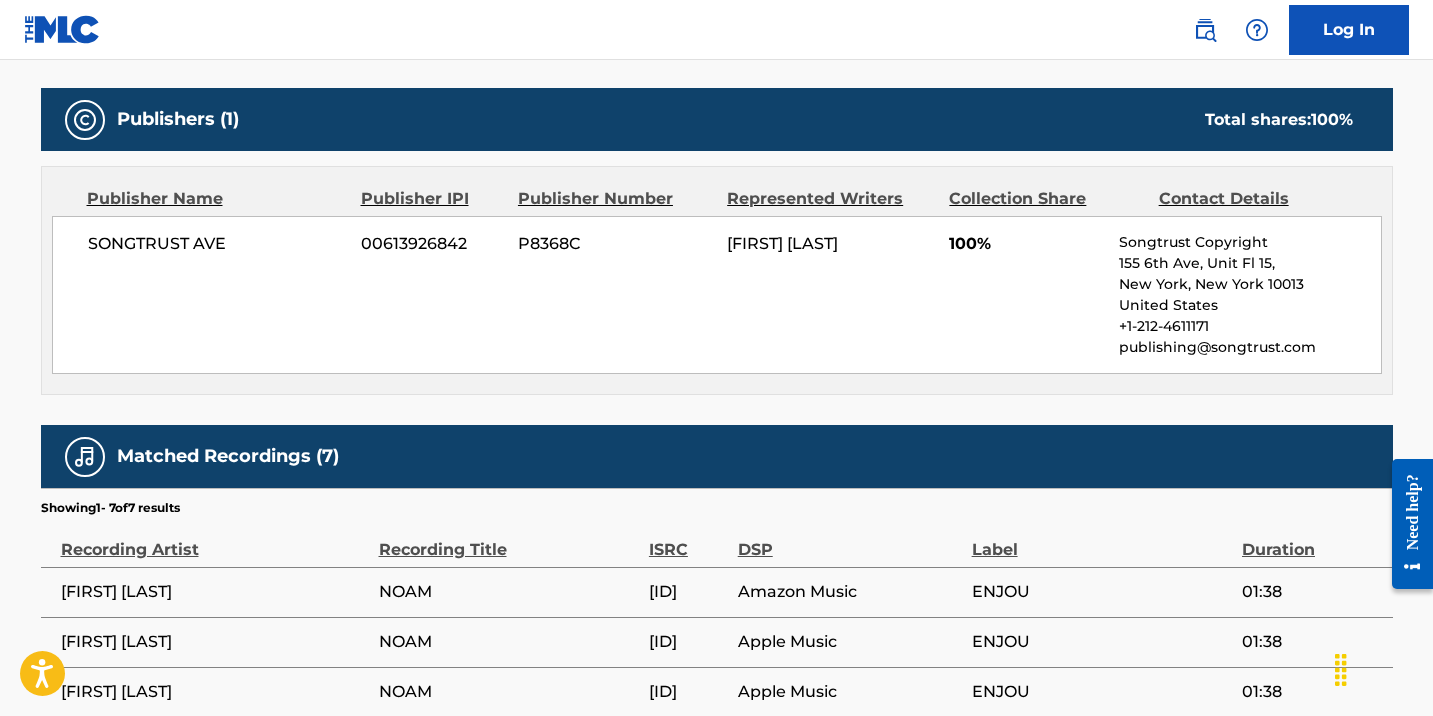 scroll, scrollTop: 0, scrollLeft: 0, axis: both 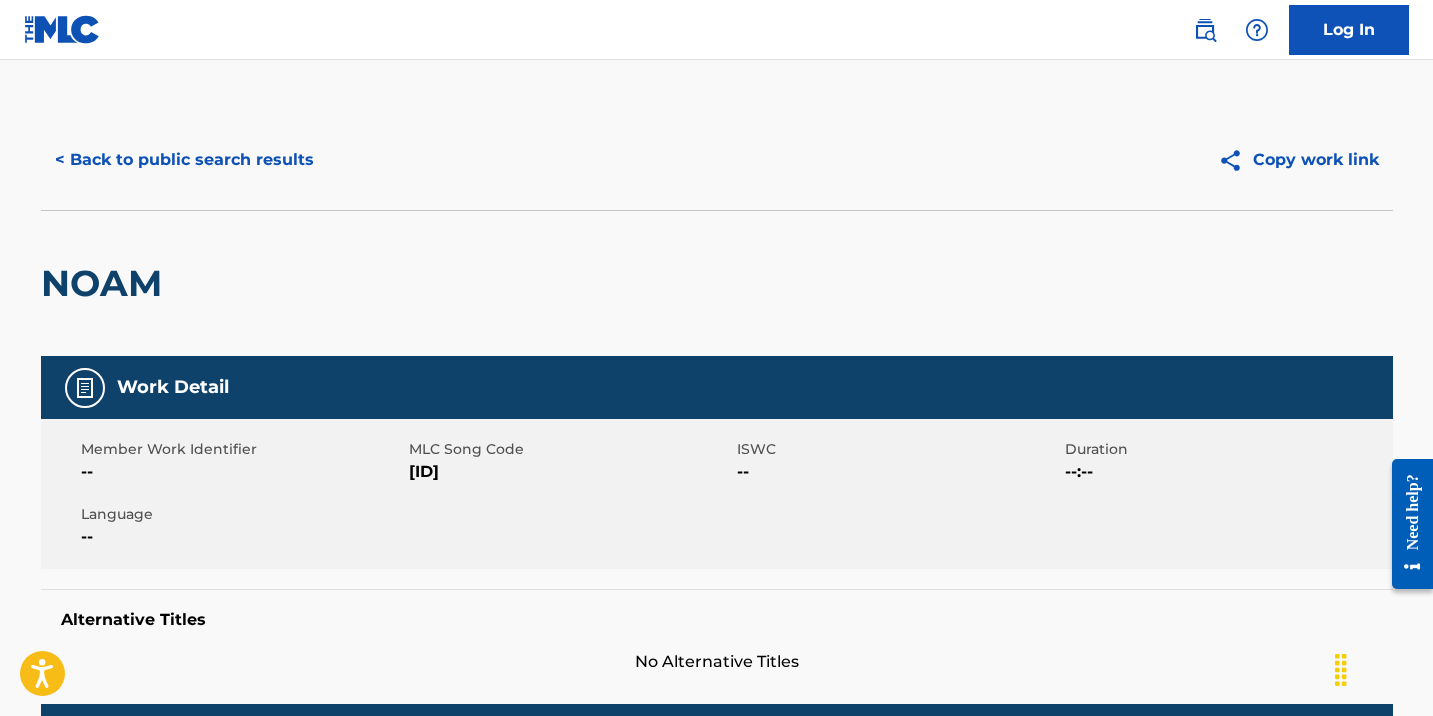 click on "< Back to public search results" at bounding box center [184, 160] 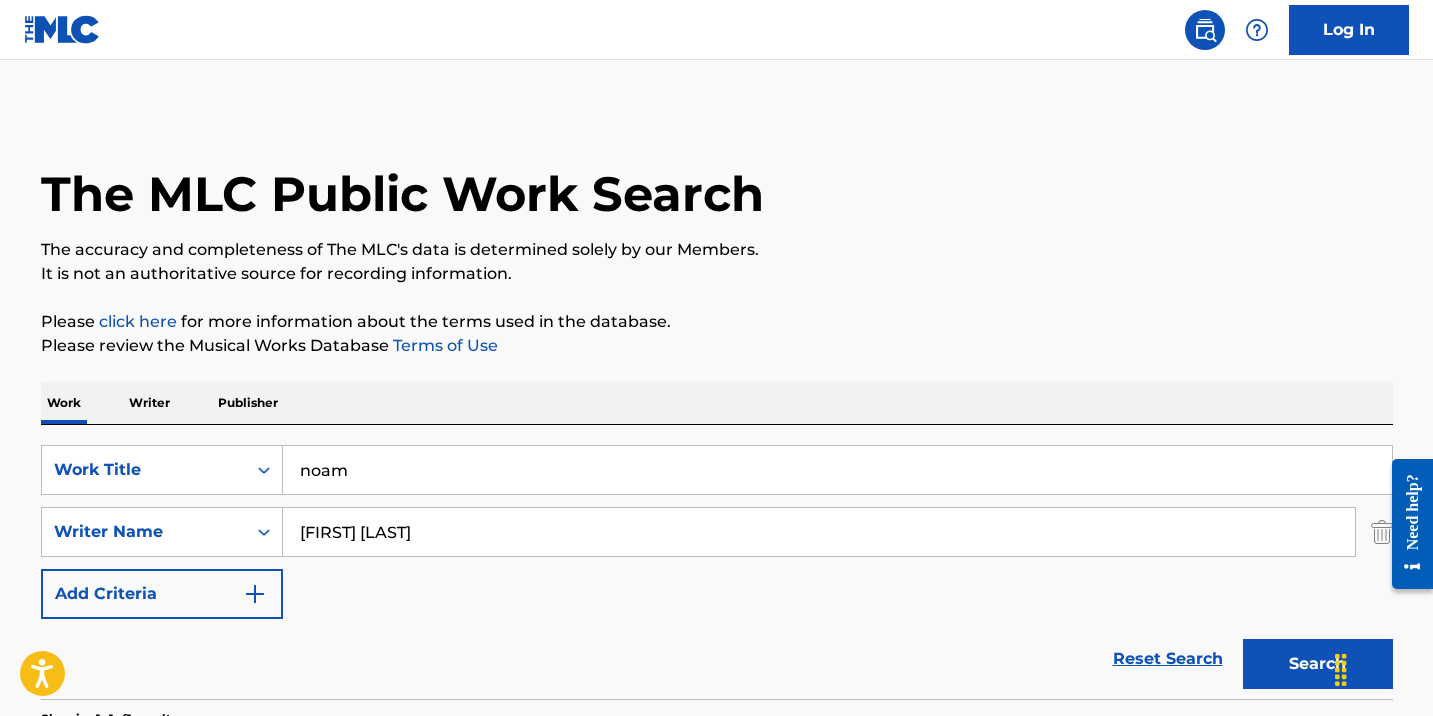 scroll, scrollTop: 258, scrollLeft: 0, axis: vertical 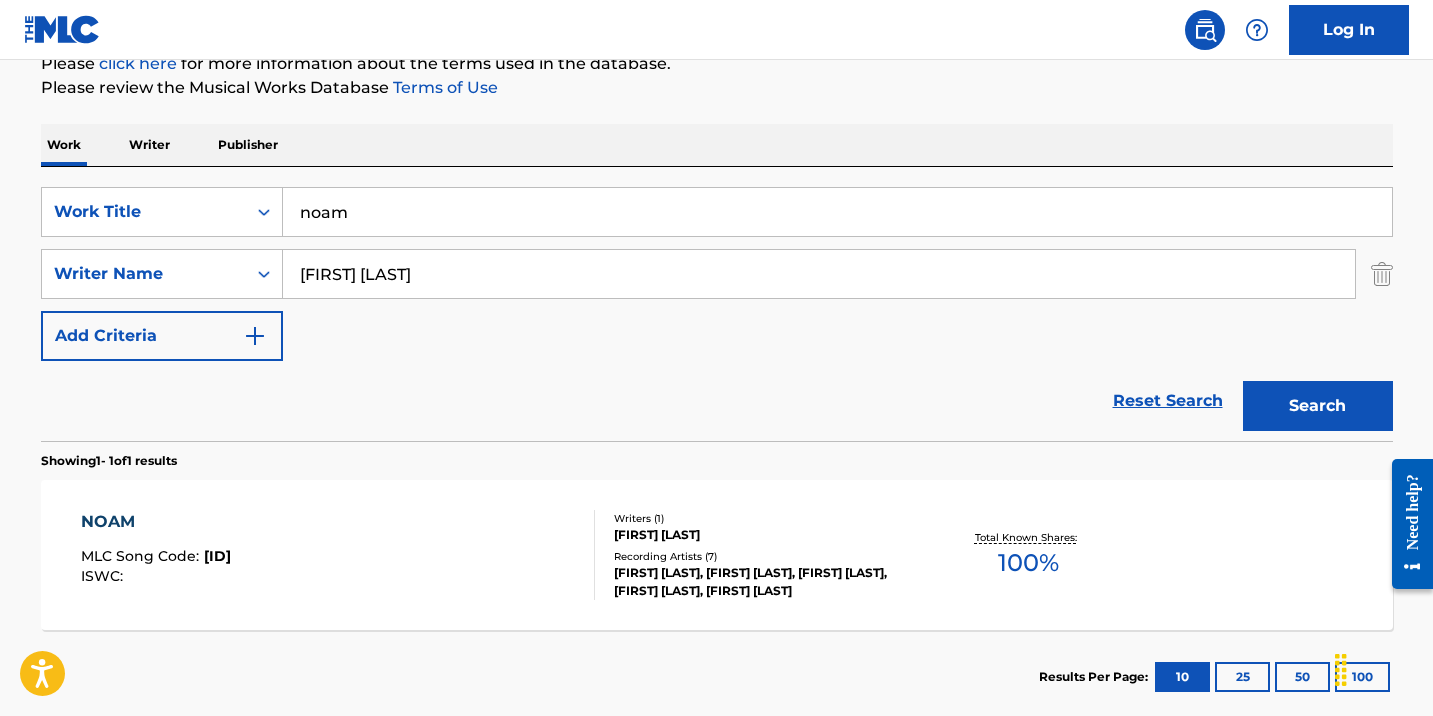 click on "[PERSON]" at bounding box center [837, 212] 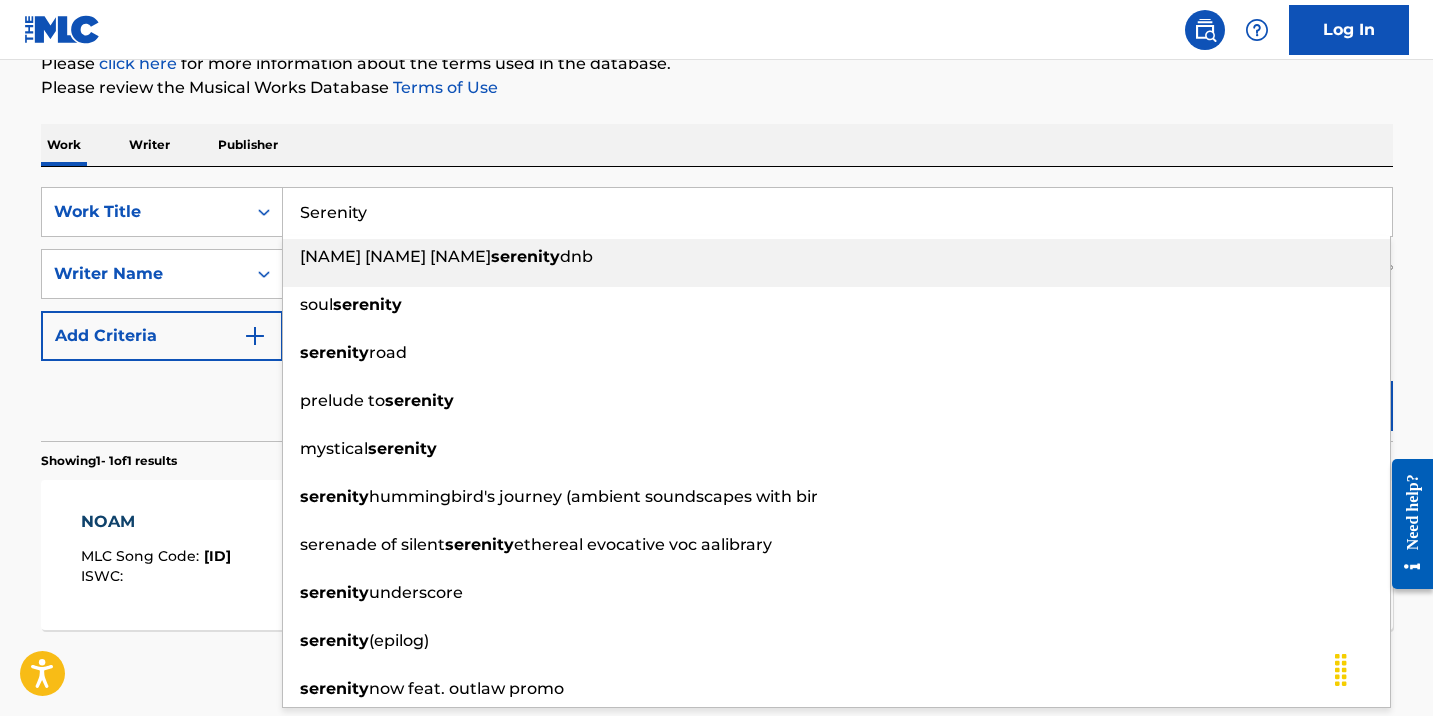 type on "Serenity" 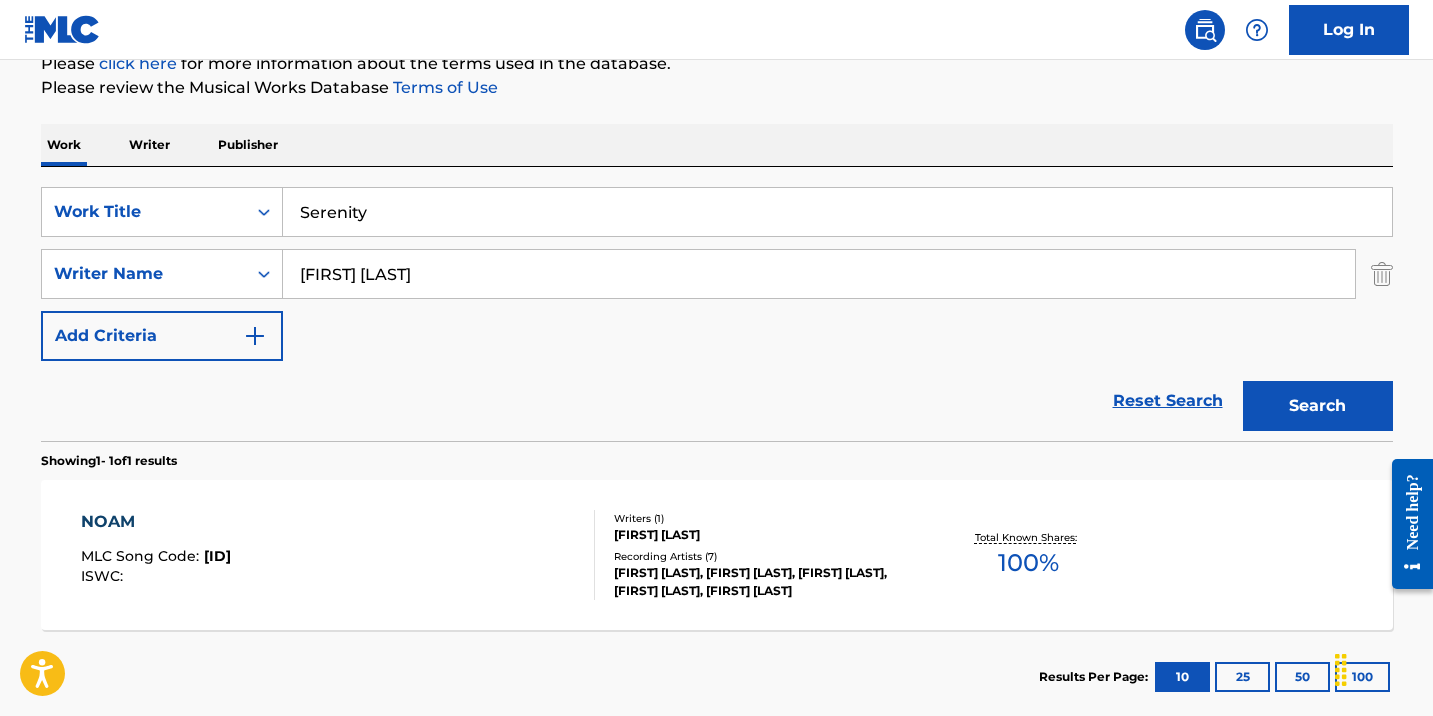 click on "Search" at bounding box center (1318, 406) 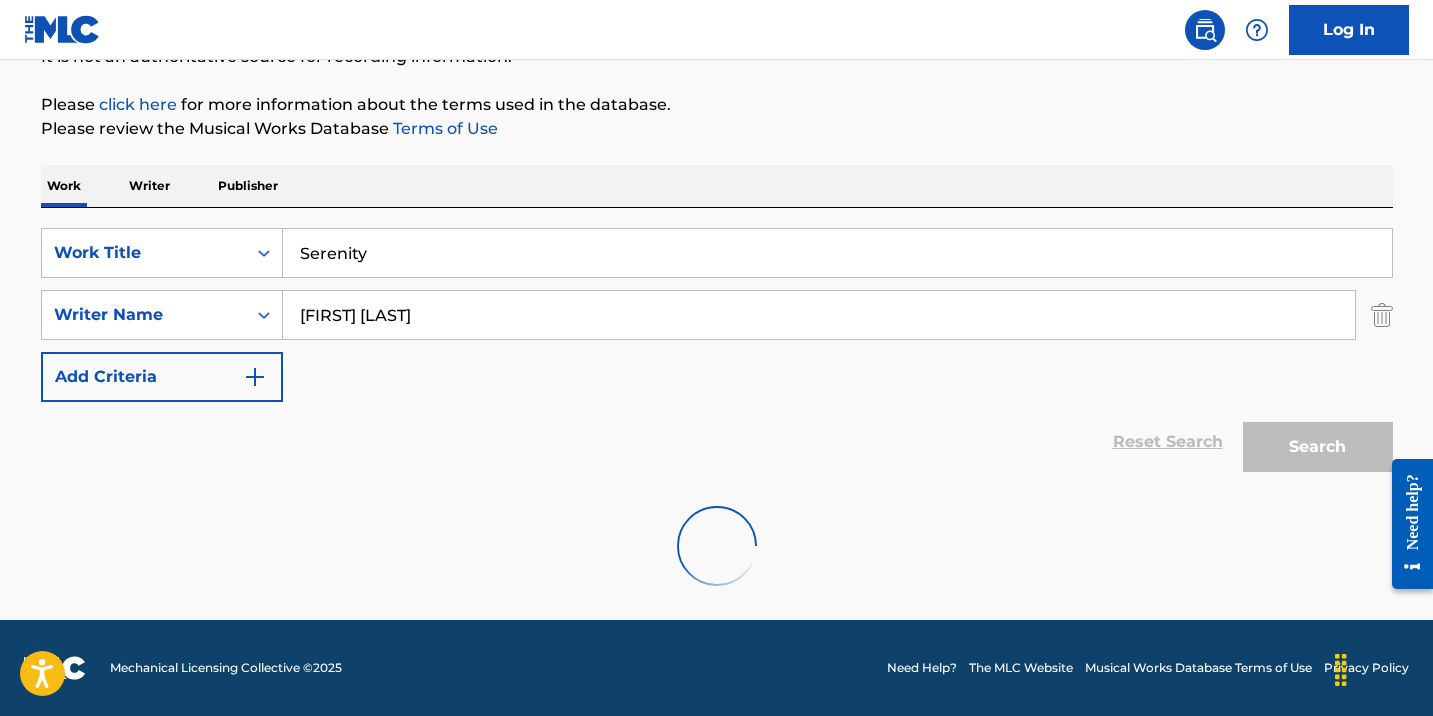 scroll, scrollTop: 258, scrollLeft: 0, axis: vertical 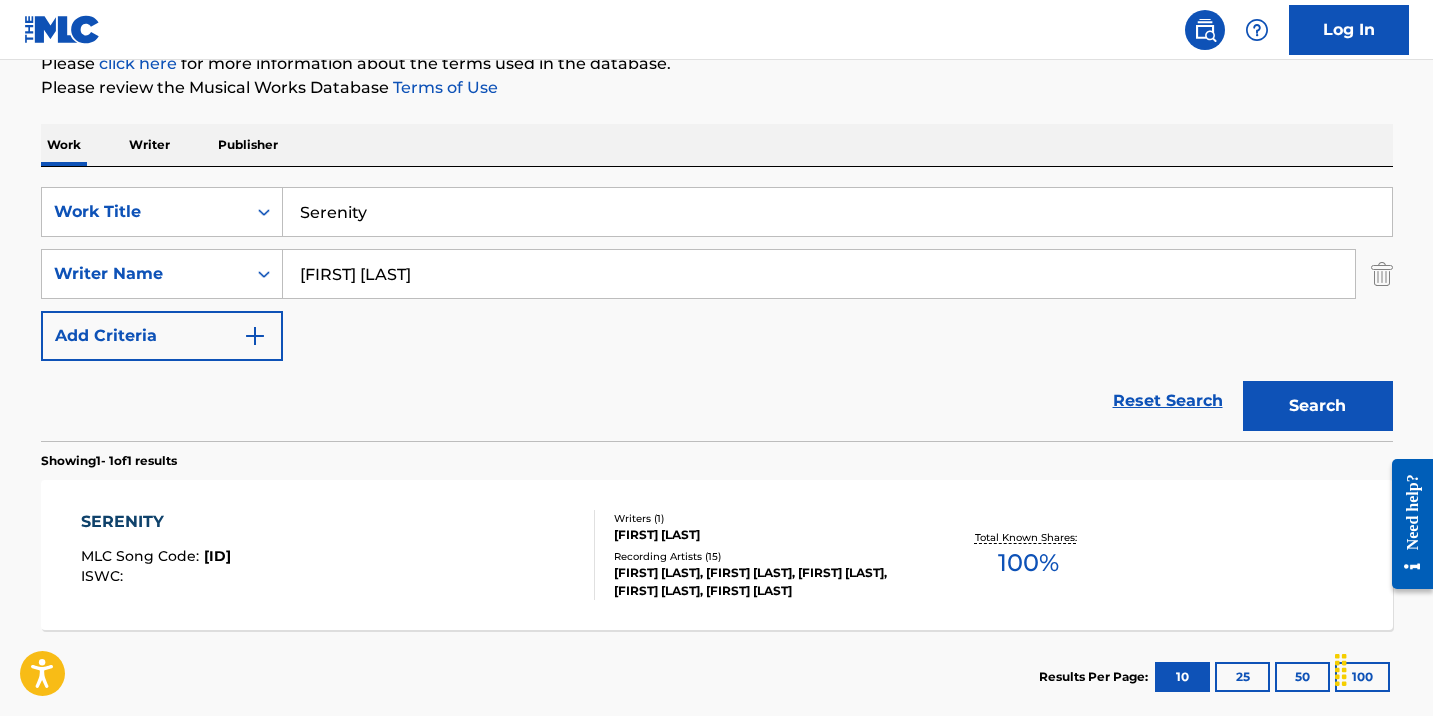click on "SERENITY MLC Song Code : SB9XK5 ISWC :" at bounding box center (338, 555) 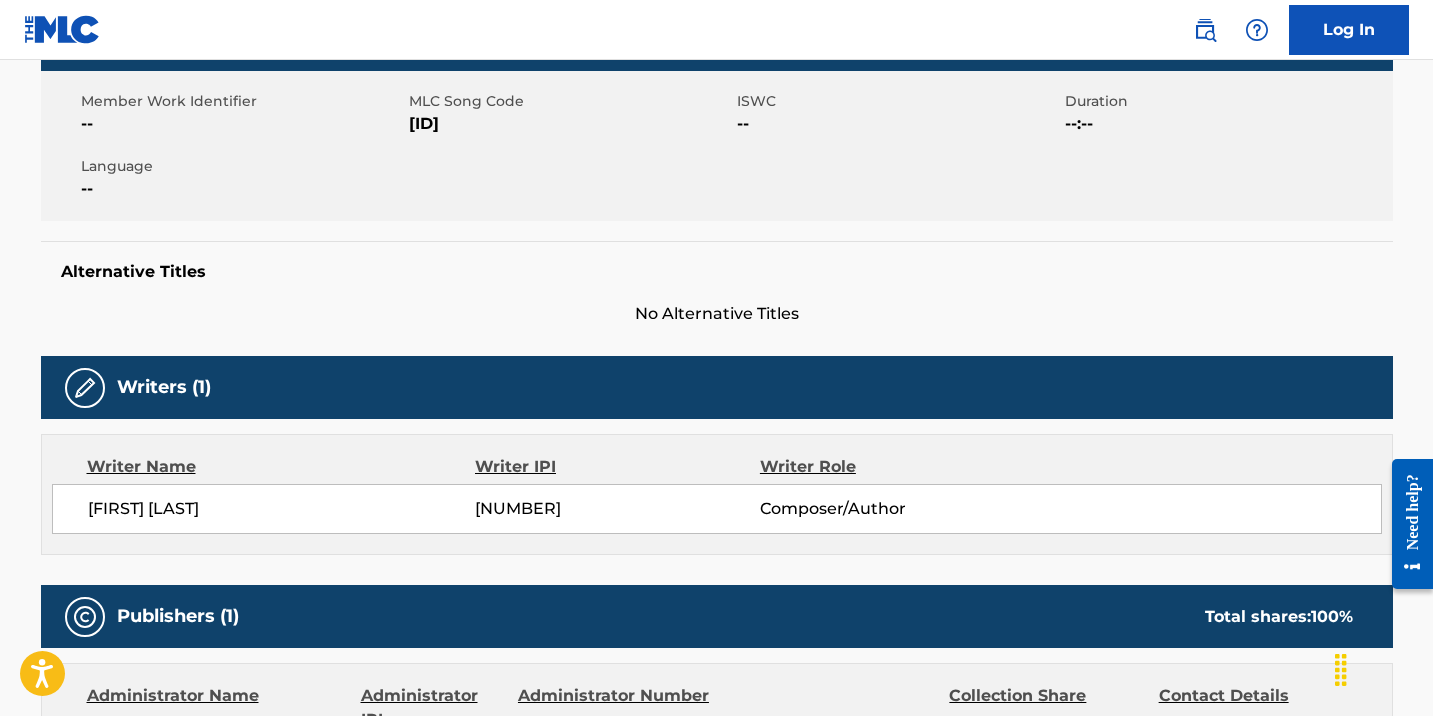 scroll, scrollTop: 0, scrollLeft: 0, axis: both 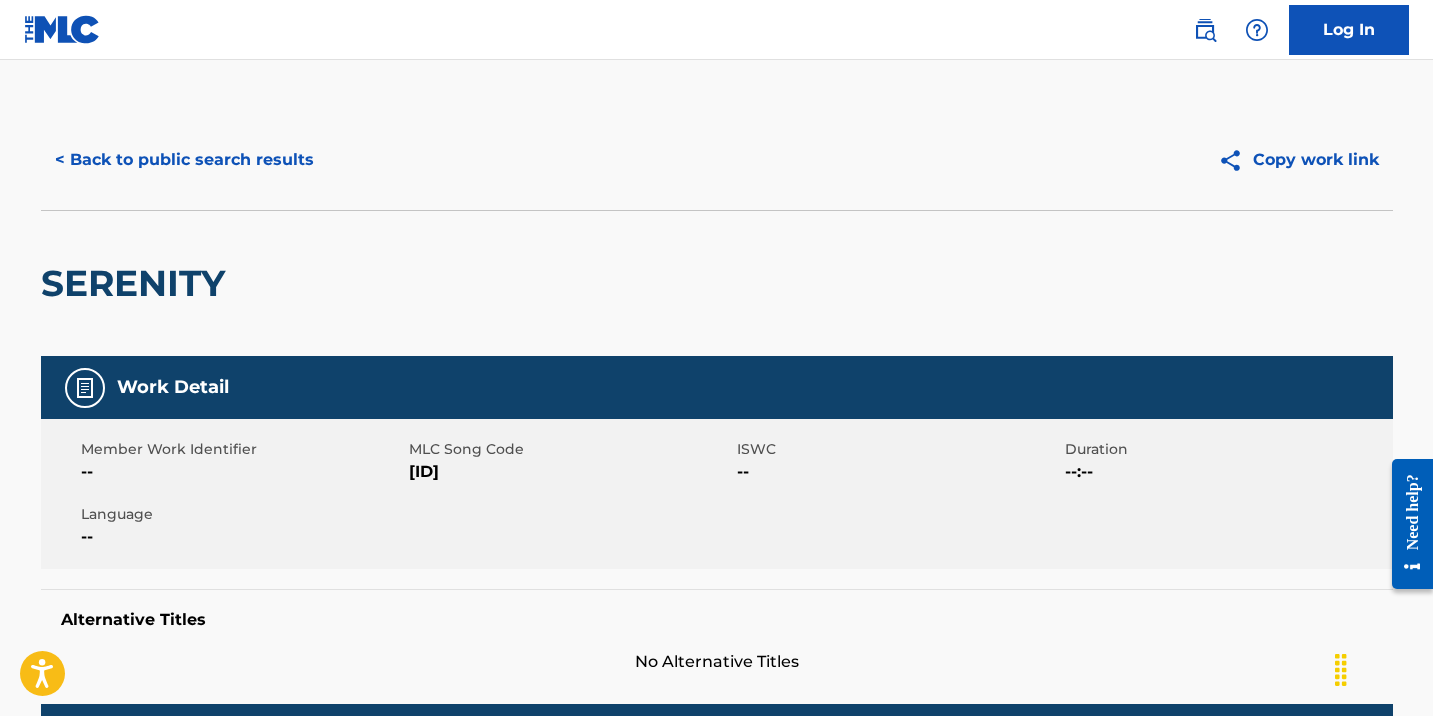 click on "< Back to public search results" at bounding box center [184, 160] 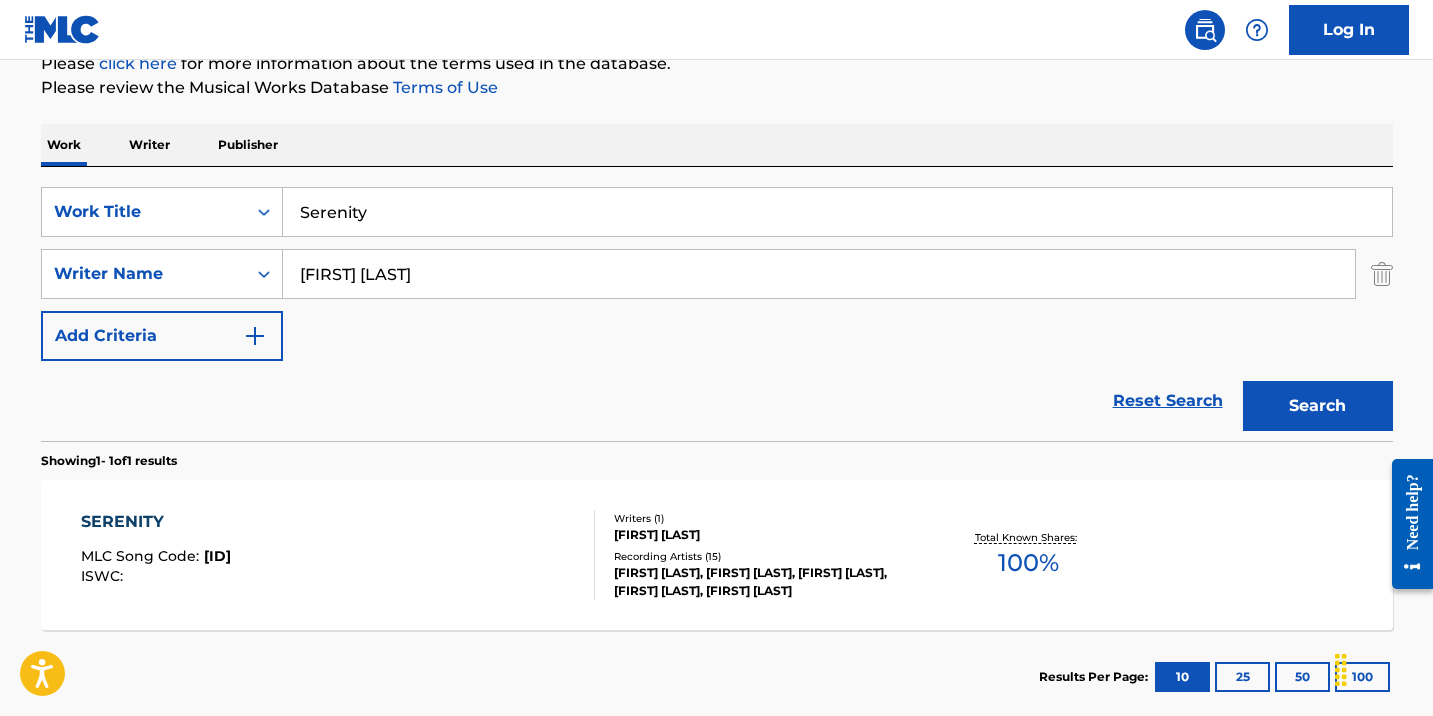 click on "Serenity" at bounding box center [837, 212] 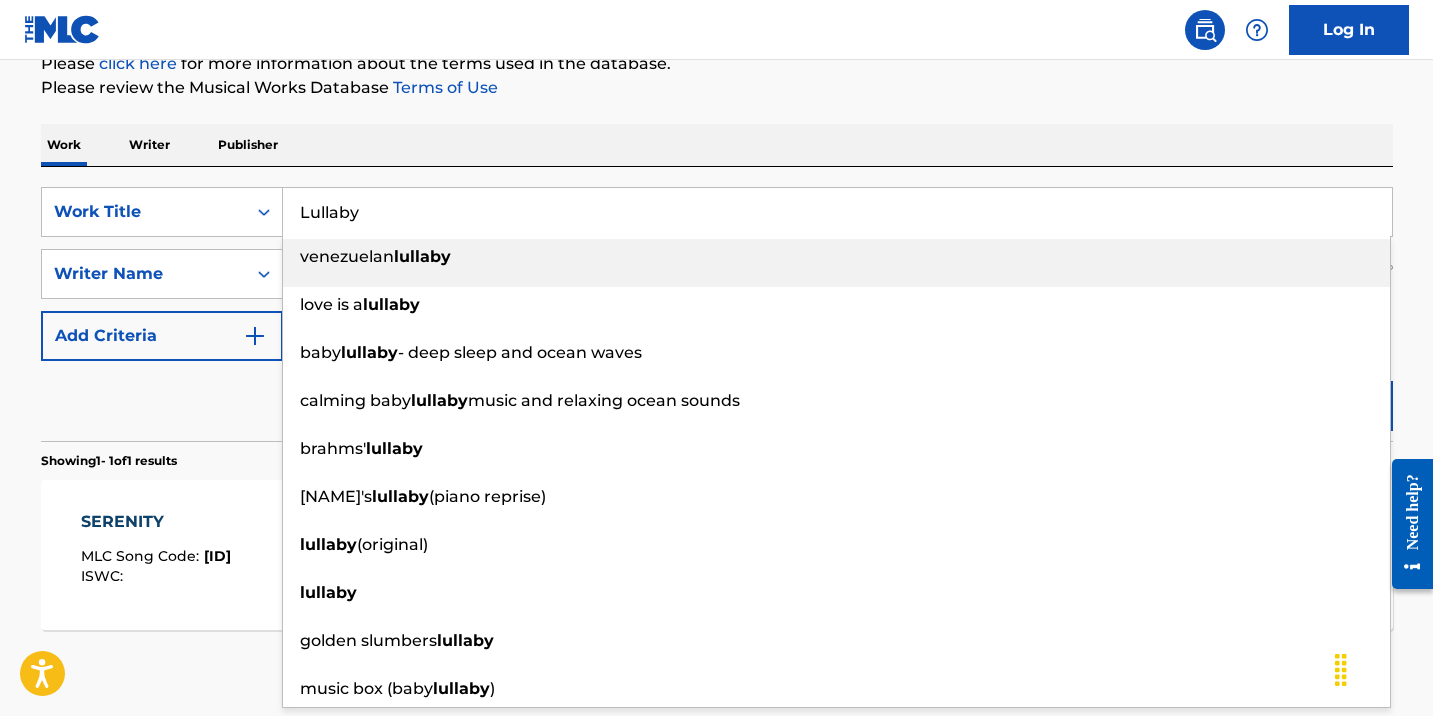 type on "Lullaby" 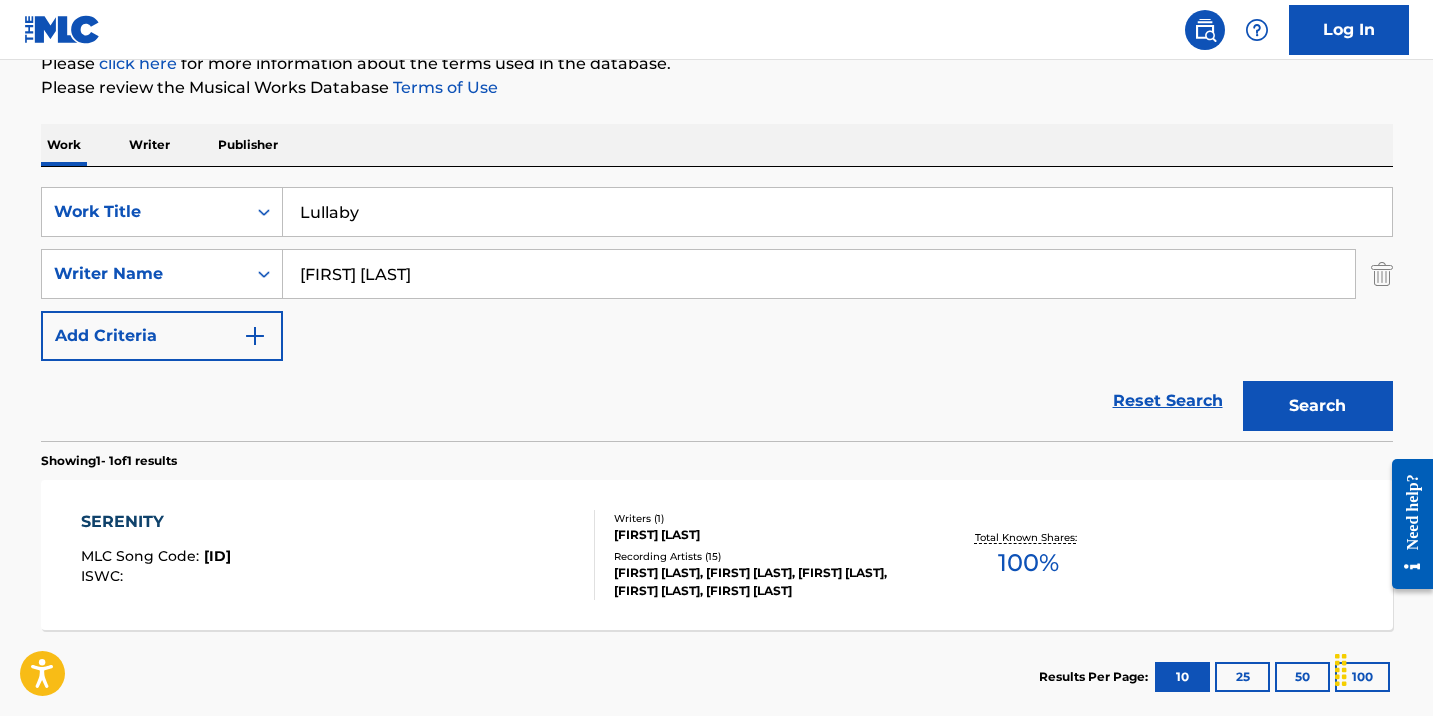 click on "Work Writer Publisher" at bounding box center [717, 145] 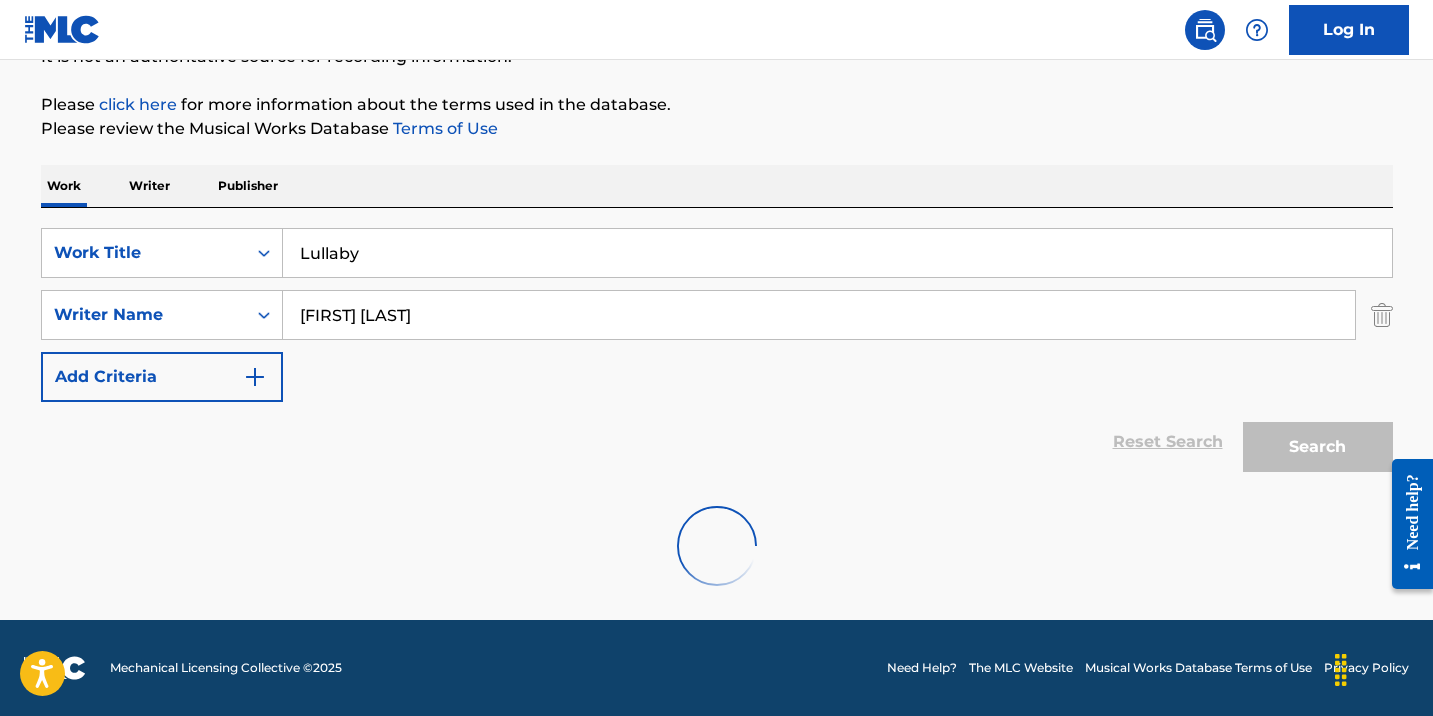 scroll, scrollTop: 258, scrollLeft: 0, axis: vertical 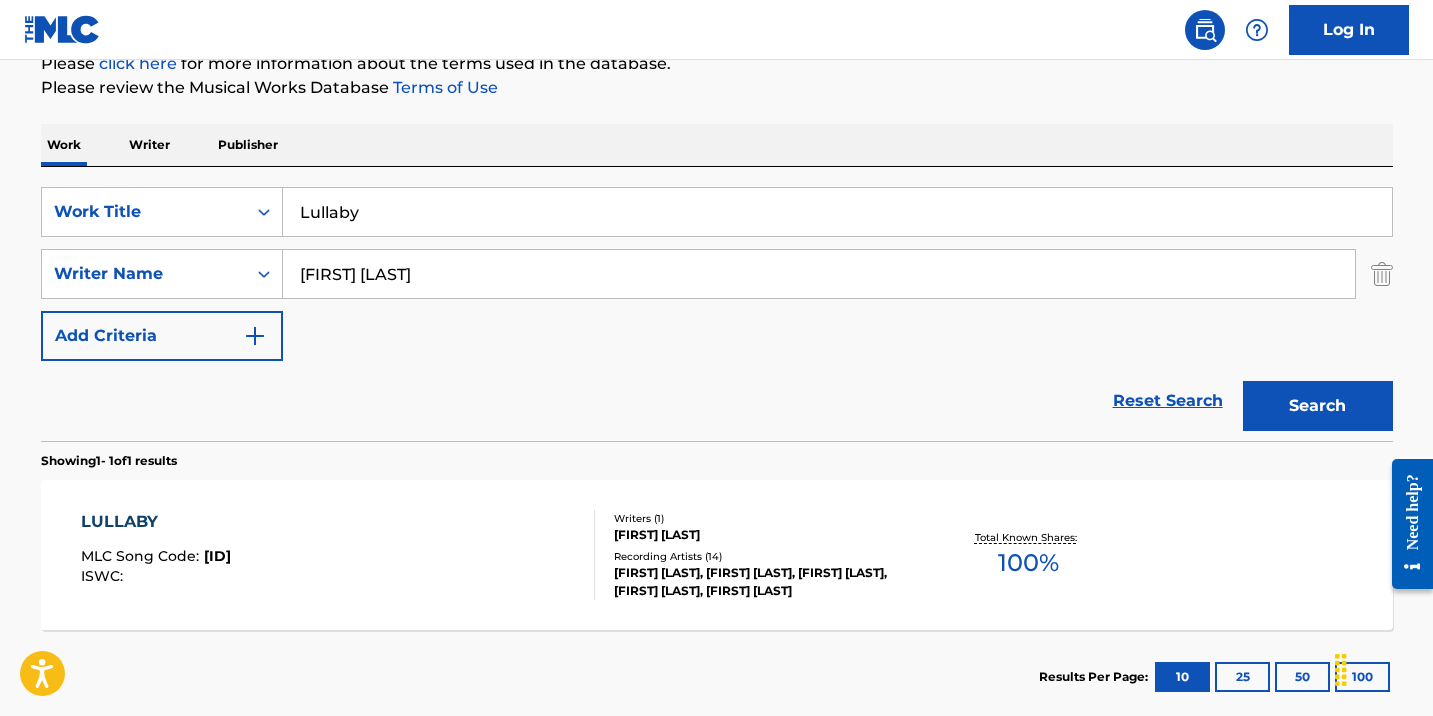 click on "LULLABY MLC Song Code : LE46O7 ISWC :" at bounding box center [338, 555] 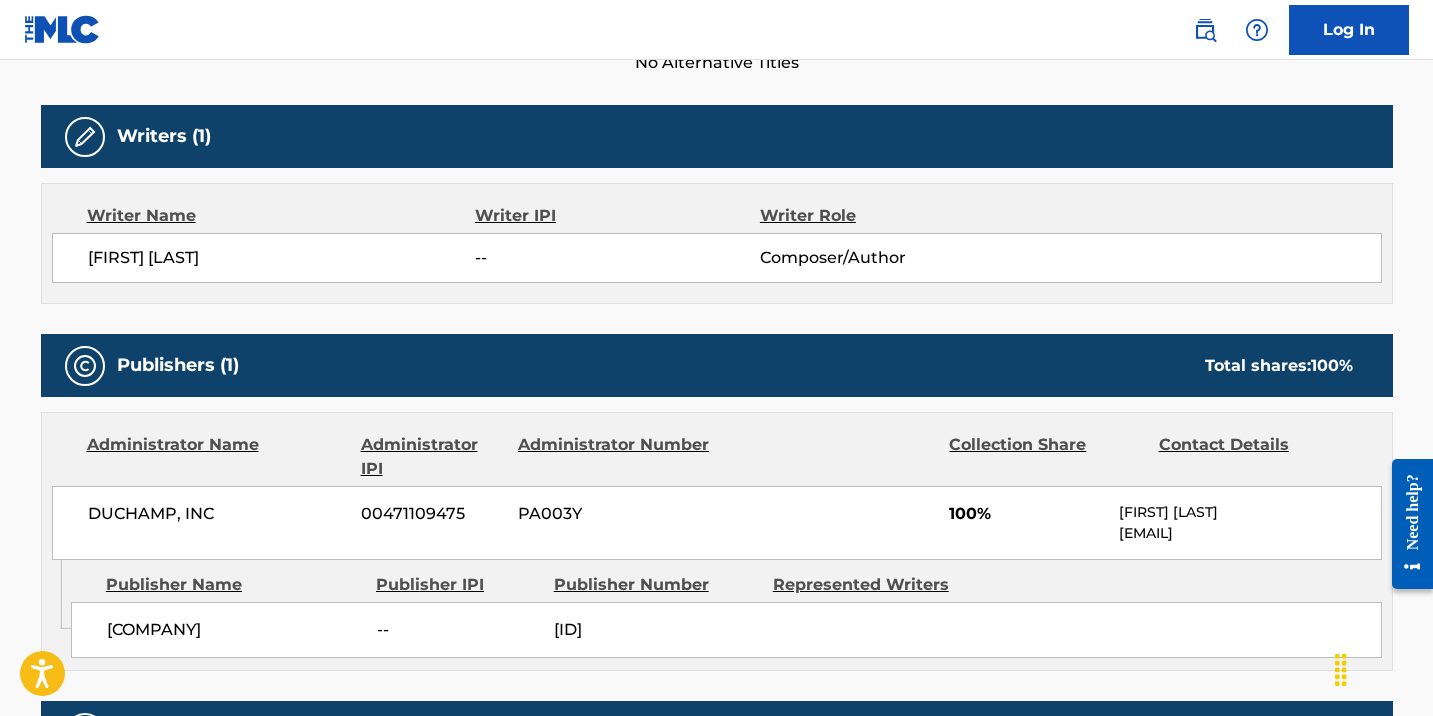 scroll, scrollTop: 602, scrollLeft: 0, axis: vertical 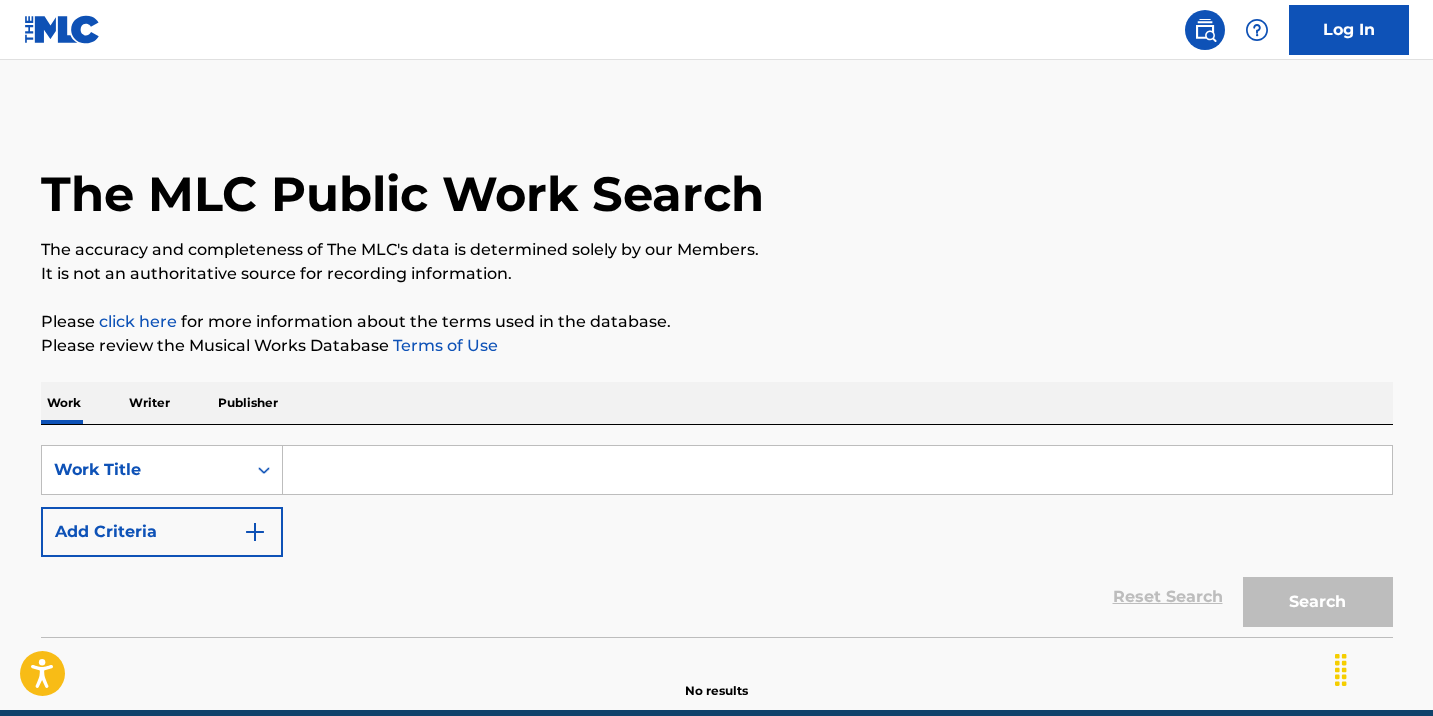 click at bounding box center [837, 470] 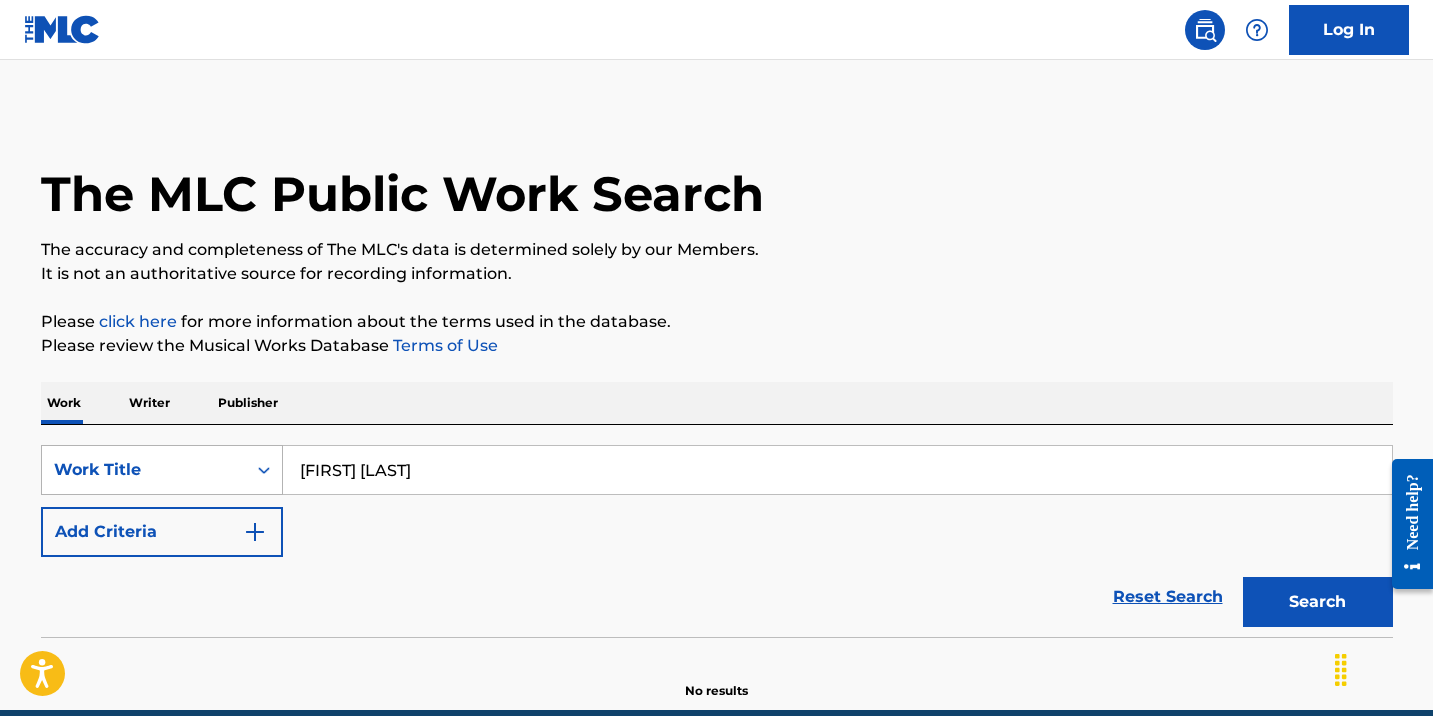 type on "[FIRST] [LAST]" 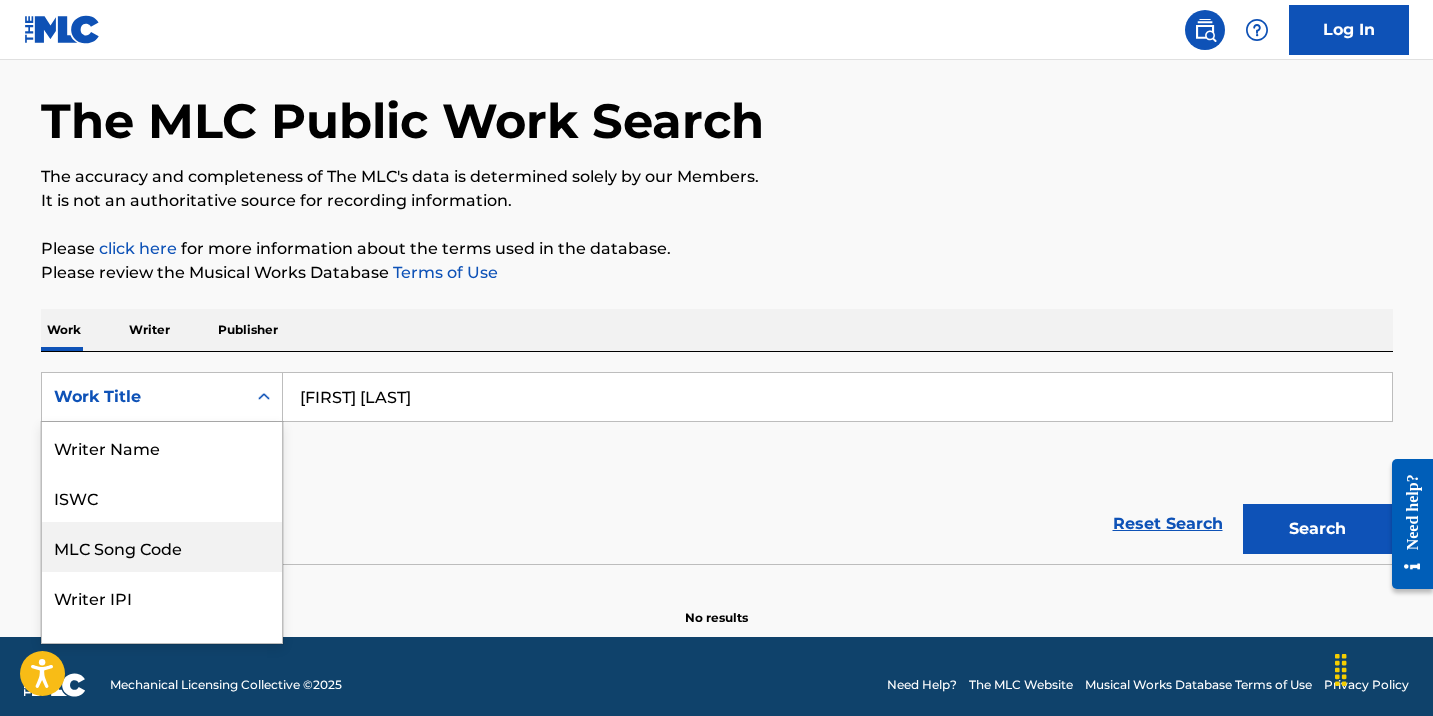 scroll, scrollTop: 80, scrollLeft: 0, axis: vertical 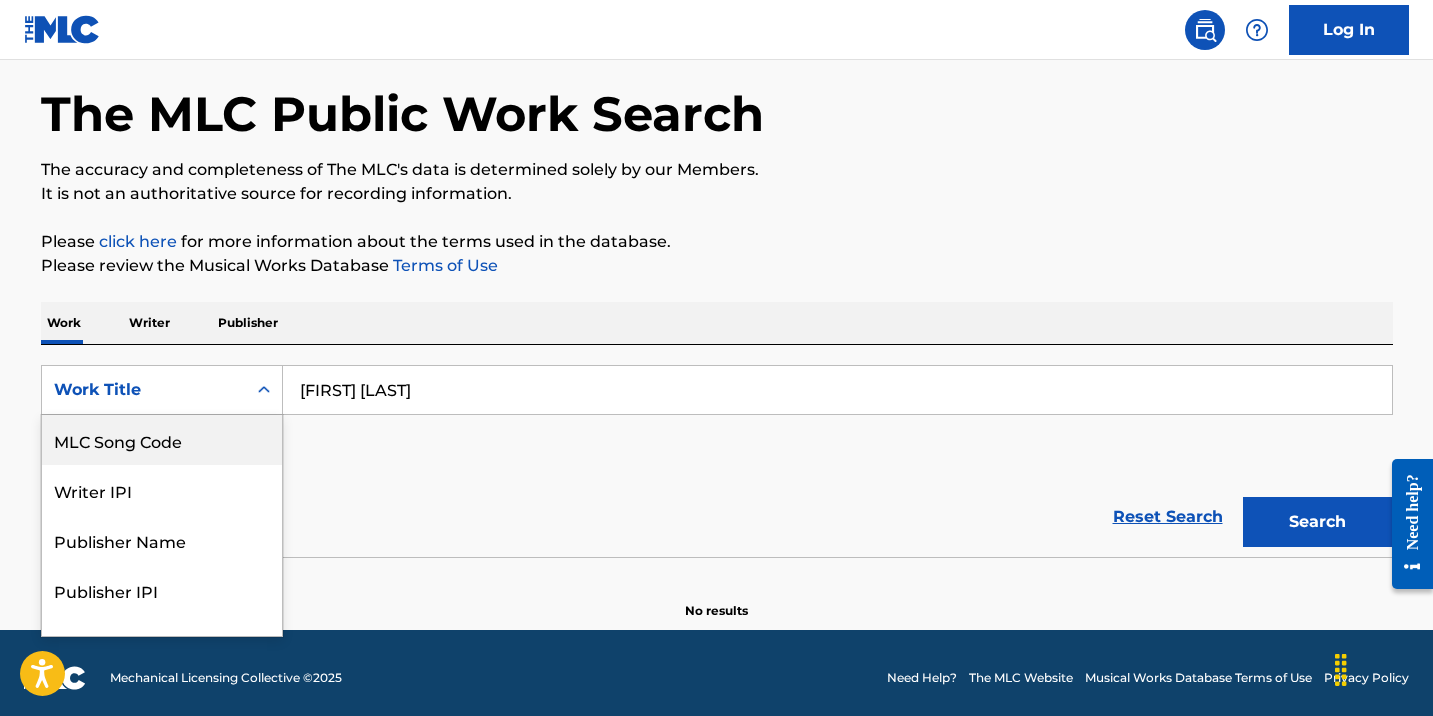 click on "[FIRST] [LAST]" at bounding box center [837, 390] 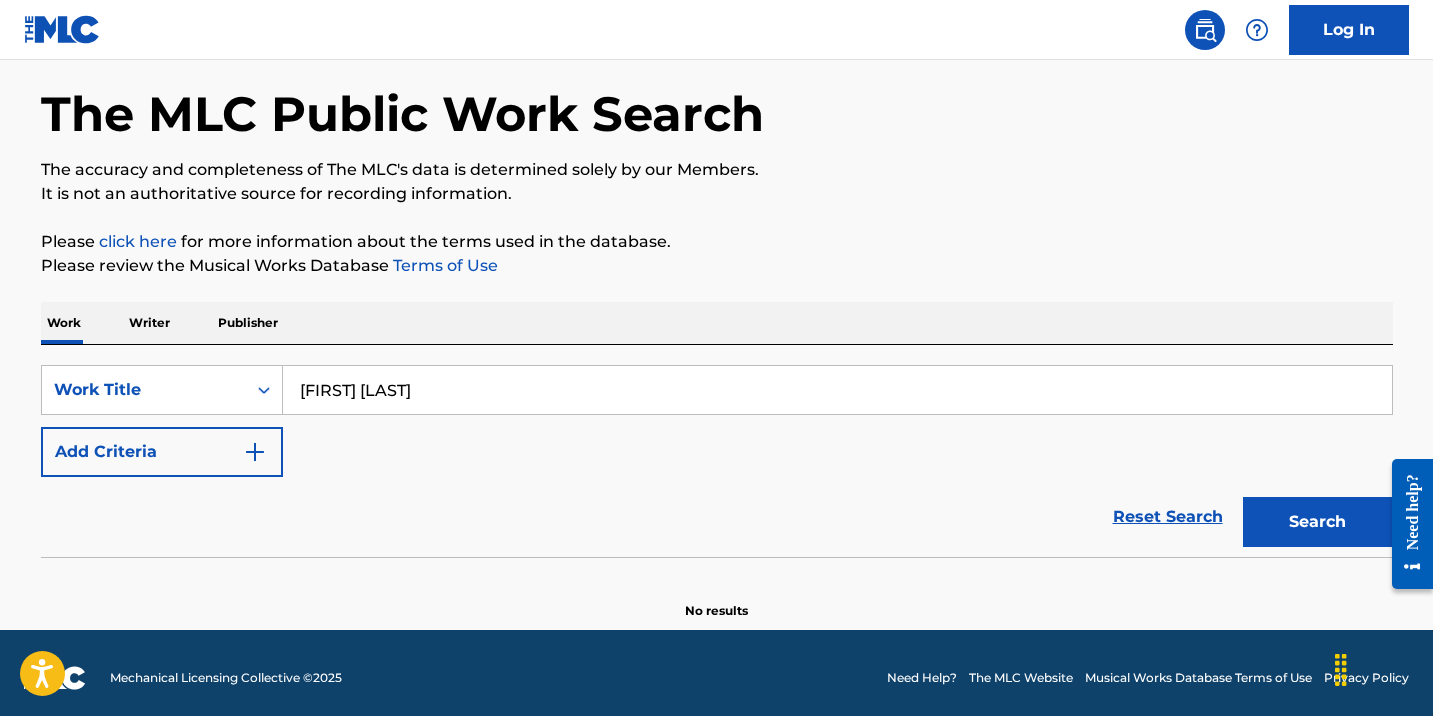 click on "[FIRST] [LAST]" at bounding box center (837, 390) 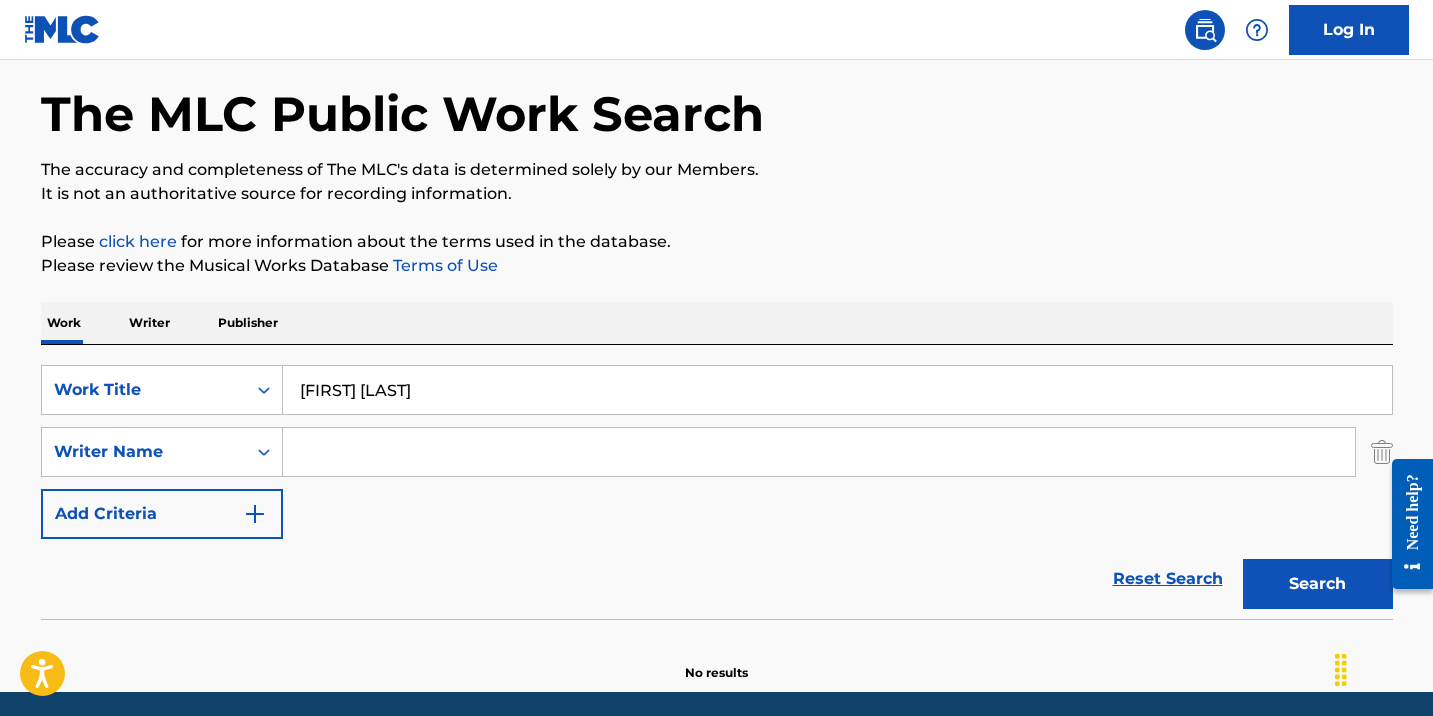 click at bounding box center (819, 452) 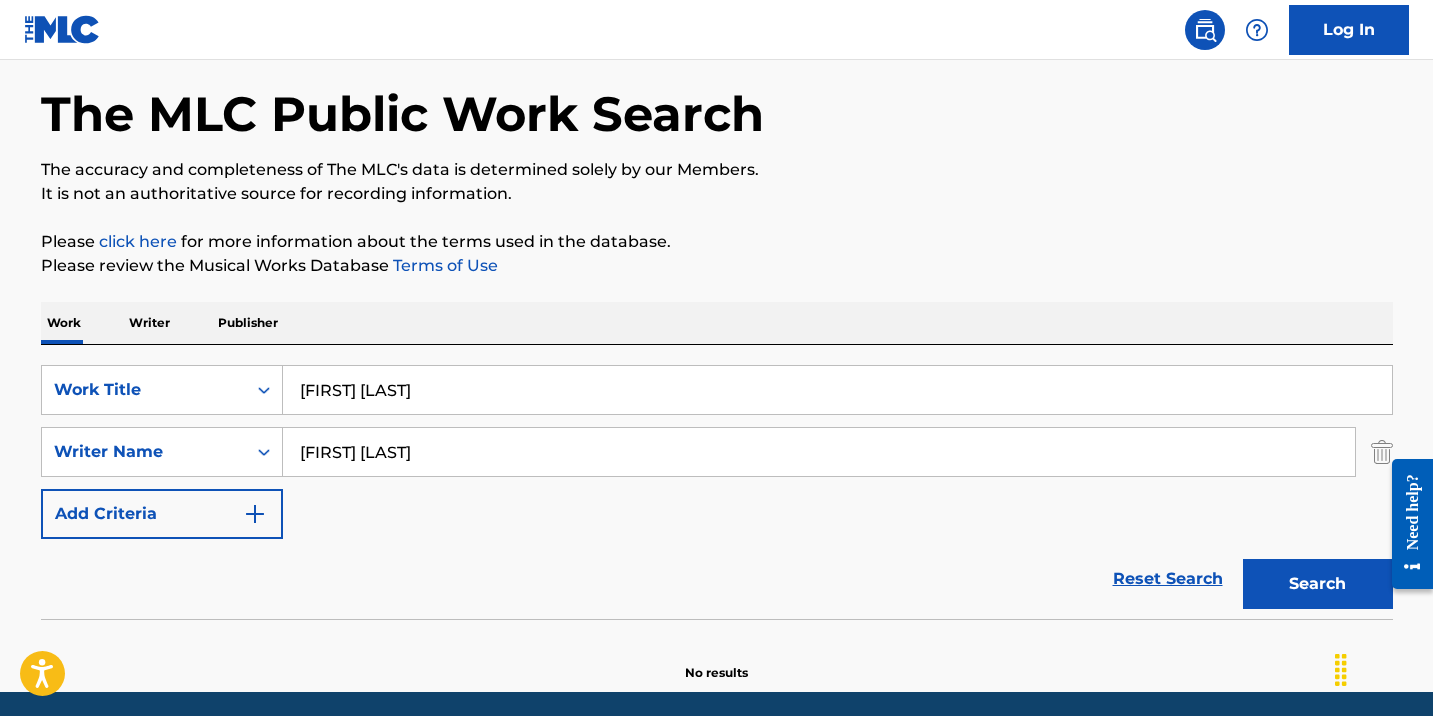 type on "[FIRST] [LAST]" 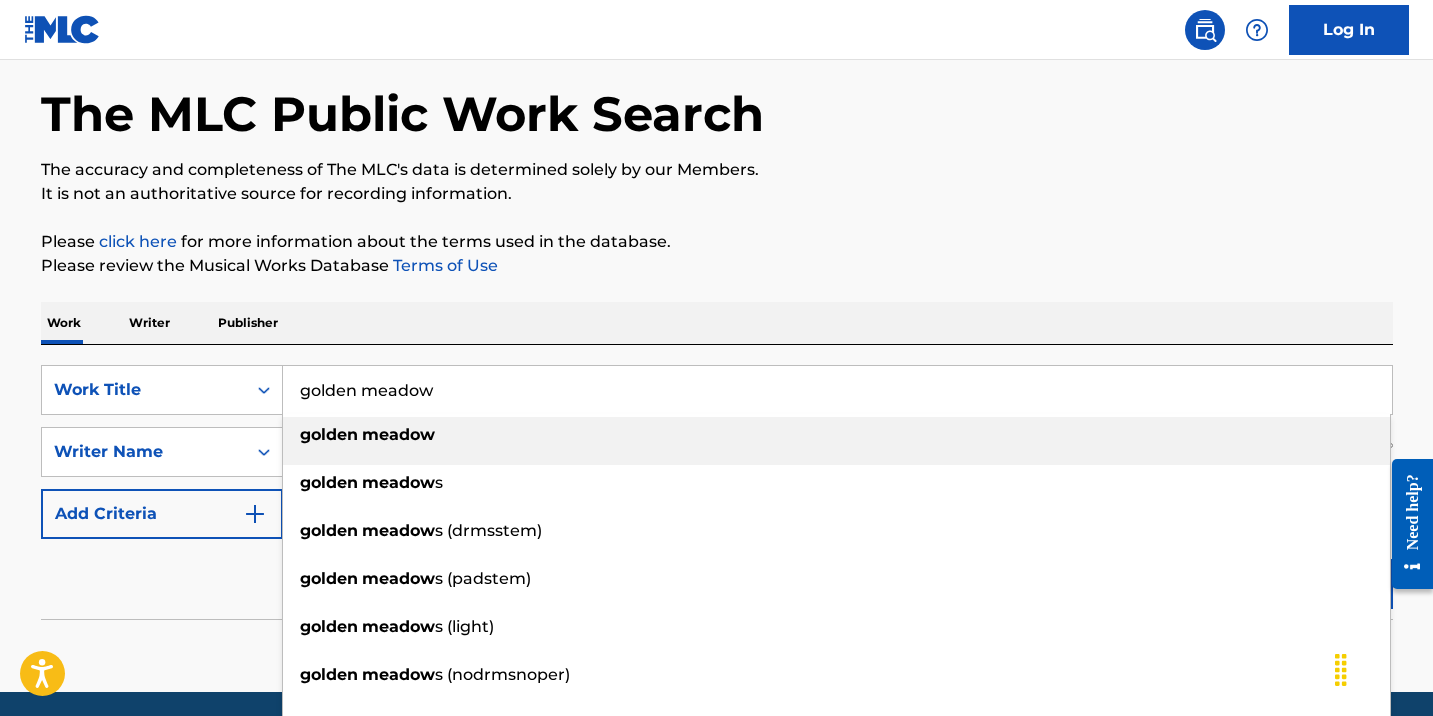 type on "golden meadow" 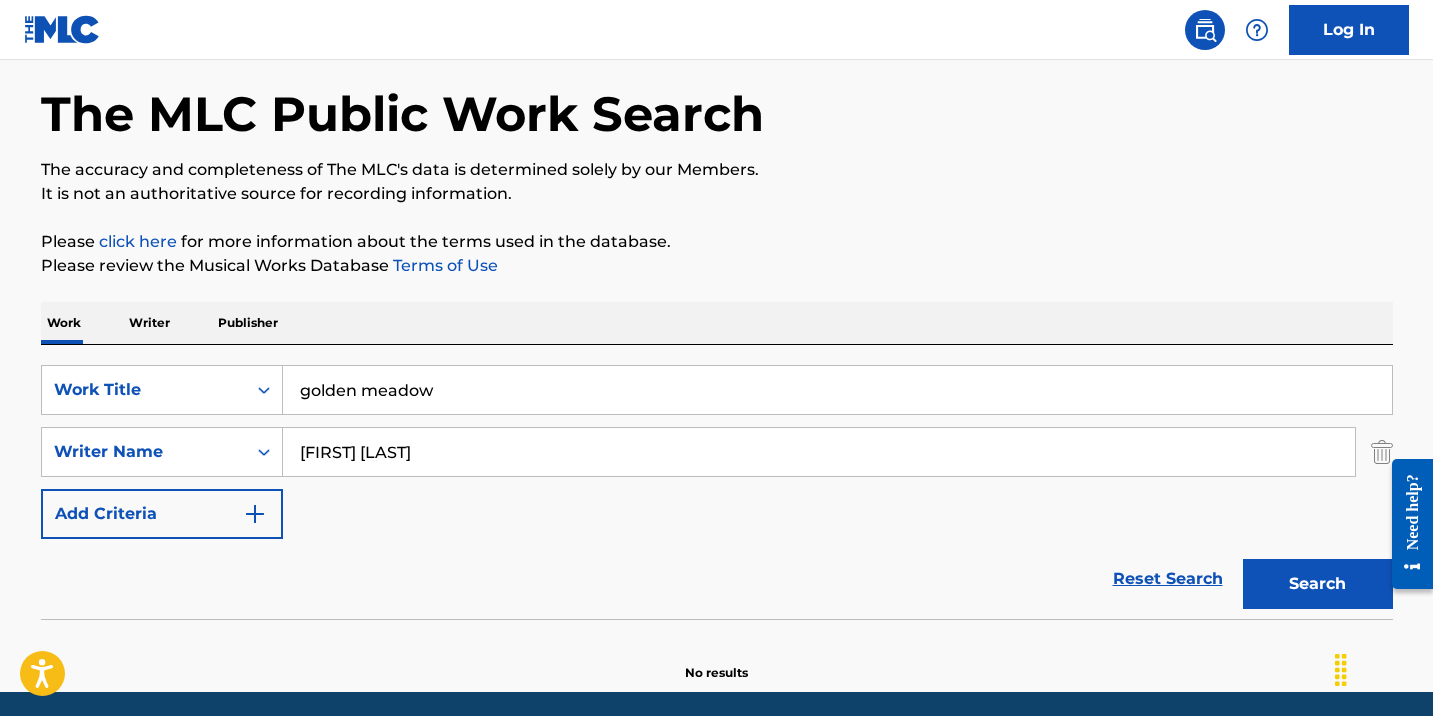 click on "Search" at bounding box center [1318, 584] 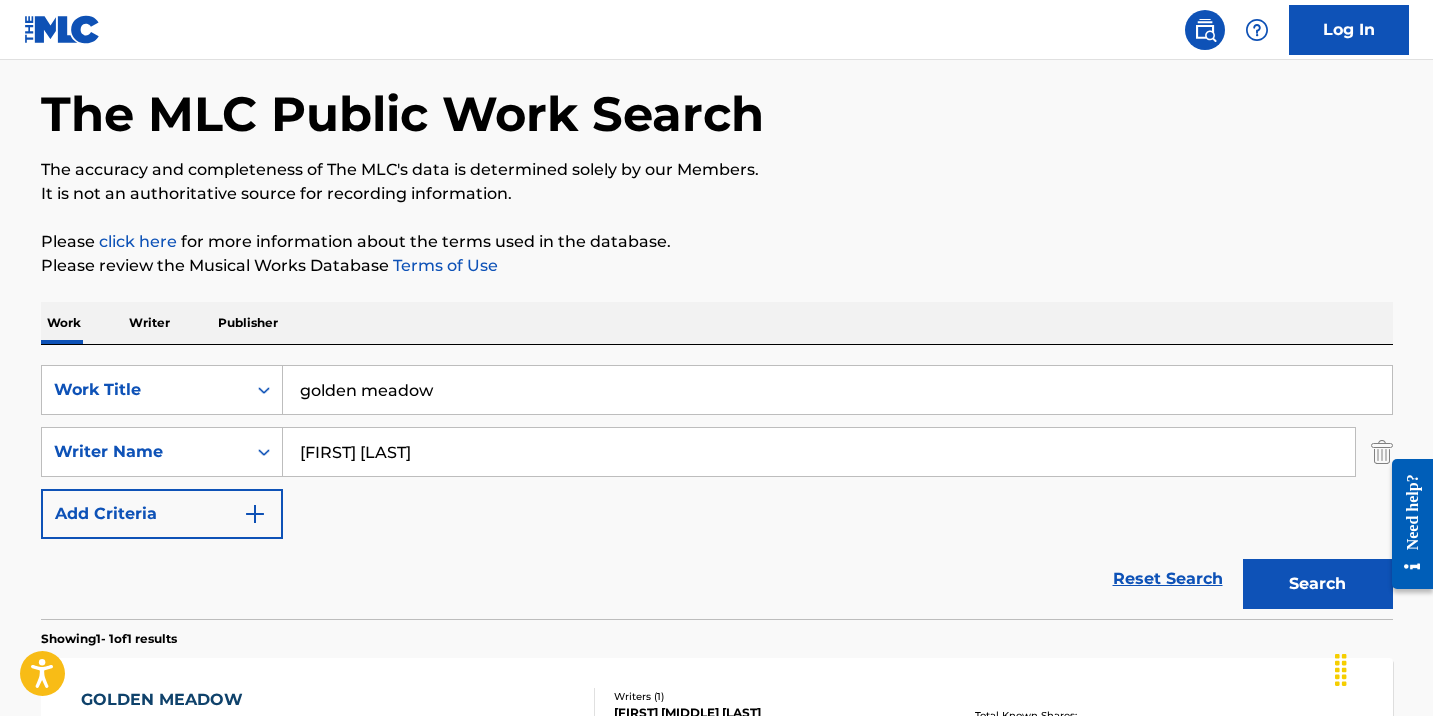 scroll, scrollTop: 341, scrollLeft: 0, axis: vertical 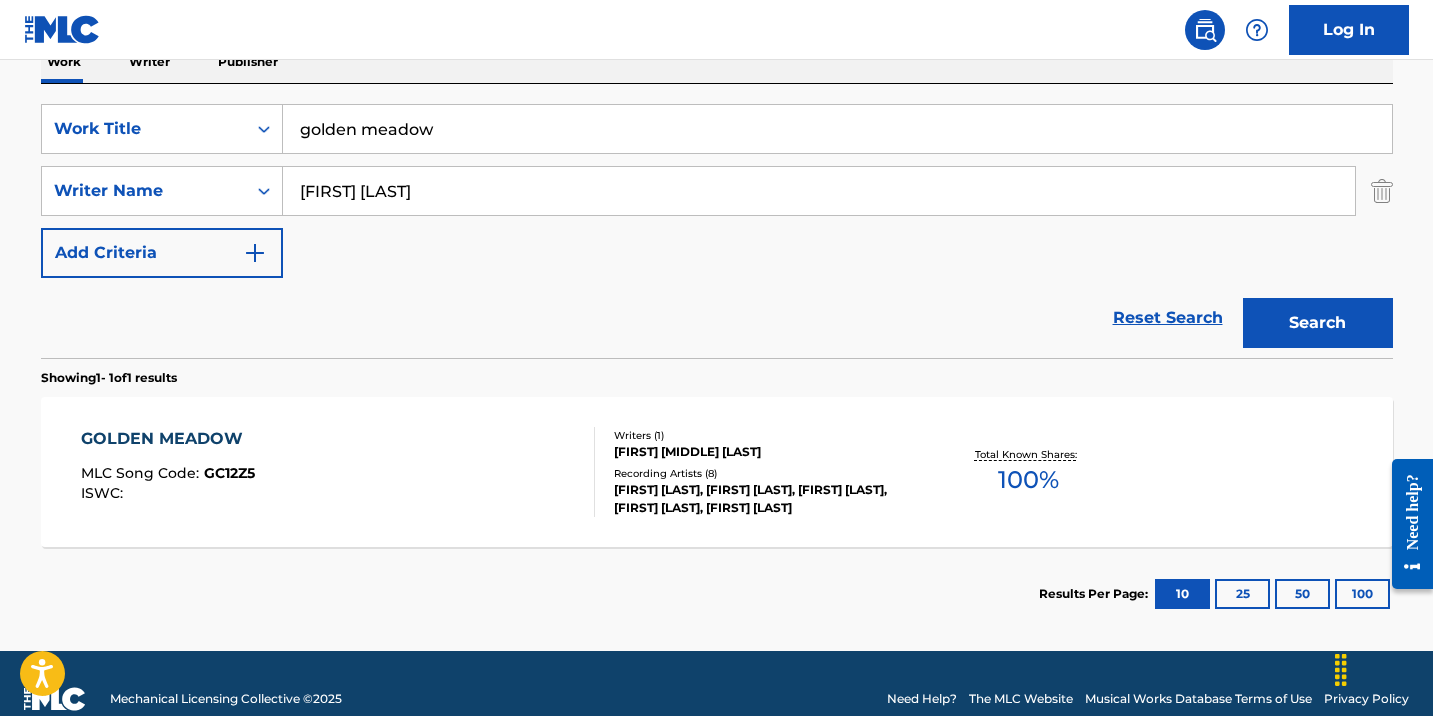 click on "GOLDEN MEADOW MLC Song Code : GC12Z5 ISWC :" at bounding box center (338, 472) 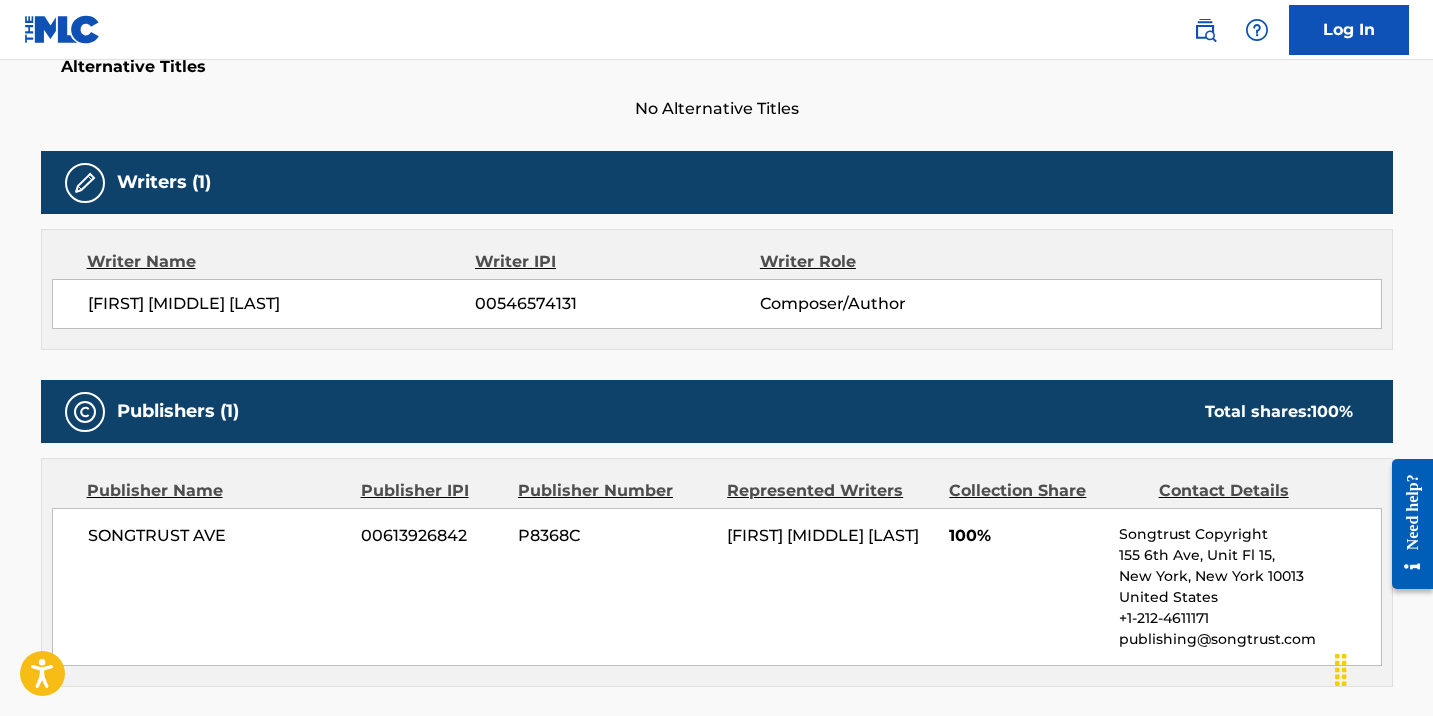 scroll, scrollTop: 0, scrollLeft: 0, axis: both 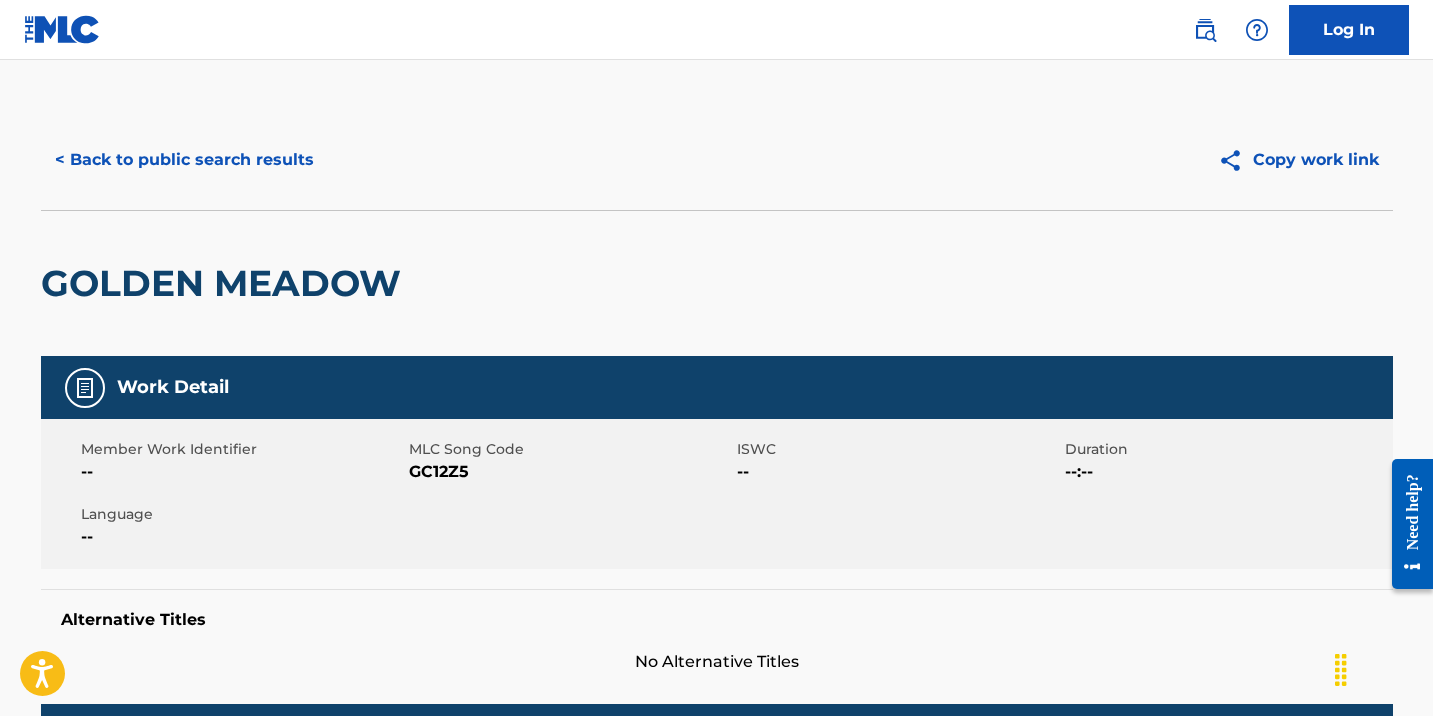 click on "< Back to public search results" at bounding box center [184, 160] 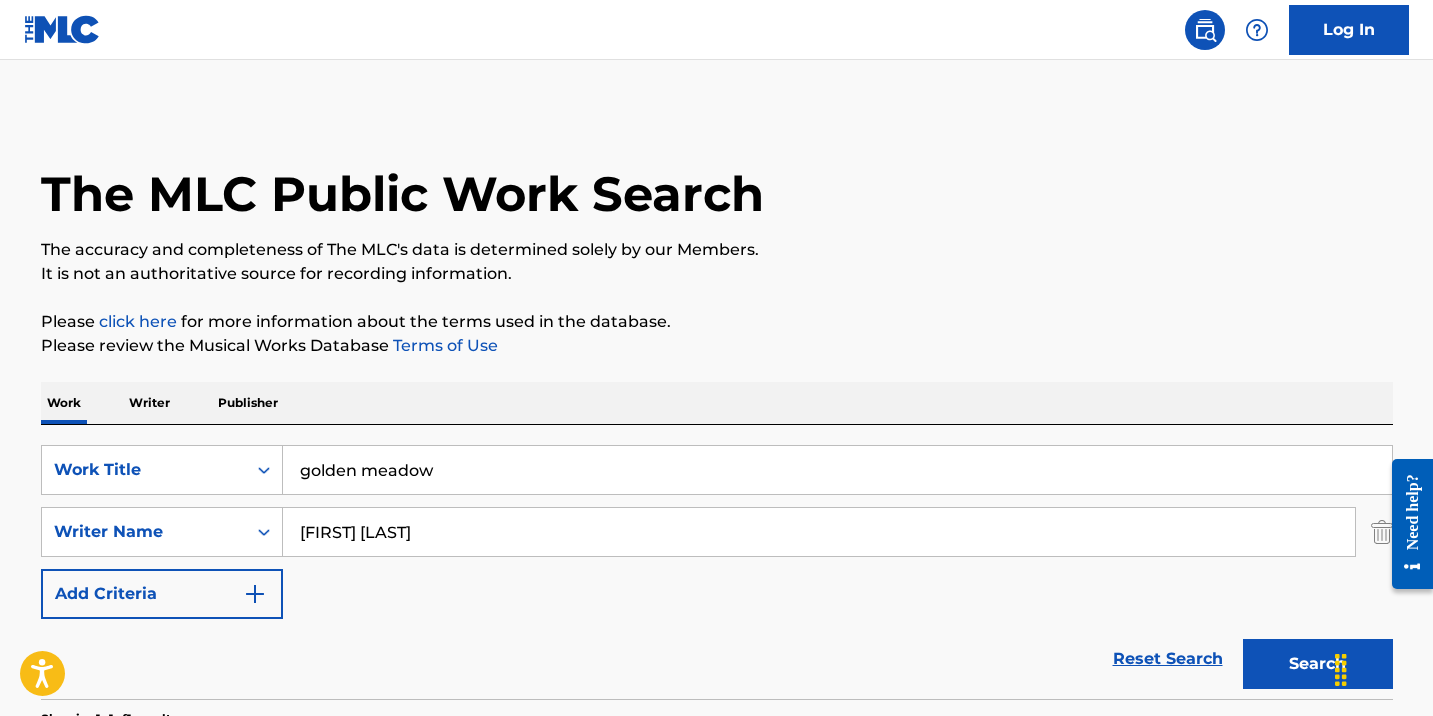 scroll, scrollTop: 258, scrollLeft: 0, axis: vertical 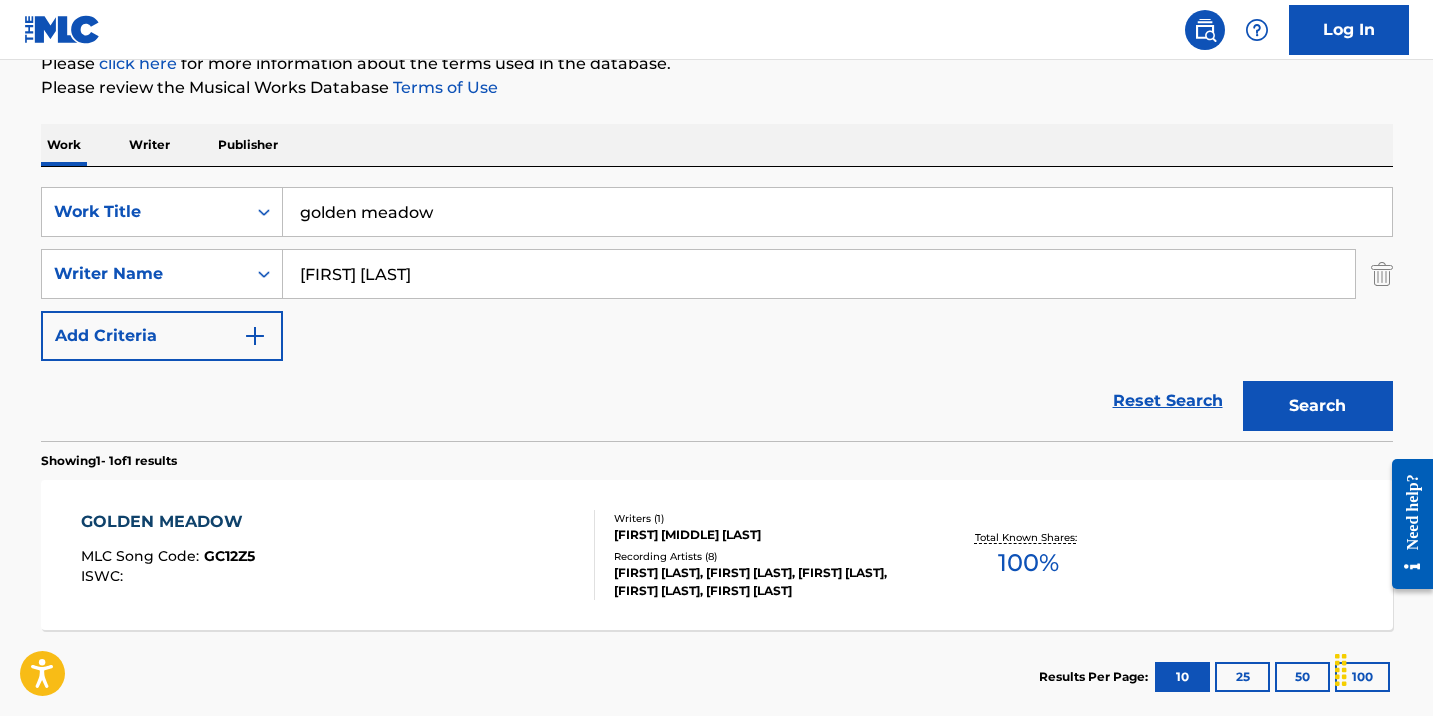 click on "golden meadow" at bounding box center [837, 212] 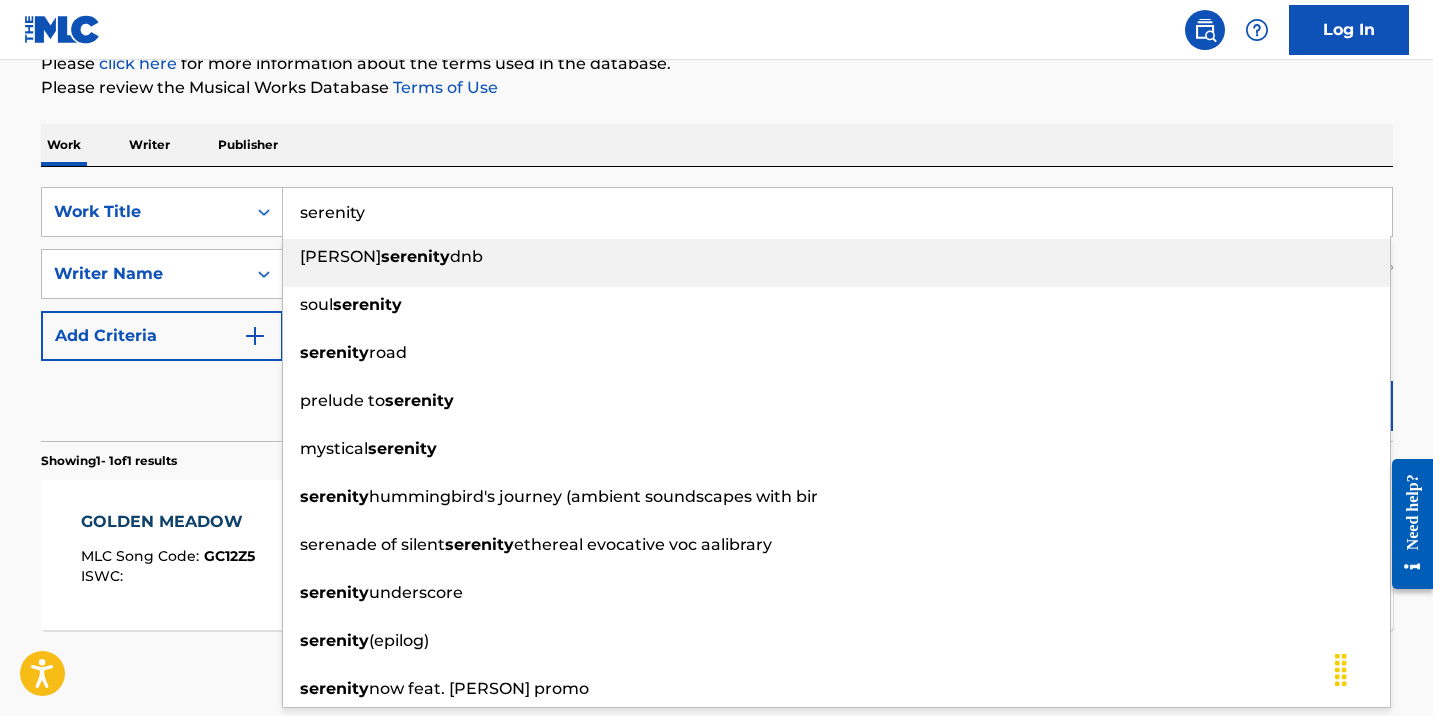type on "serenity" 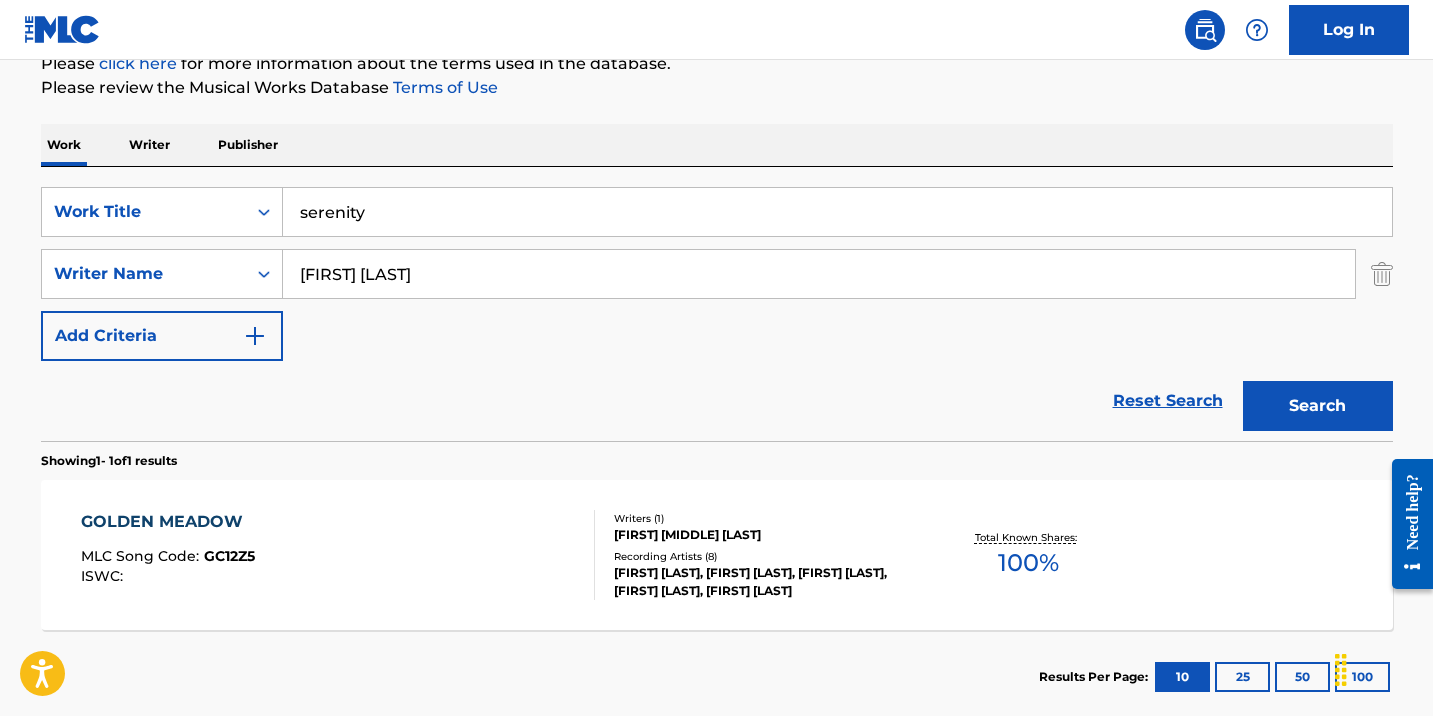 click on "Search" at bounding box center [1318, 406] 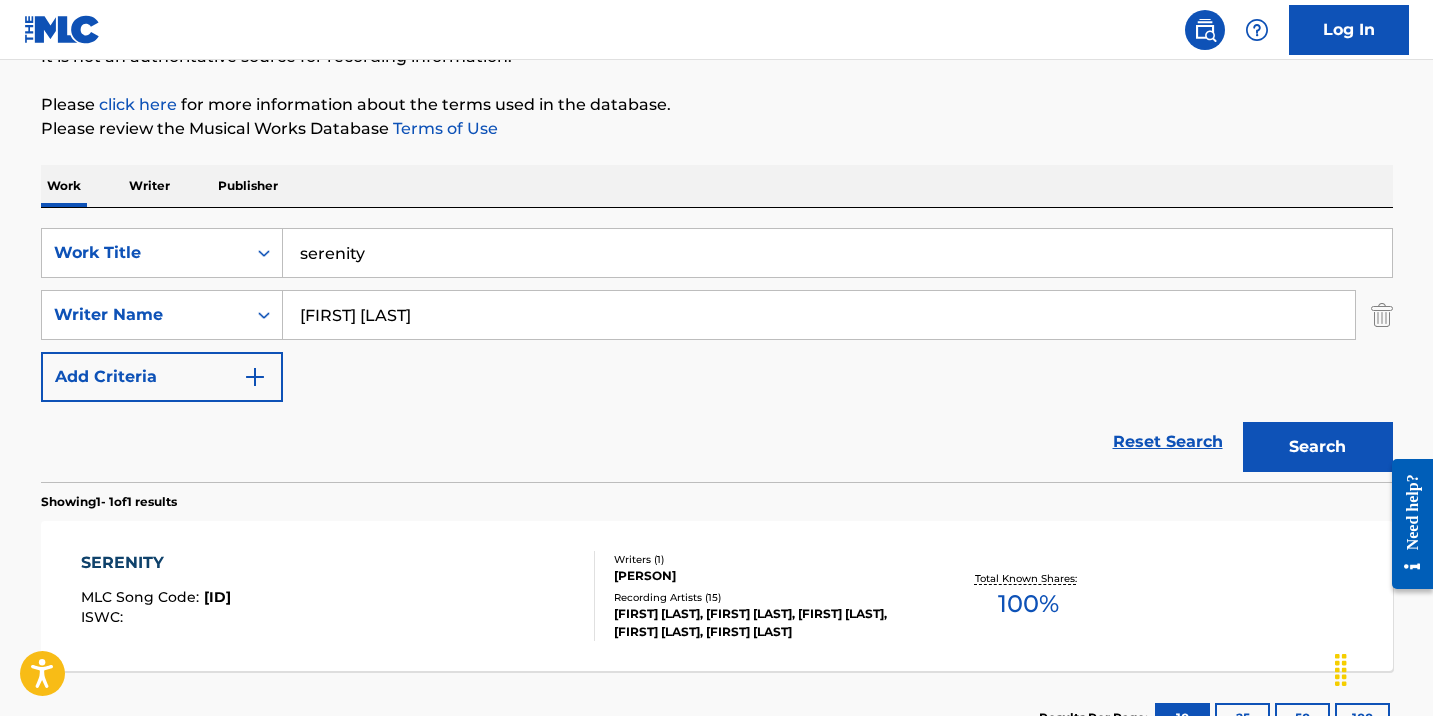 scroll, scrollTop: 258, scrollLeft: 0, axis: vertical 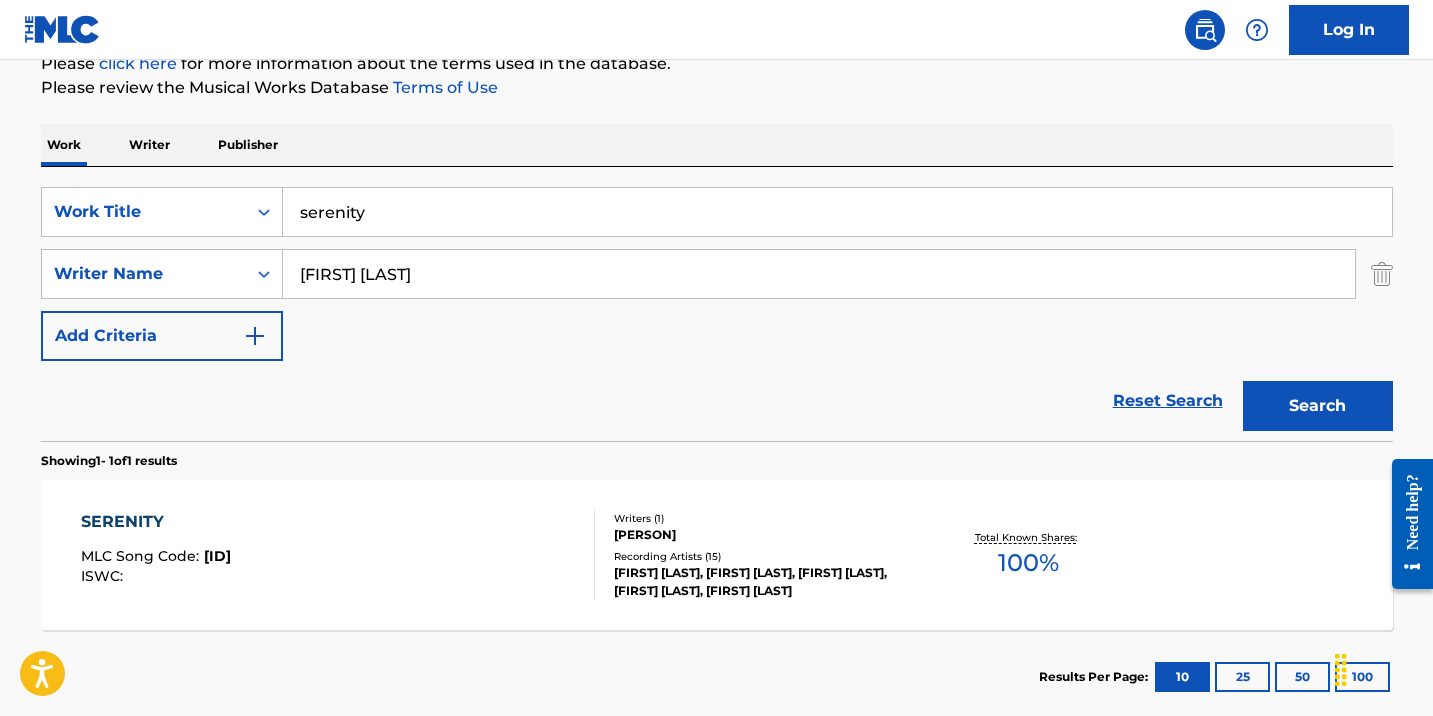 click on "SERENITY MLC Song Code : SB9XK5 ISWC :" at bounding box center [338, 555] 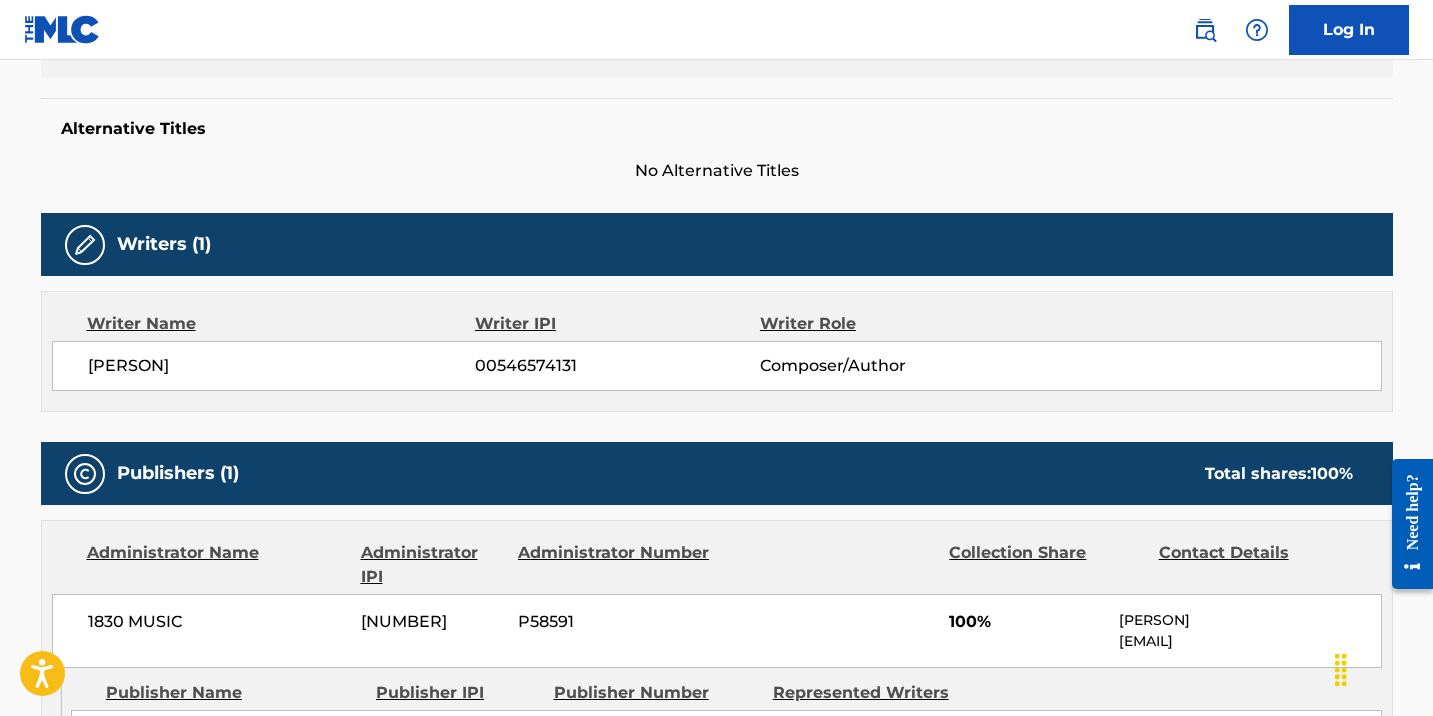scroll, scrollTop: 0, scrollLeft: 0, axis: both 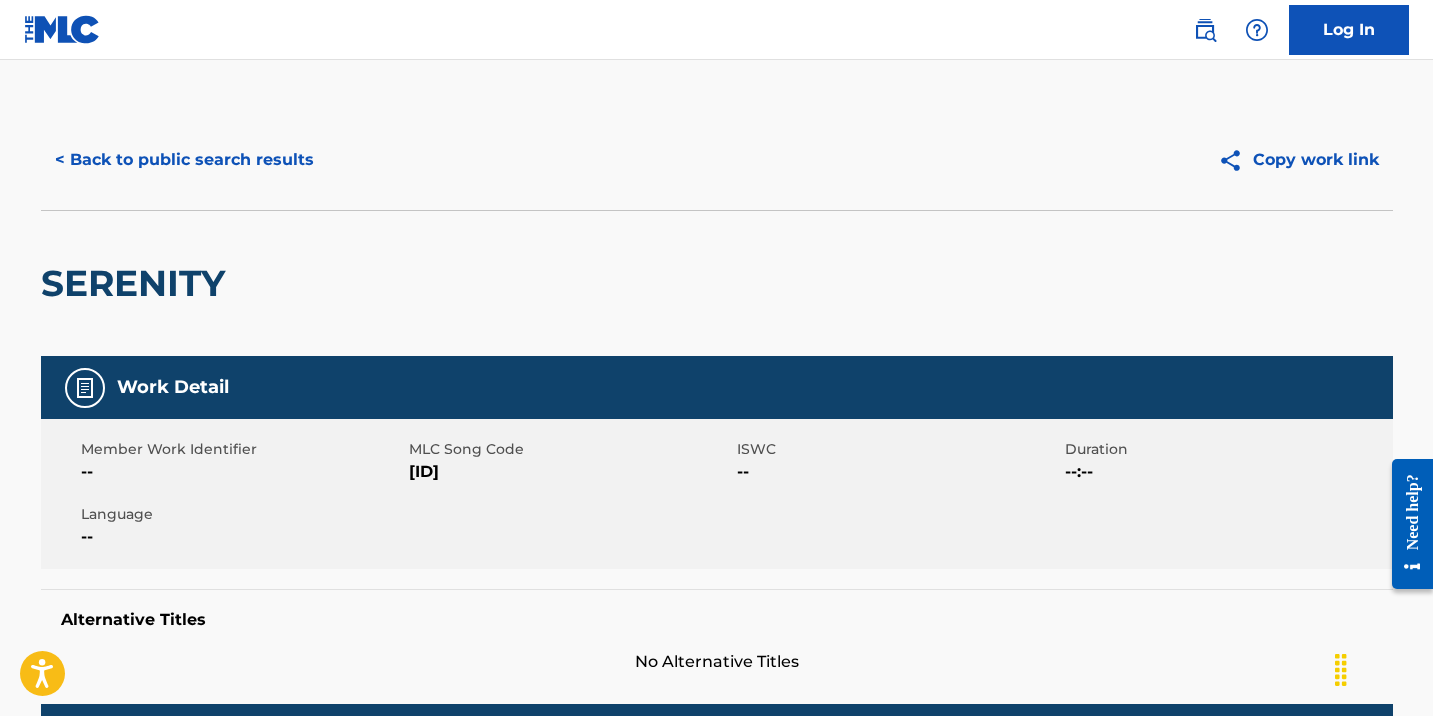 click on "< Back to public search results" at bounding box center (184, 160) 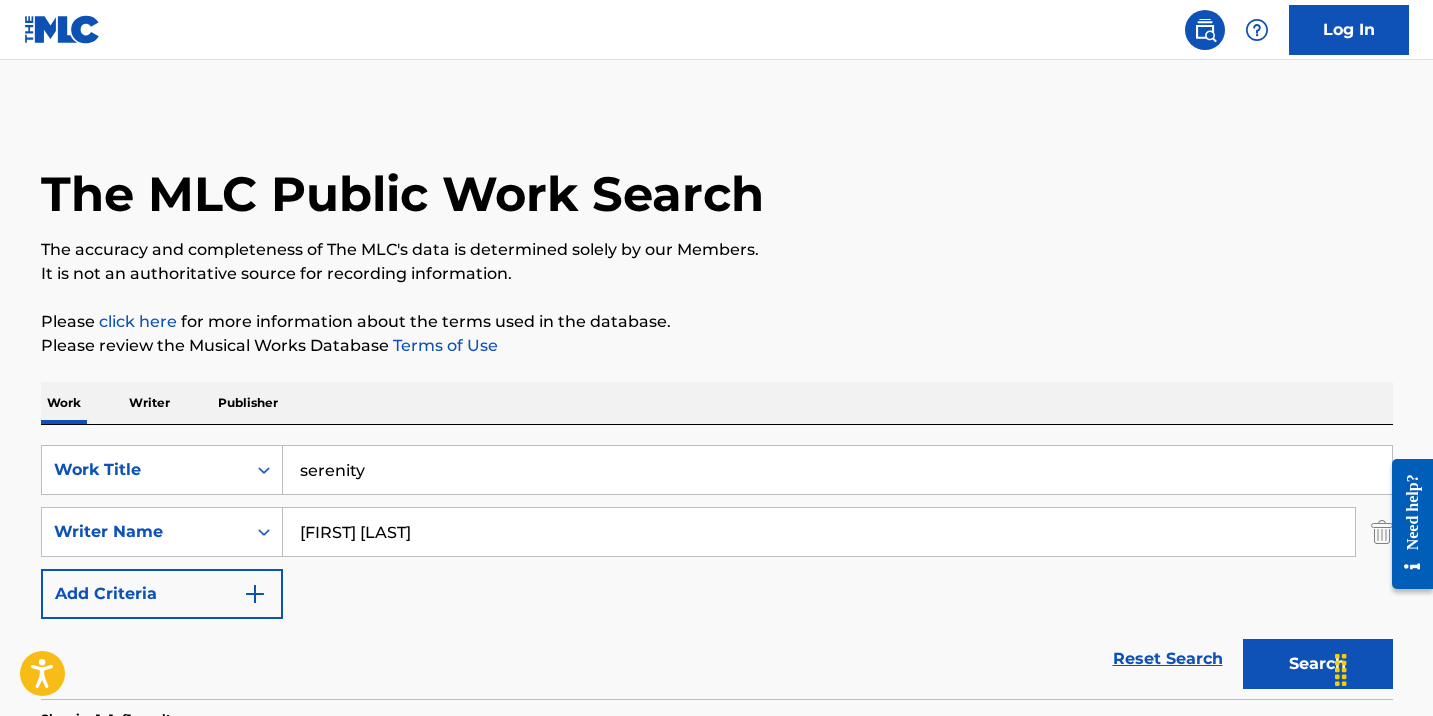 scroll, scrollTop: 258, scrollLeft: 0, axis: vertical 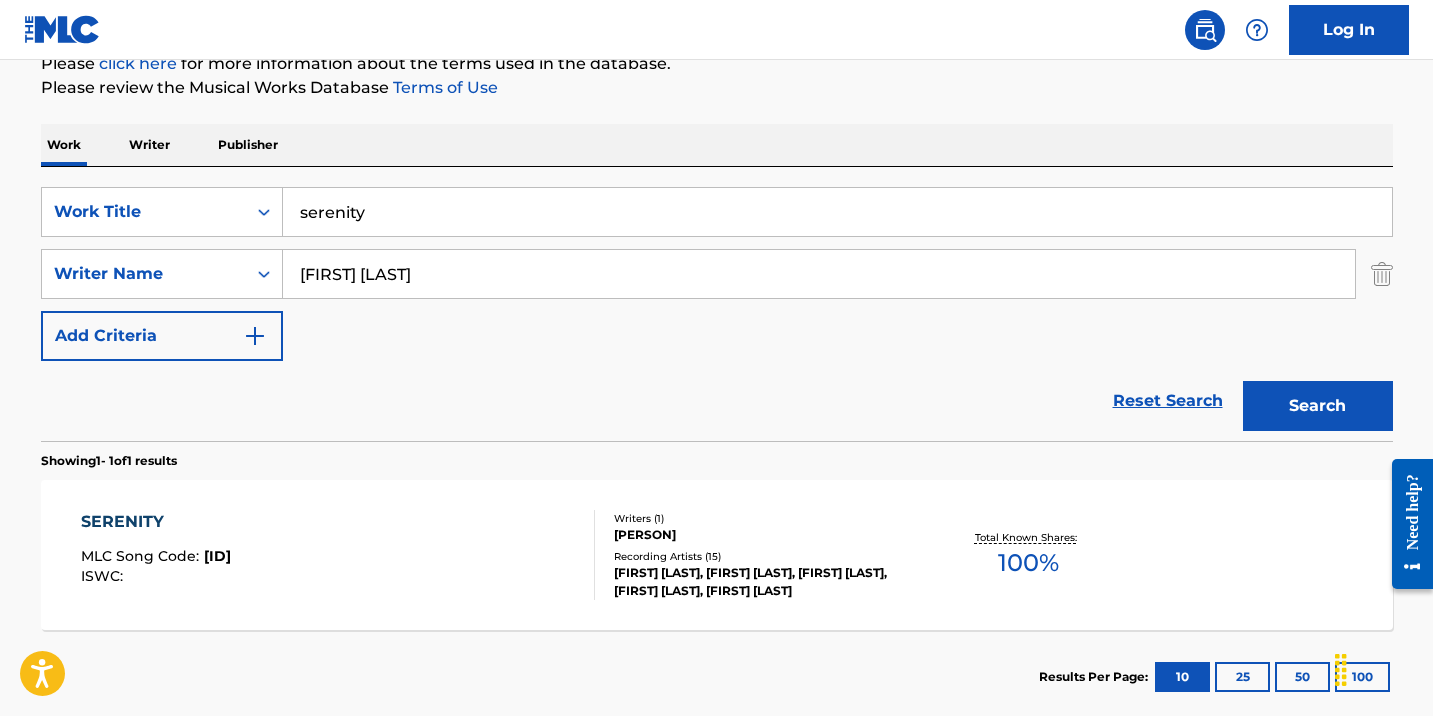 click on "serenity" at bounding box center (837, 212) 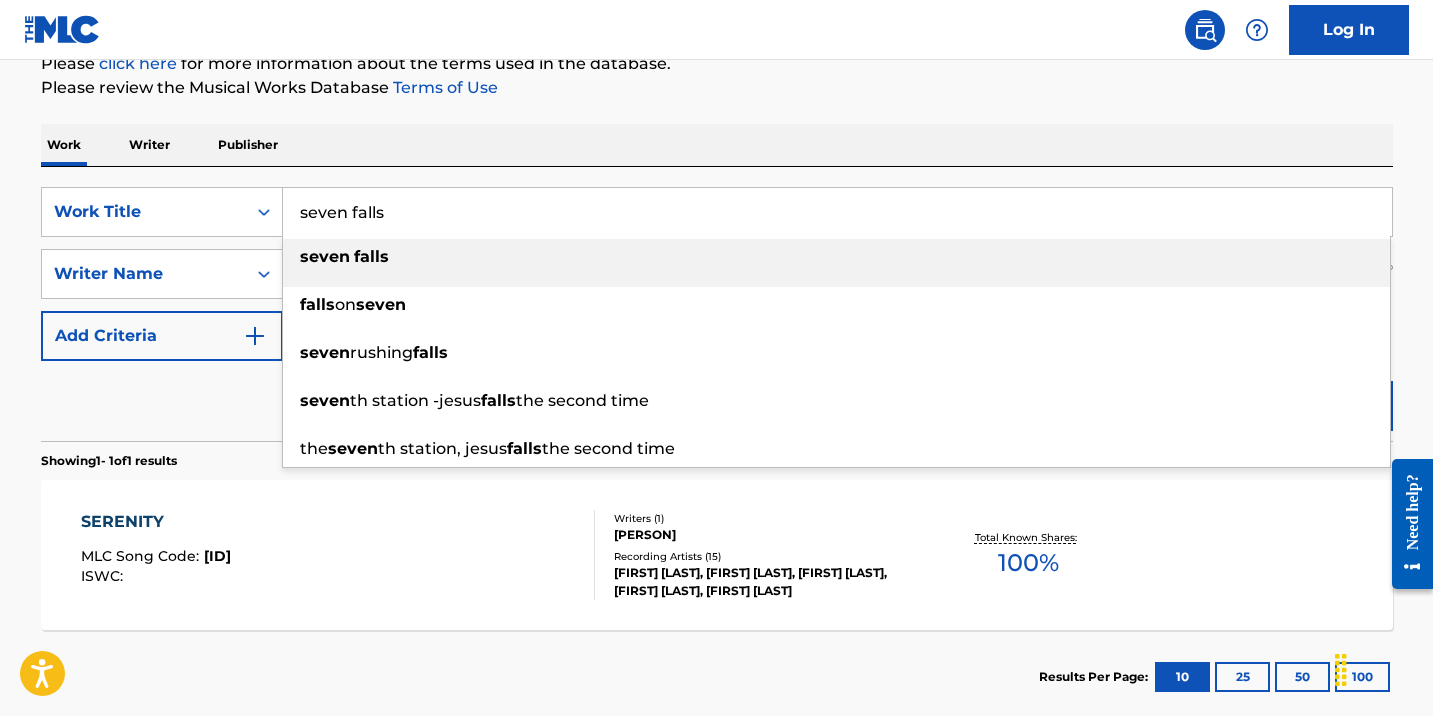 type on "seven falls" 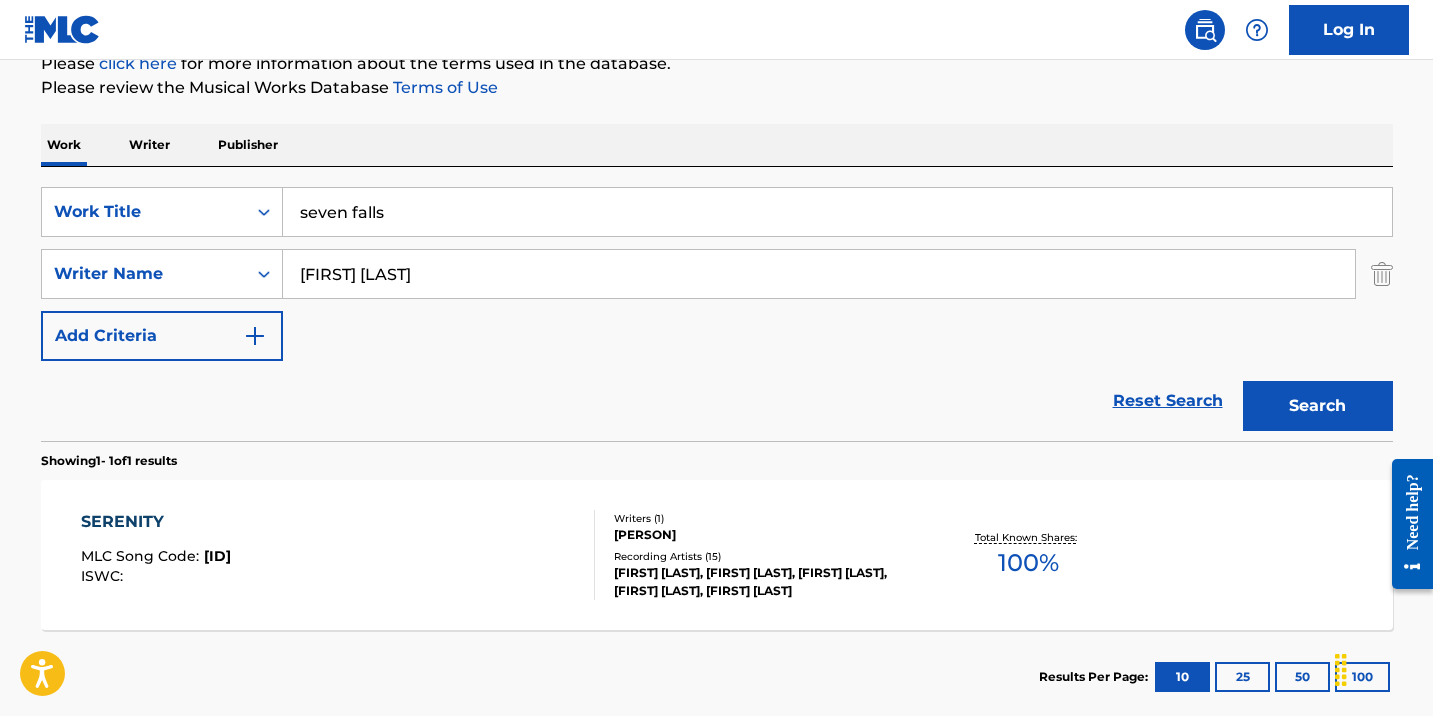 click on "The MLC Public Work Search The accuracy and completeness of The MLC's data is determined solely by our Members. It is not an authoritative source for recording information. Please   click here   for more information about the terms used in the database. Please review the Musical Works Database   Terms of Use Work Writer Publisher SearchWithCriteria6ec27101-6b5e-4e35-bf64-d3d6ecc094e4 Work Title seven falls SearchWithCriteria38c2f996-dbda-4cda-8165-aafa02d96325 Writer Name [PERSON] Add Criteria Reset Search Search Showing  1  -   1  of  1   results   SERENITY MLC Song Code : SB9XK5 ISWC : Writers ( 1 ) [PERSON] Recording Artists ( 15 ) [PERSON], [PERSON], [PERSON], [PERSON], [PERSON] Total Known Shares: 100 % Results Per Page: 10 25 50 100" at bounding box center (717, 288) 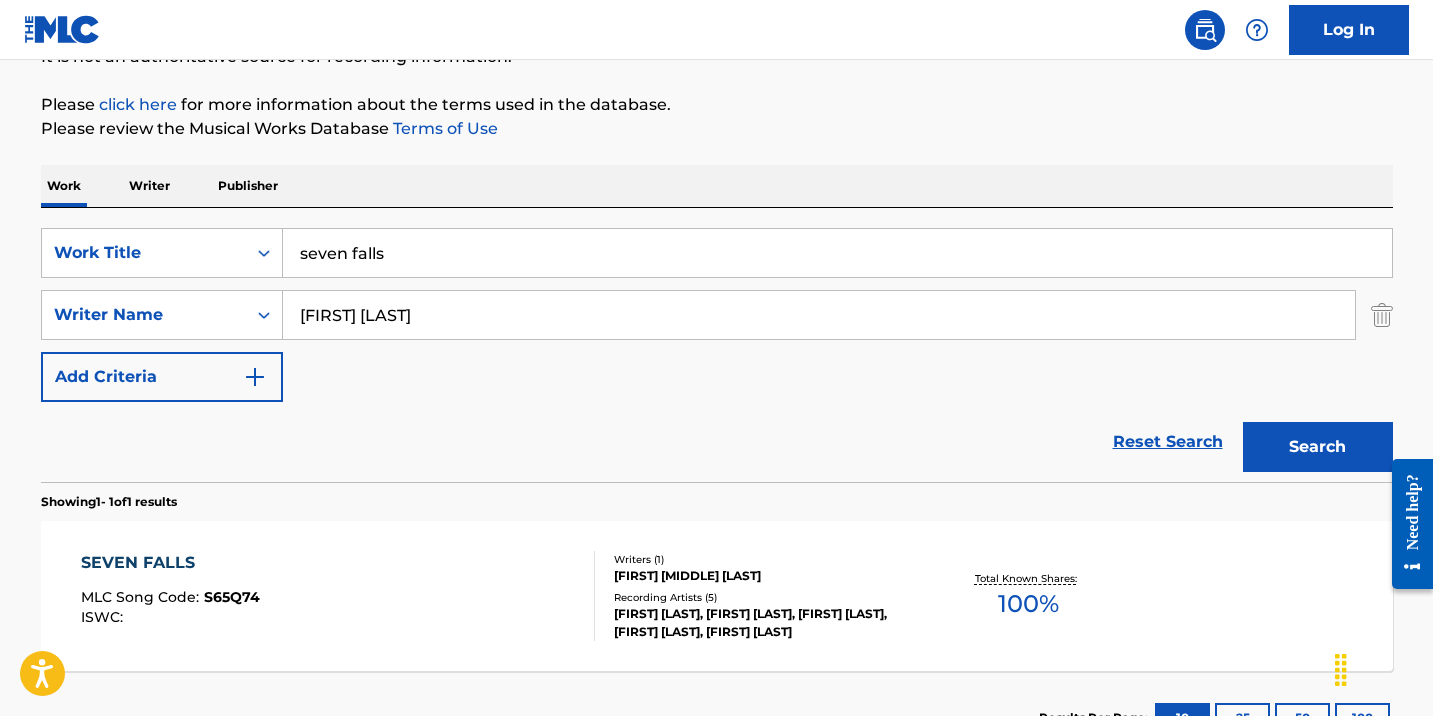 scroll, scrollTop: 258, scrollLeft: 0, axis: vertical 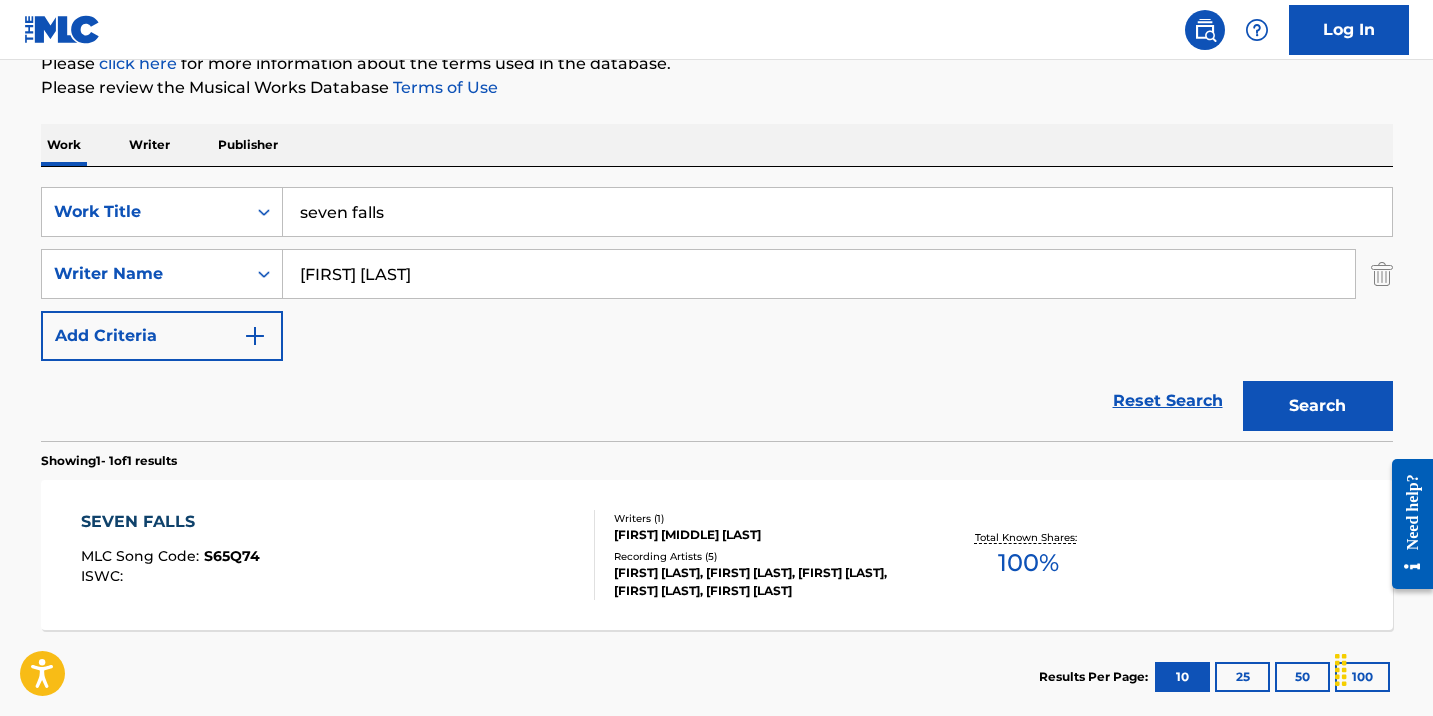 click on "SEVEN FALLS MLC Song Code : S65Q74 ISWC :" at bounding box center [338, 555] 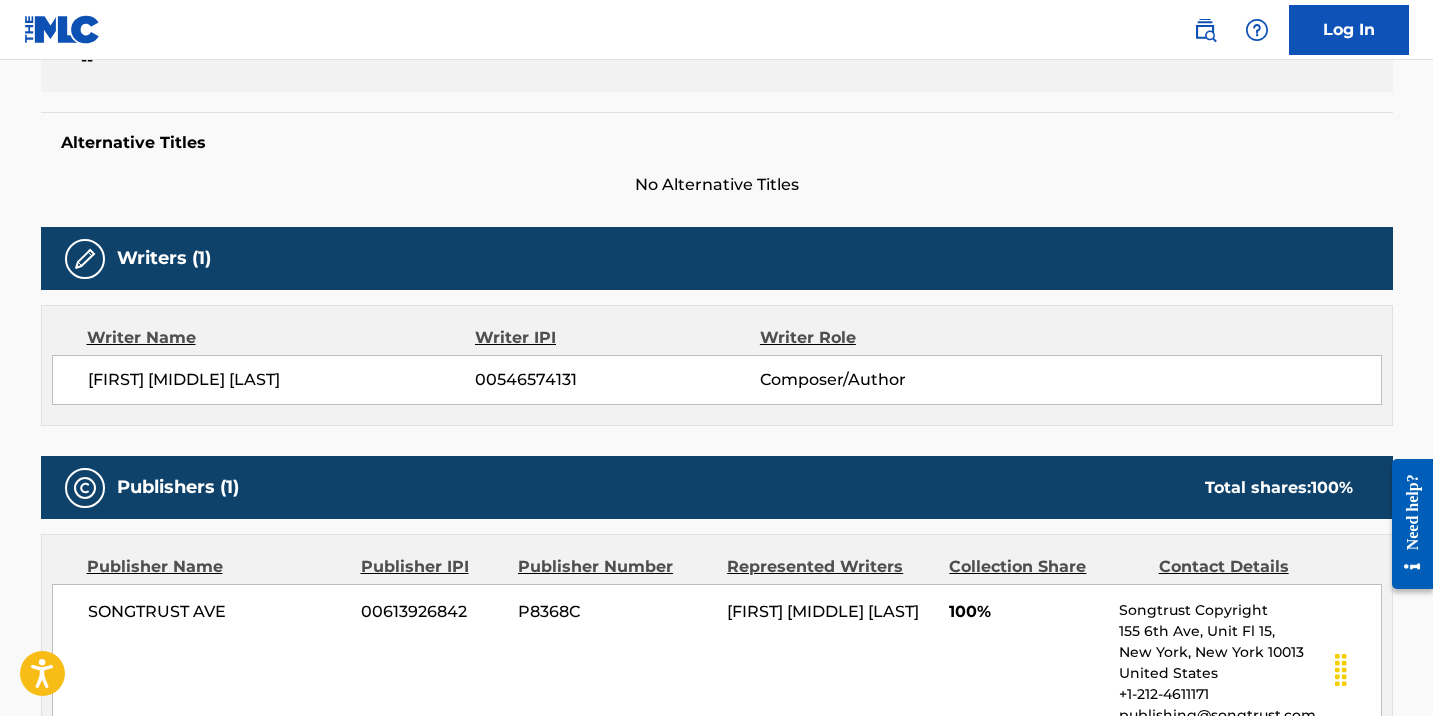 scroll, scrollTop: 0, scrollLeft: 0, axis: both 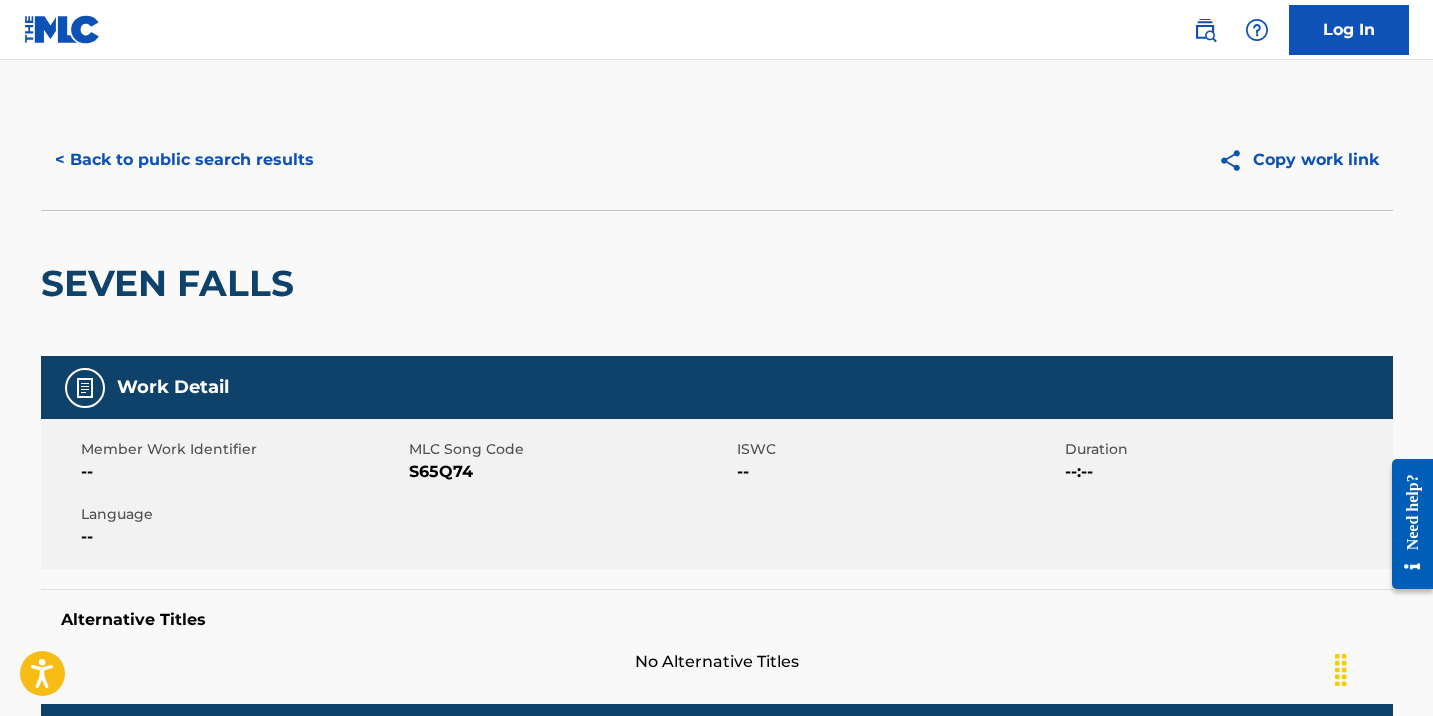 click on "< Back to public search results" at bounding box center [184, 160] 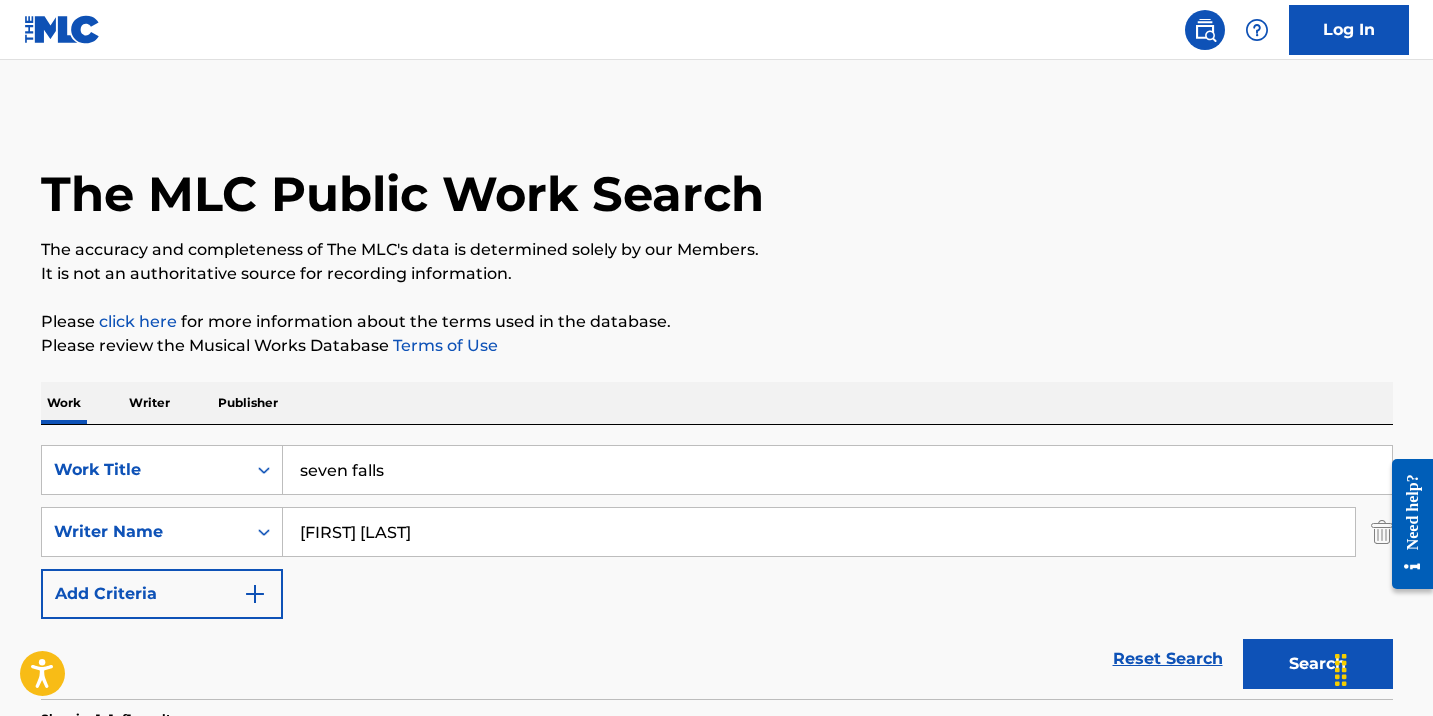 scroll, scrollTop: 258, scrollLeft: 0, axis: vertical 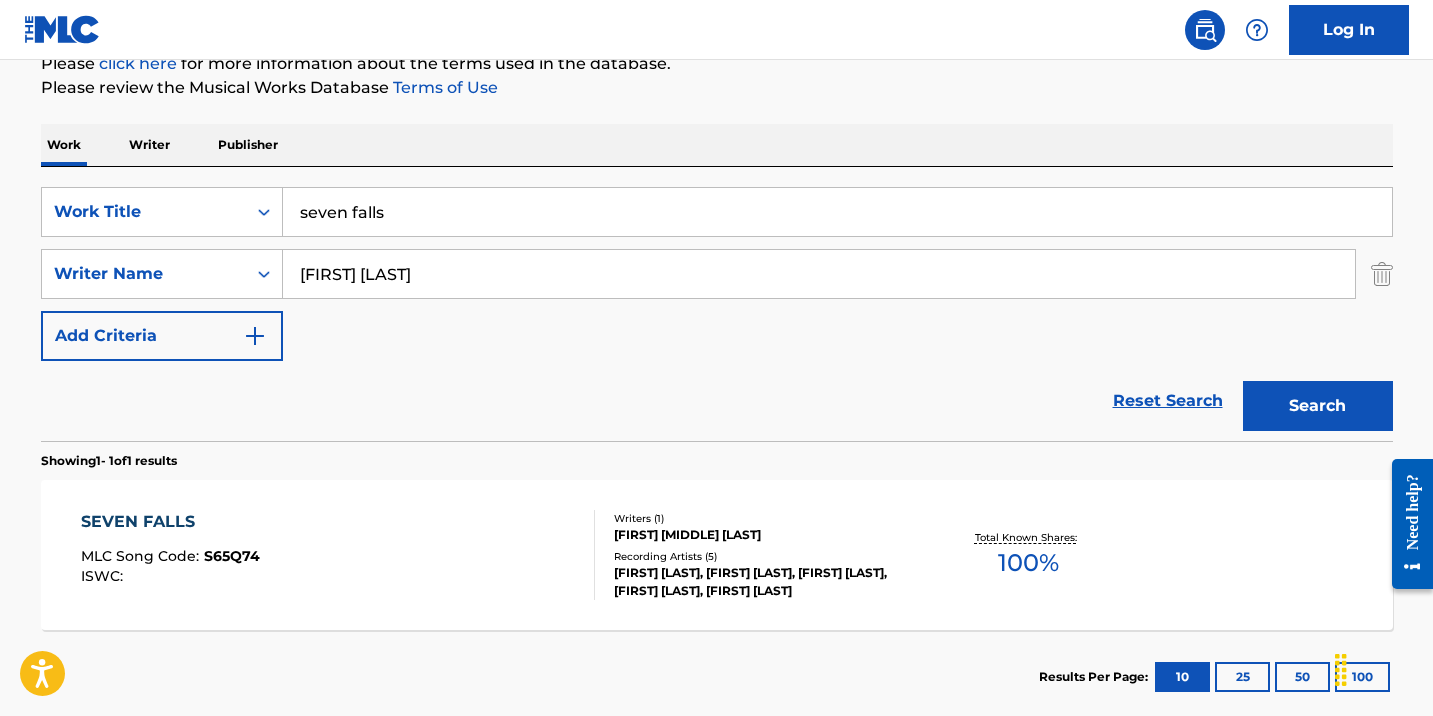 click on "seven falls" at bounding box center (837, 212) 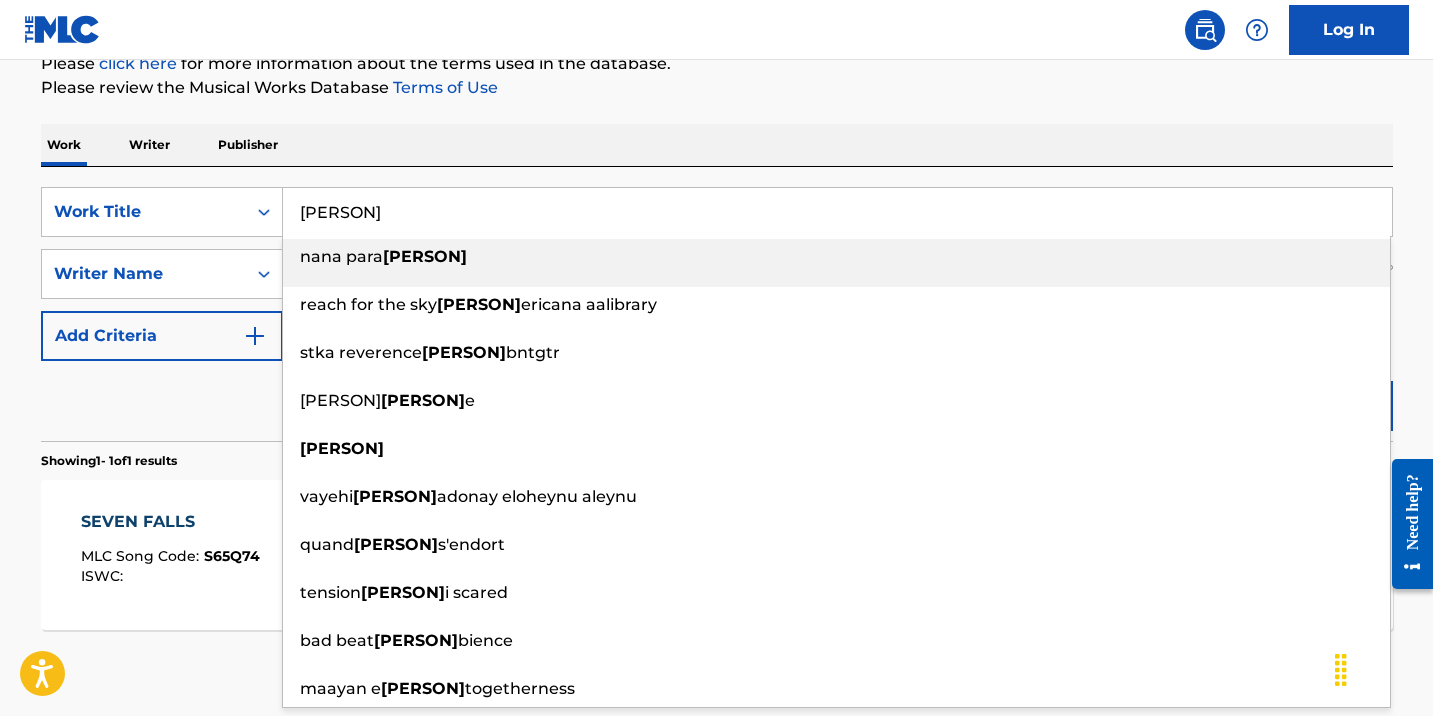 type on "[PERSON]" 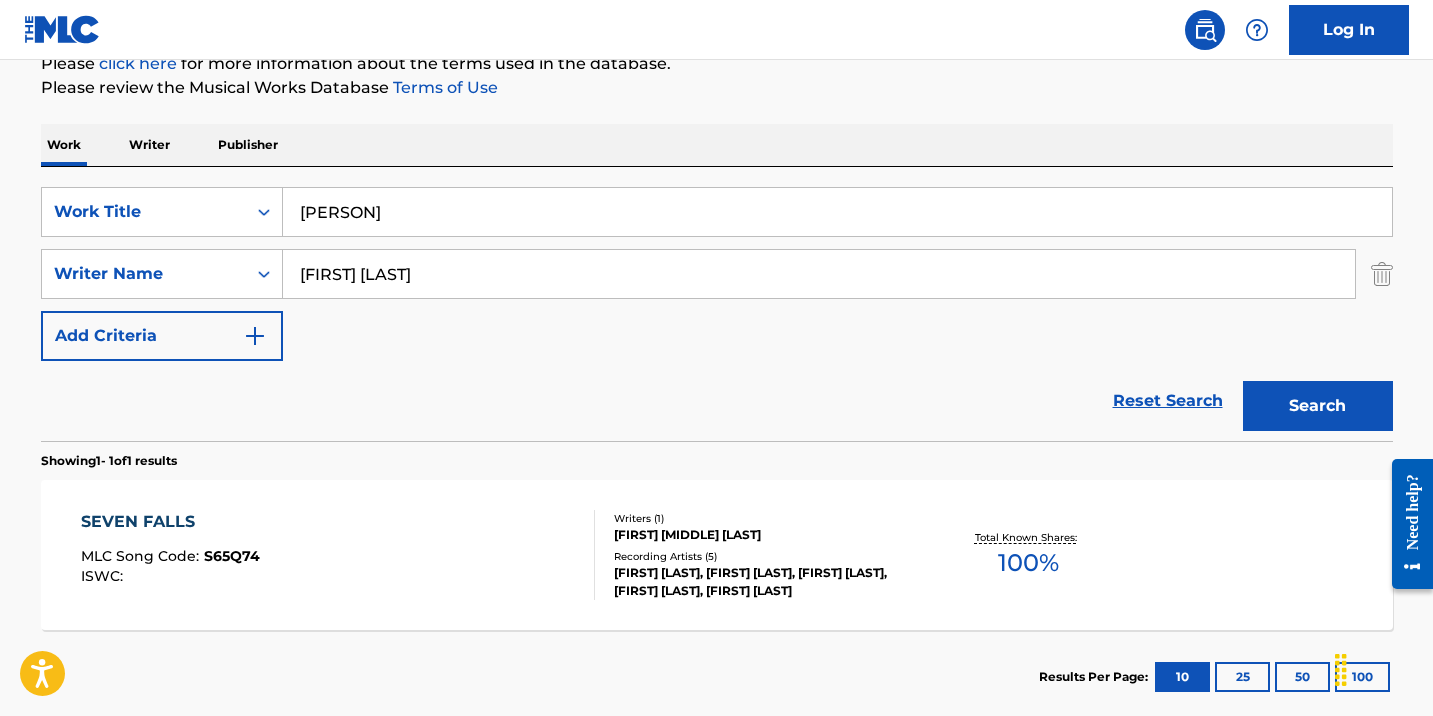 click on "Search" at bounding box center [1318, 406] 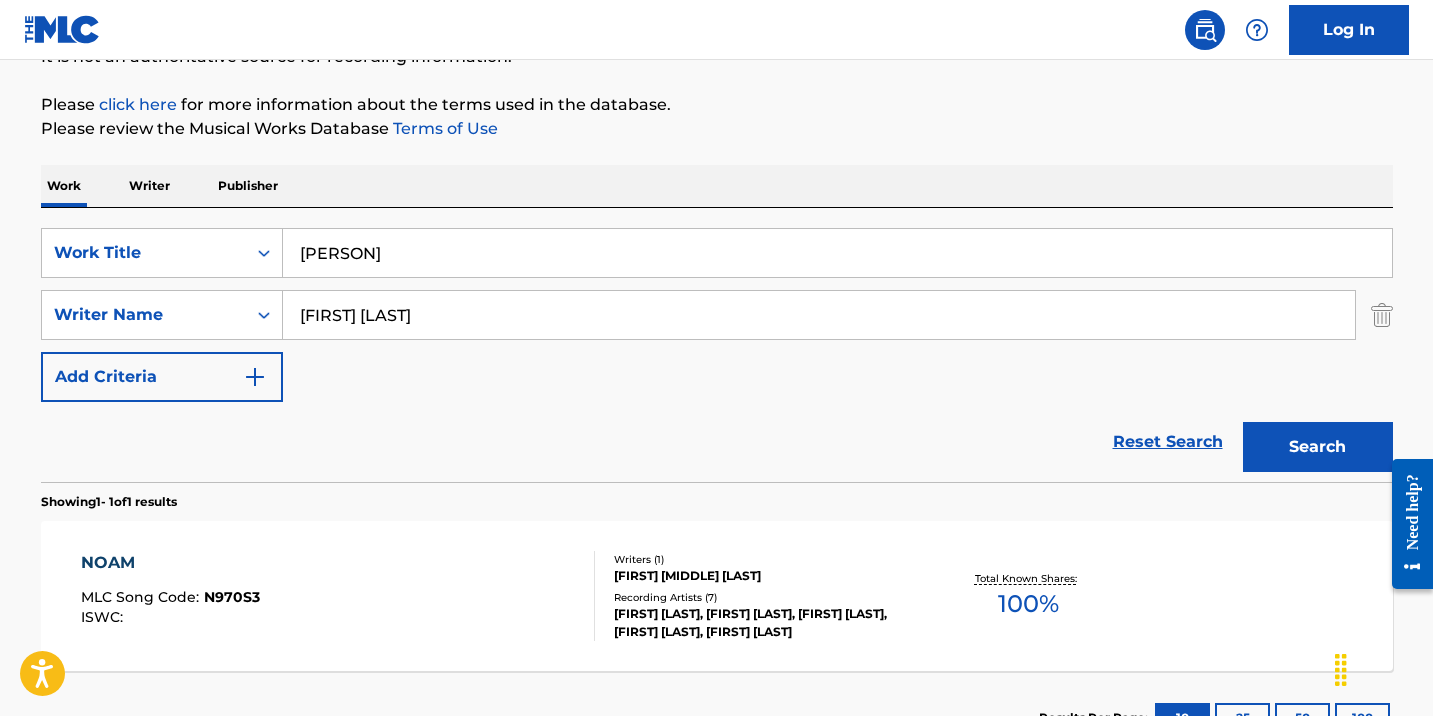 scroll, scrollTop: 258, scrollLeft: 0, axis: vertical 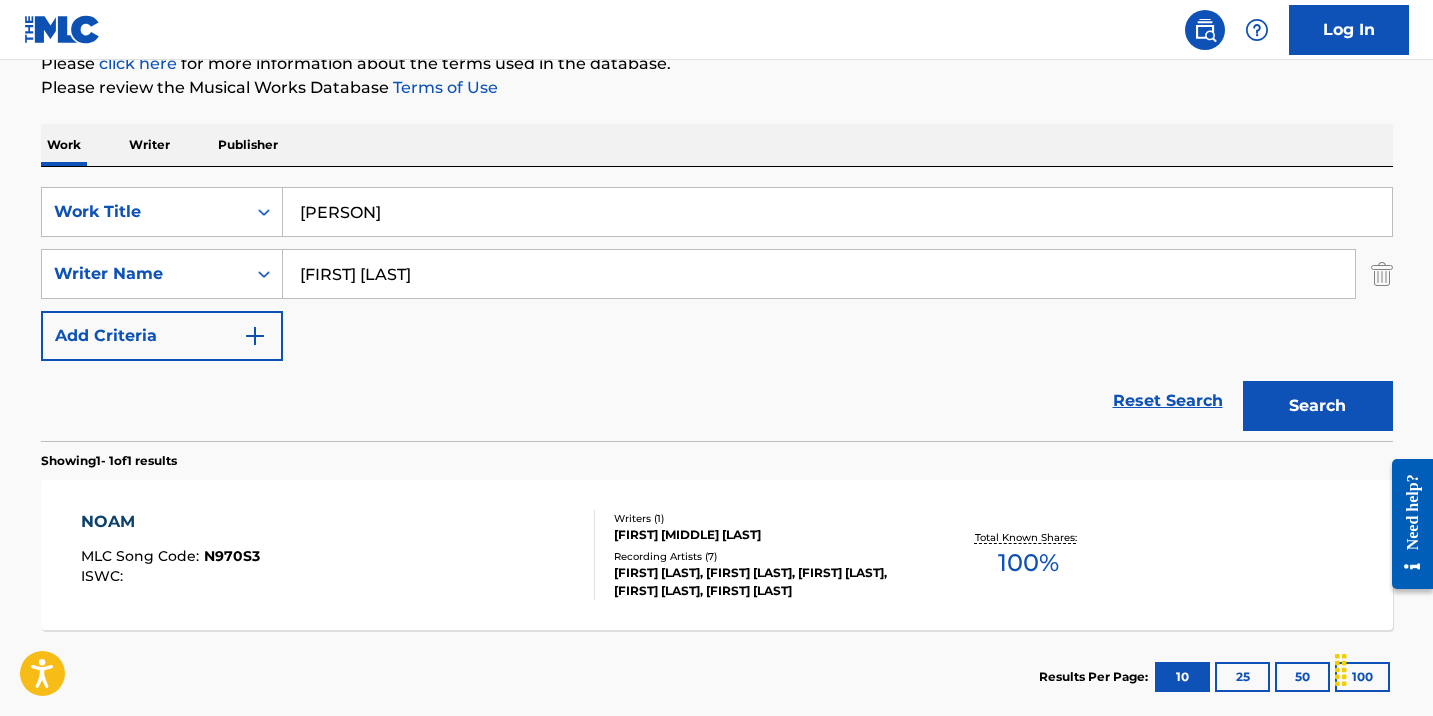 click on "NOAM MLC Song Code : N970S3 ISWC :" at bounding box center [338, 555] 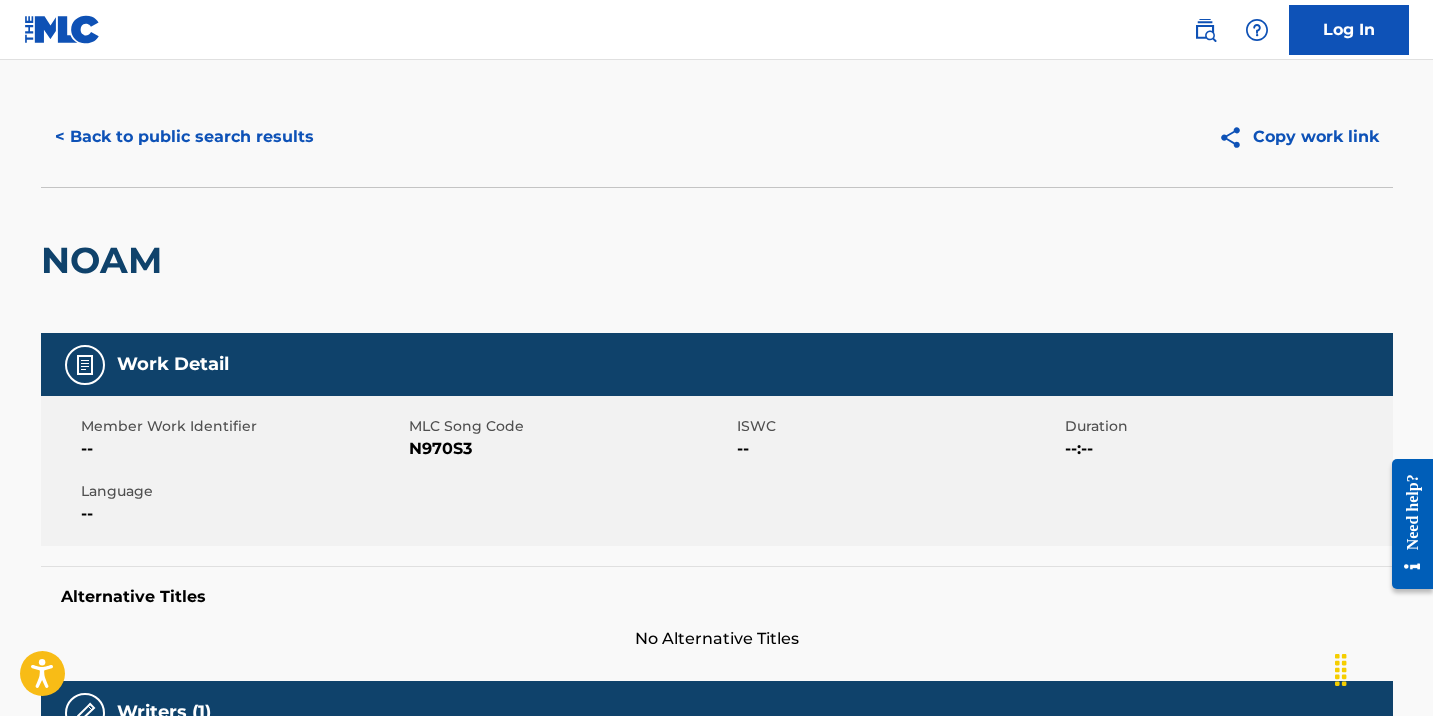 scroll, scrollTop: 0, scrollLeft: 0, axis: both 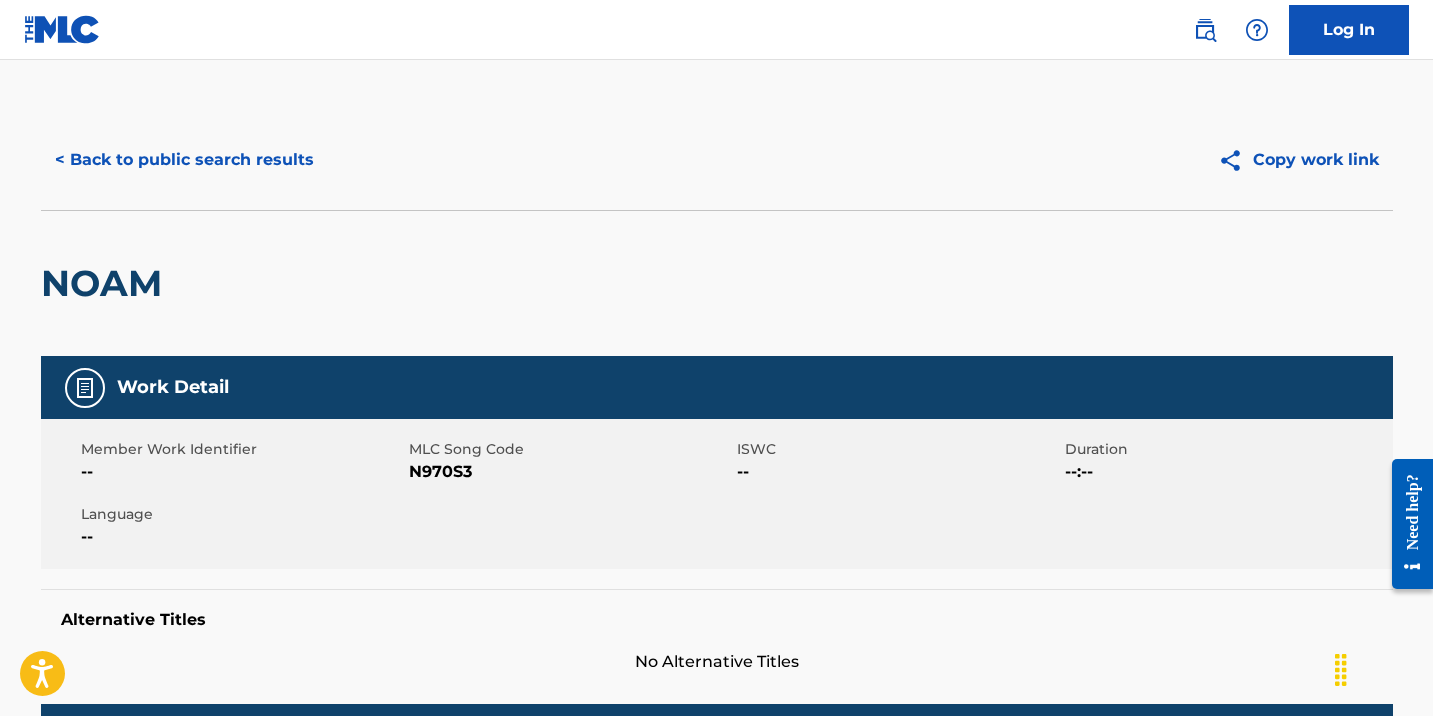 click on "< Back to public search results" at bounding box center [184, 160] 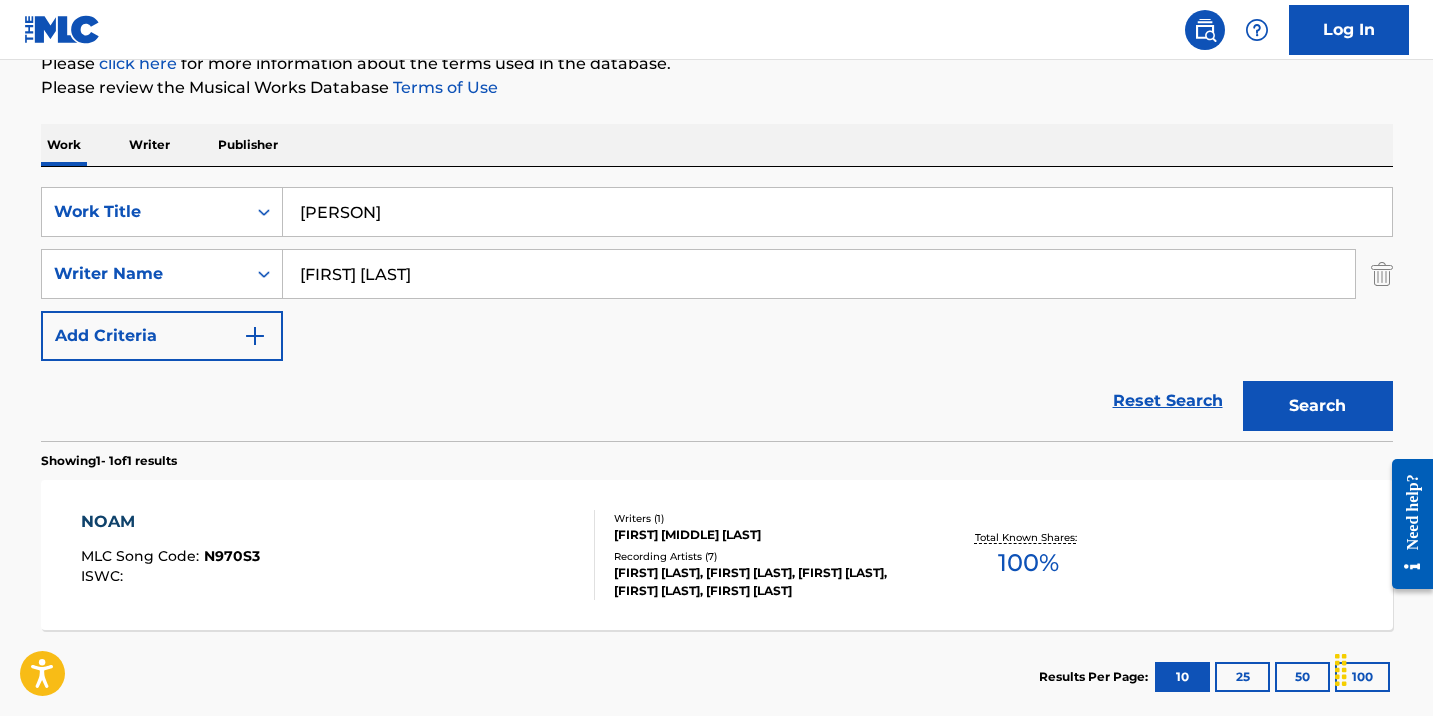 click on "[PERSON]" at bounding box center (837, 212) 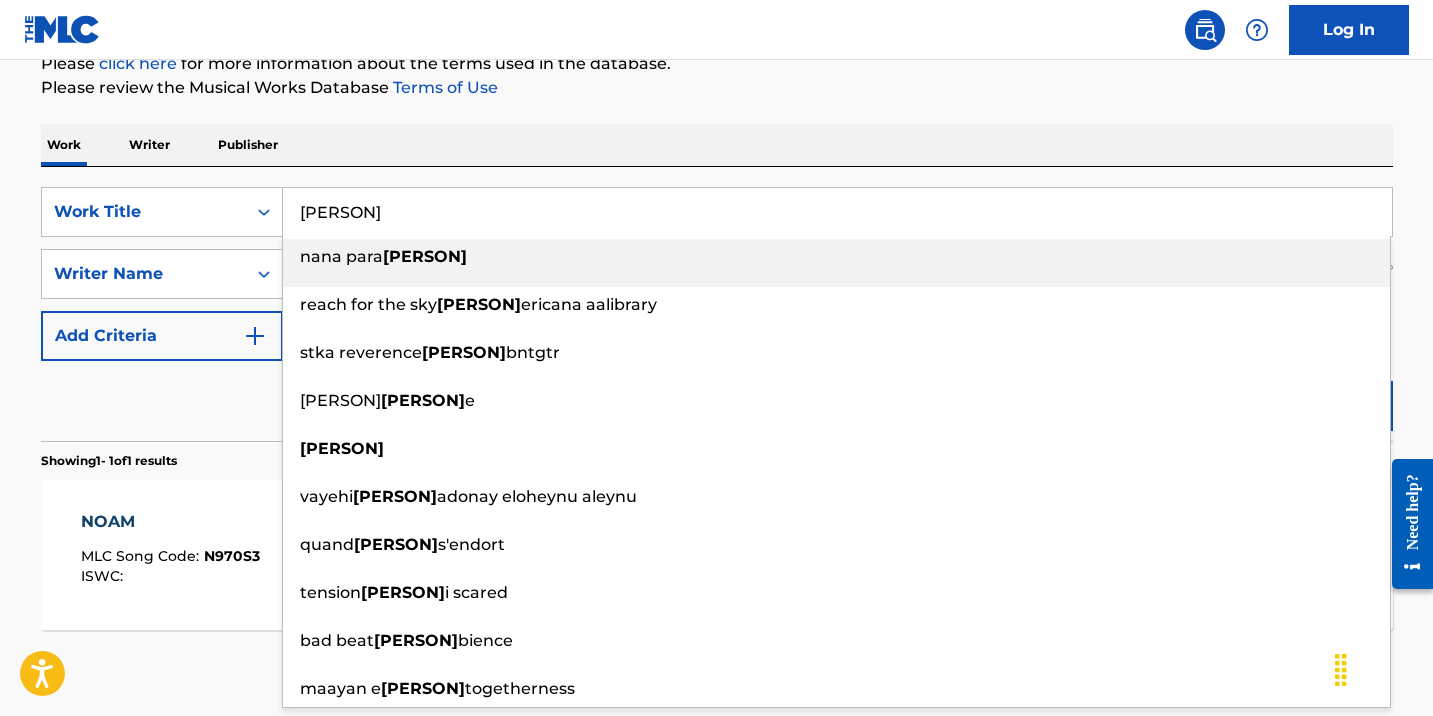 click on "[PERSON]" at bounding box center [837, 212] 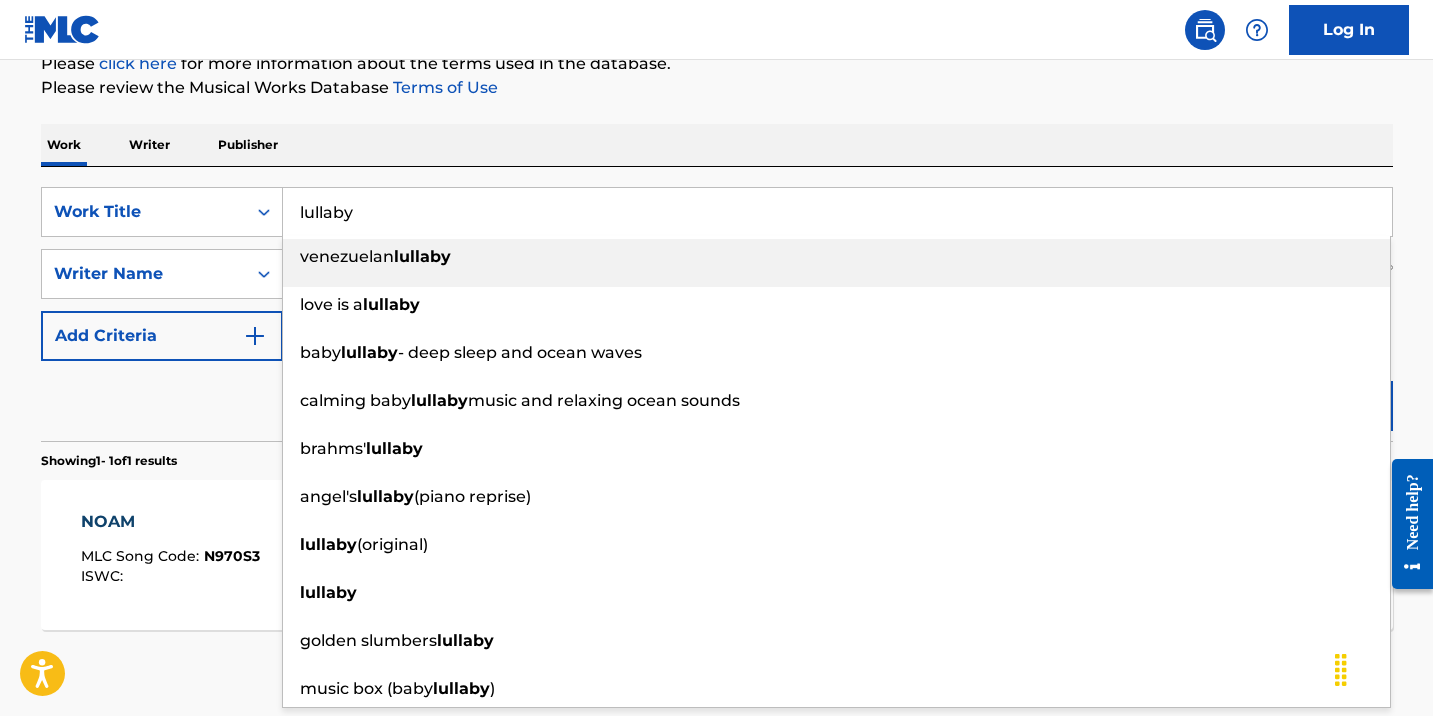 type on "lullaby" 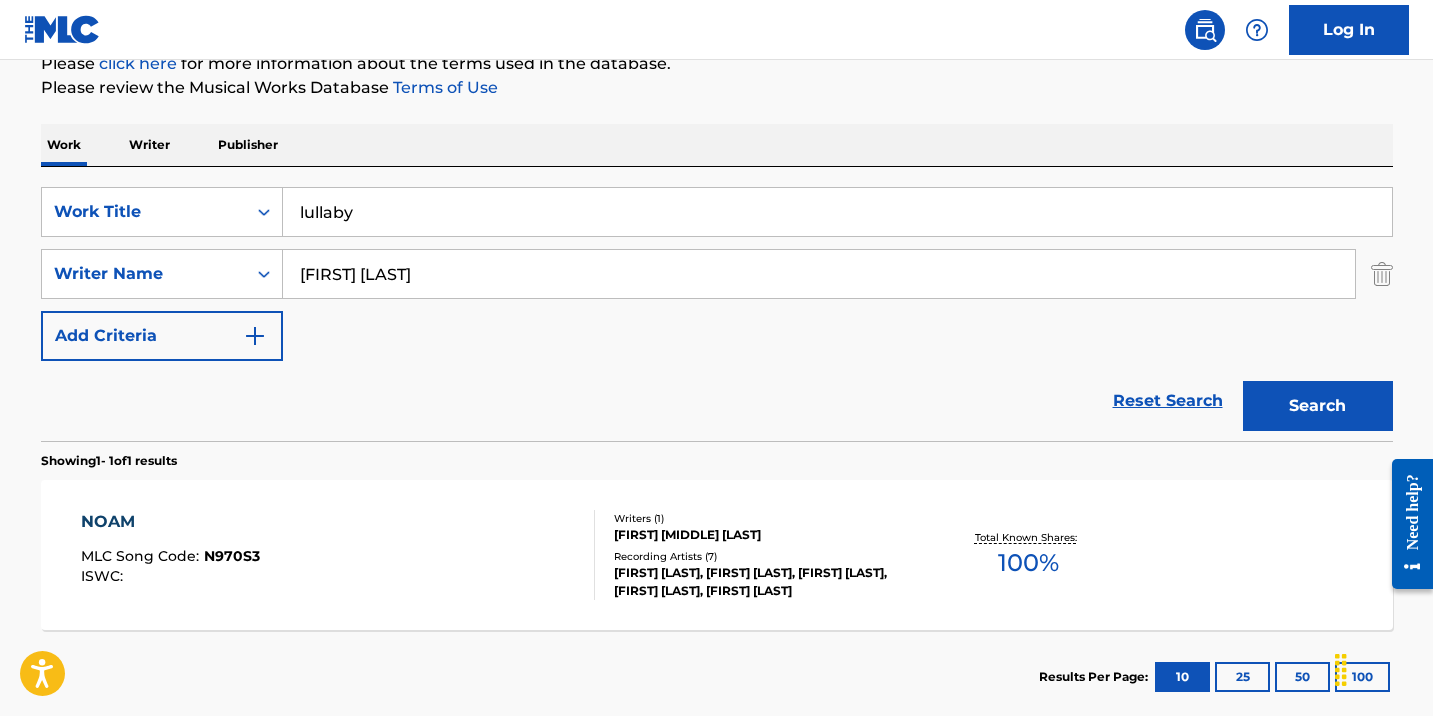 click on "Search" at bounding box center (1318, 406) 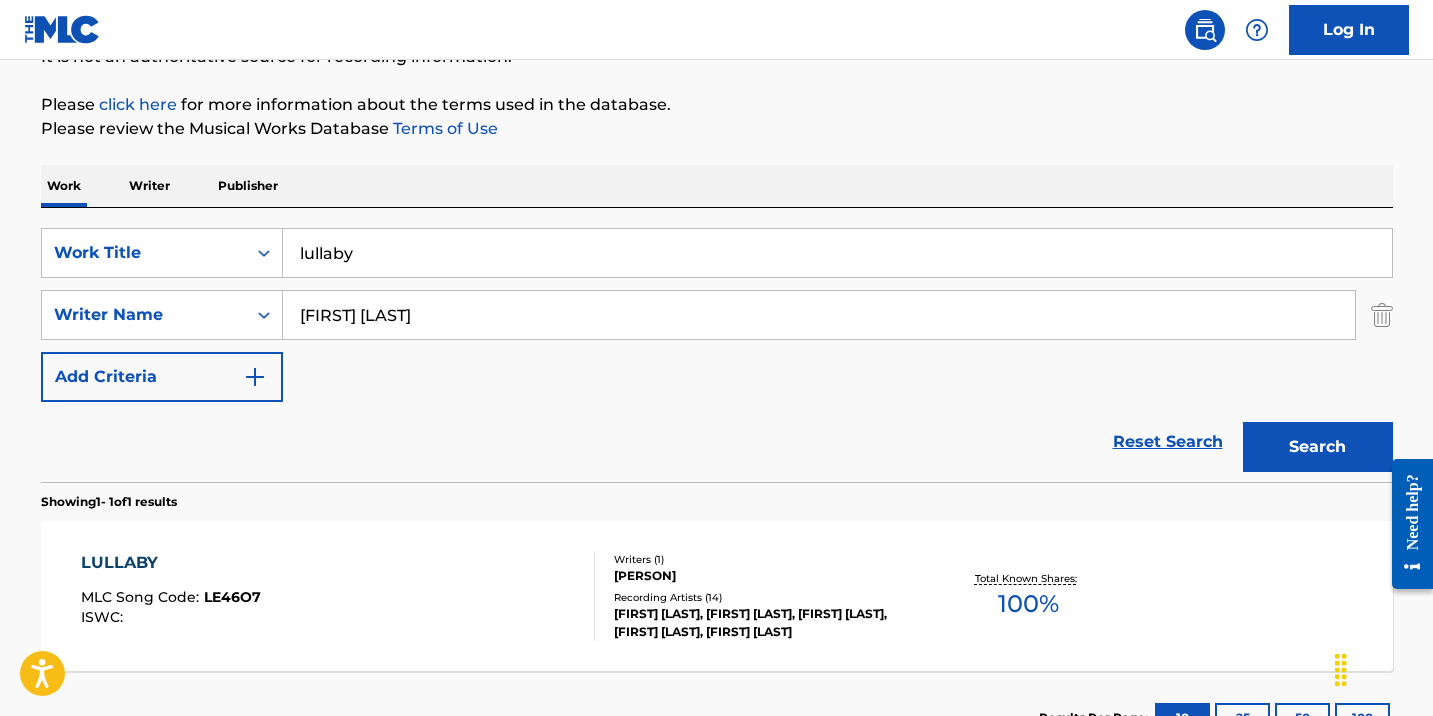 scroll, scrollTop: 258, scrollLeft: 0, axis: vertical 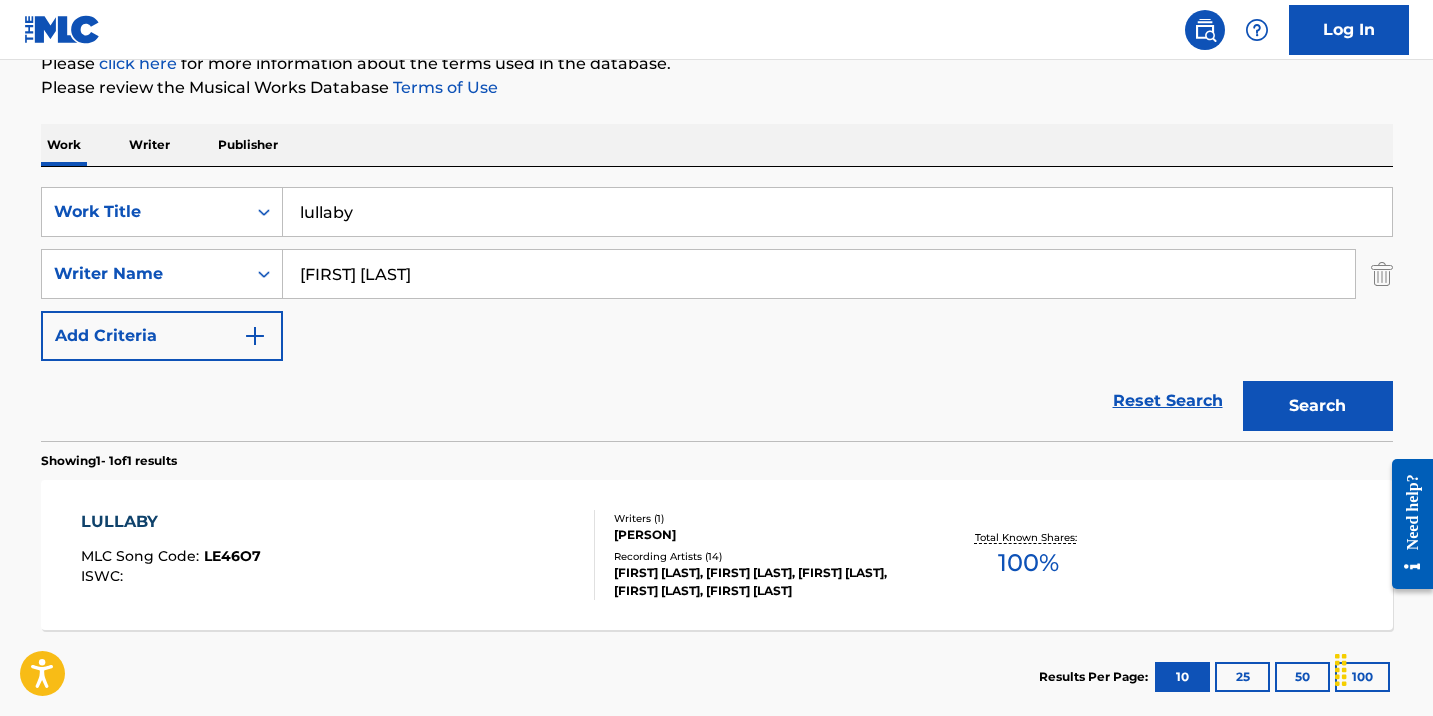 click on "LULLABY MLC Song Code : LE46O7 ISWC :" at bounding box center [338, 555] 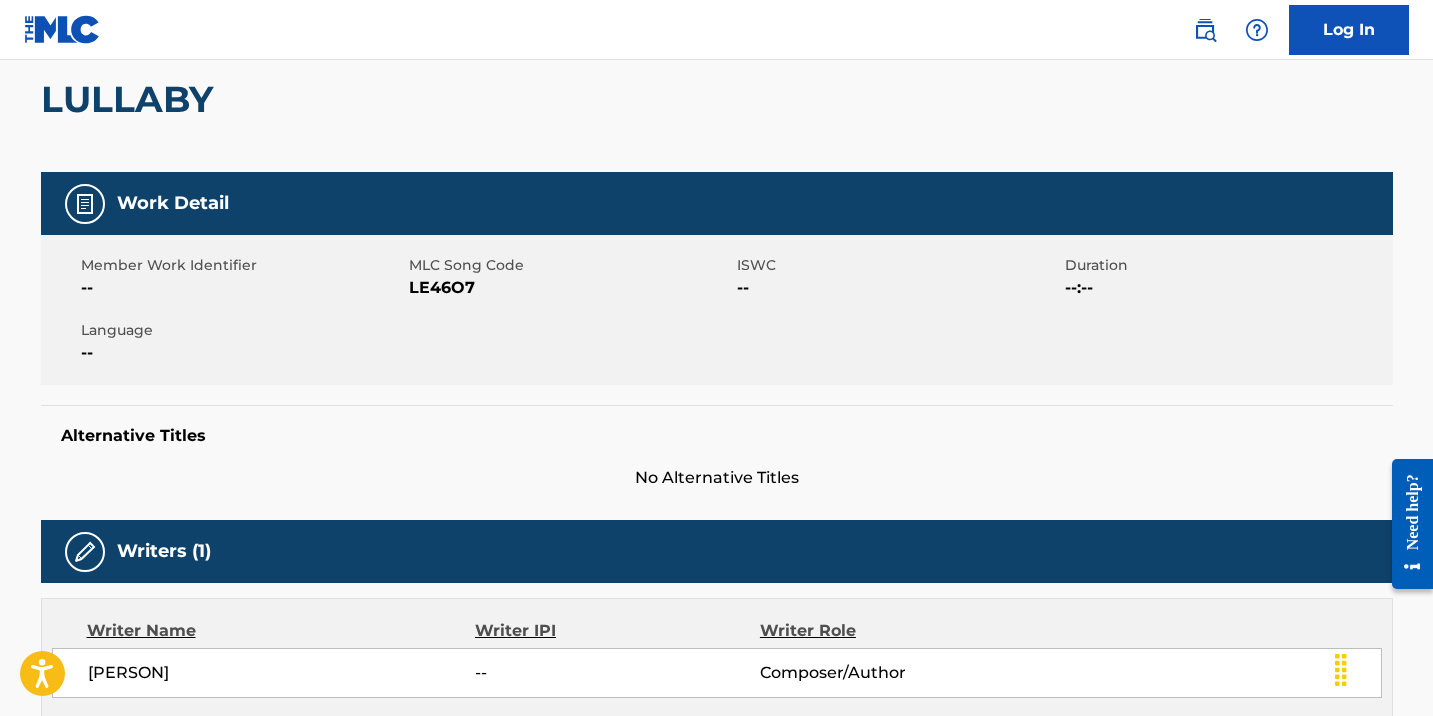 scroll, scrollTop: 0, scrollLeft: 0, axis: both 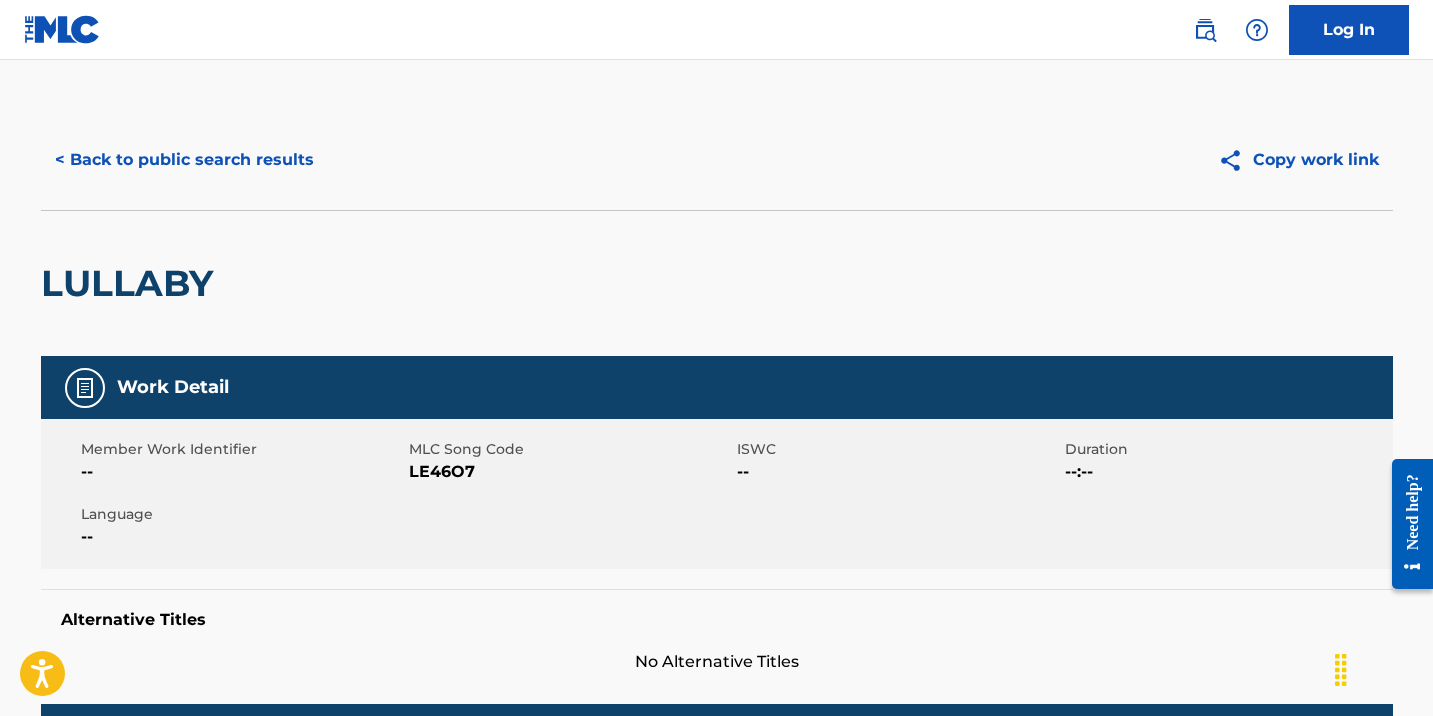click on "< Back to public search results" at bounding box center (184, 160) 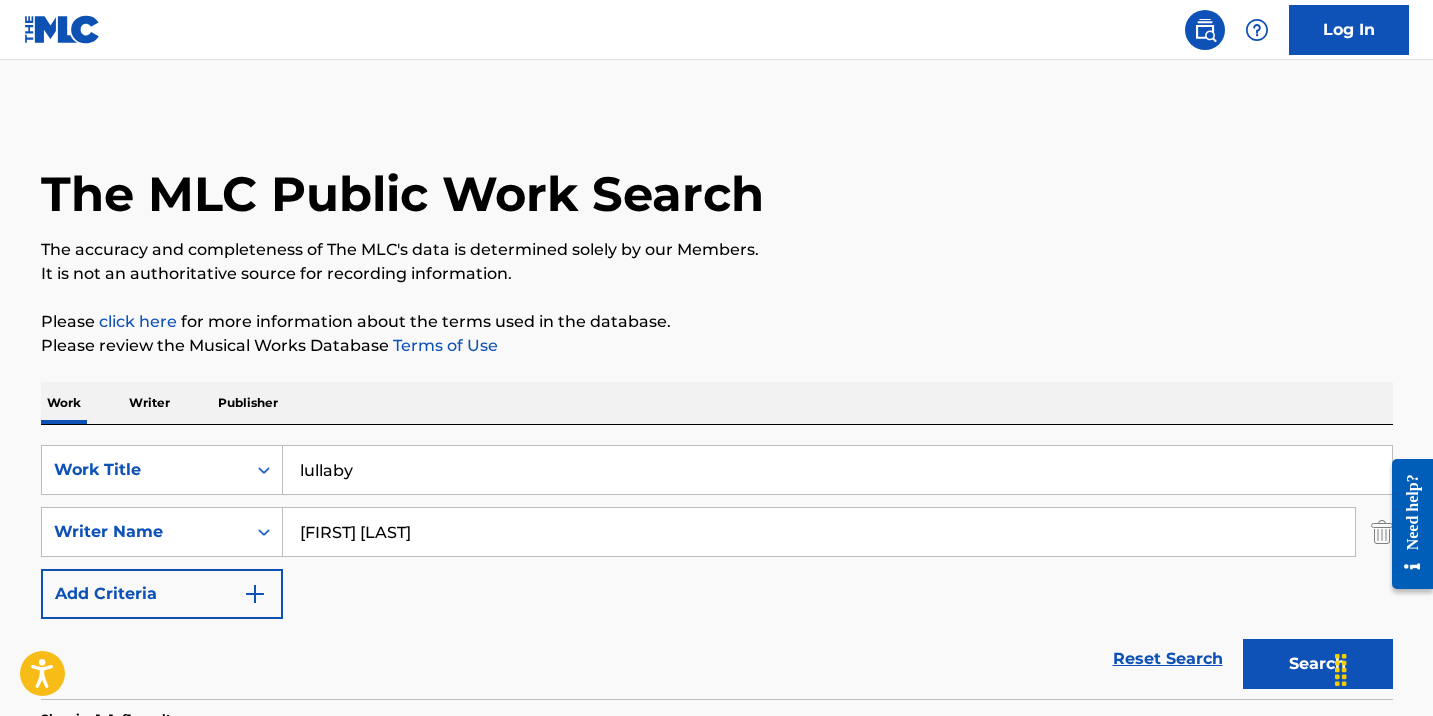 scroll, scrollTop: 258, scrollLeft: 0, axis: vertical 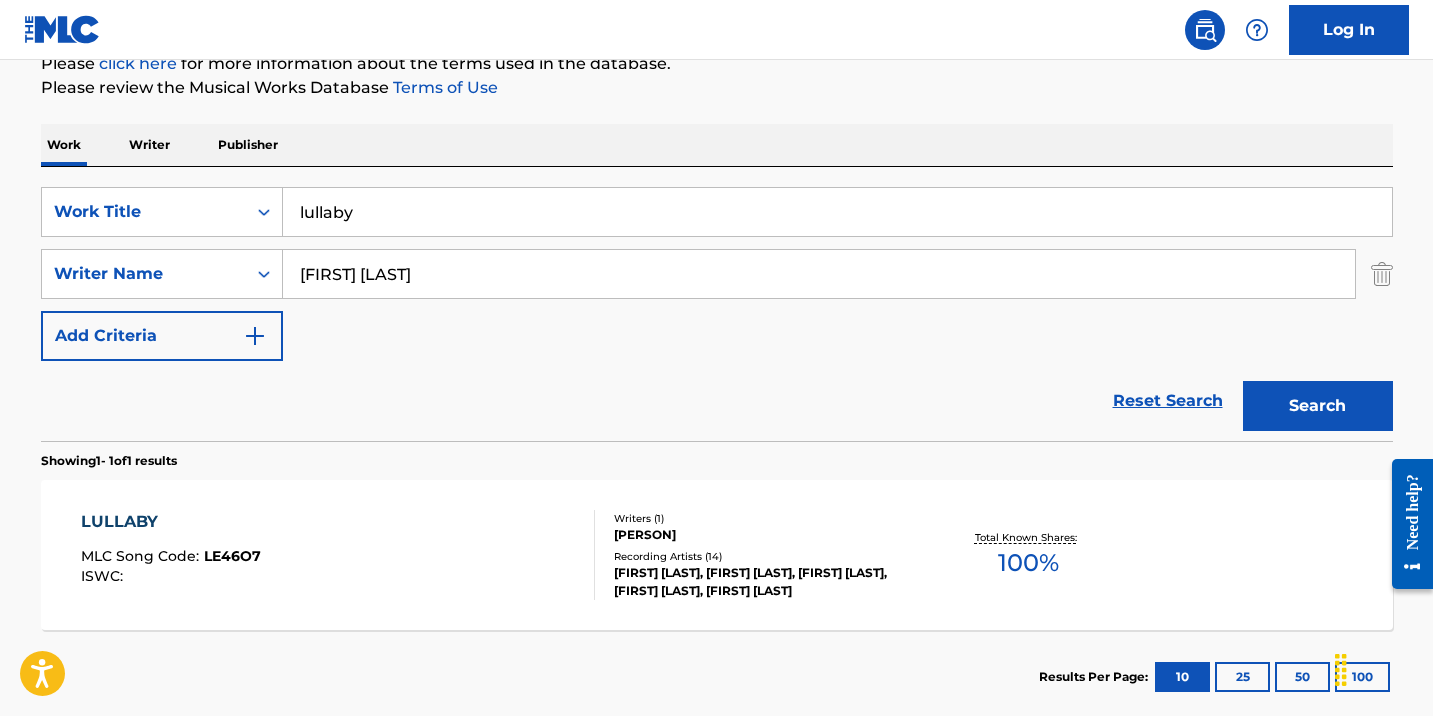 click on "lullaby" at bounding box center (837, 212) 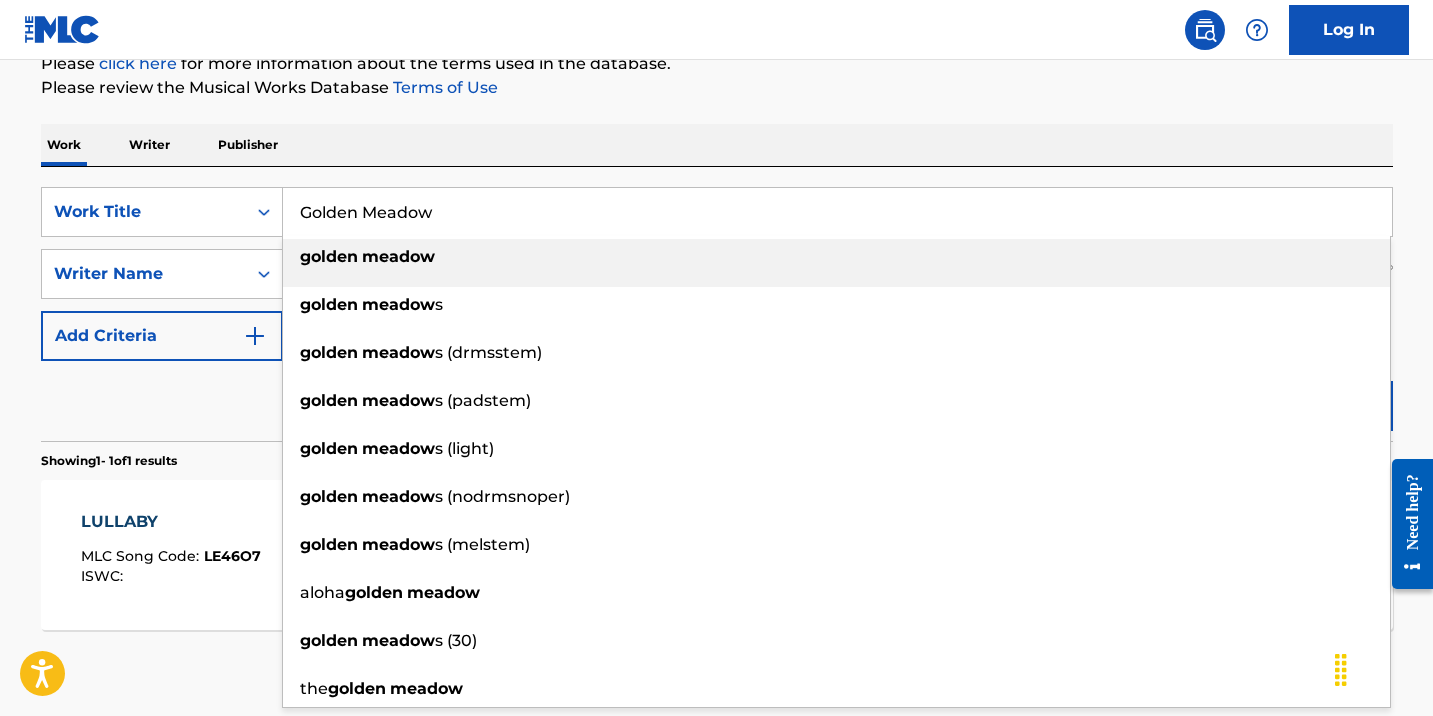 type on "Golden Meadow" 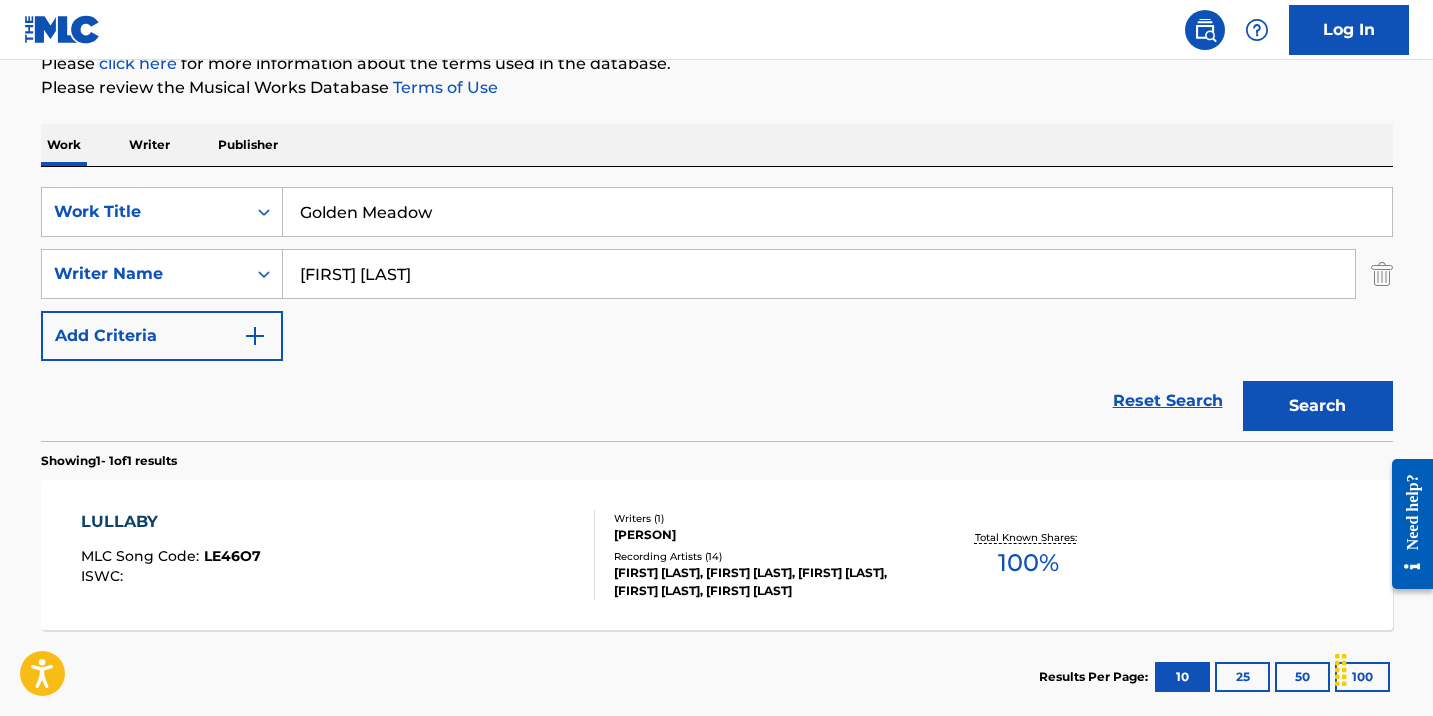 click on "Search" at bounding box center [1318, 406] 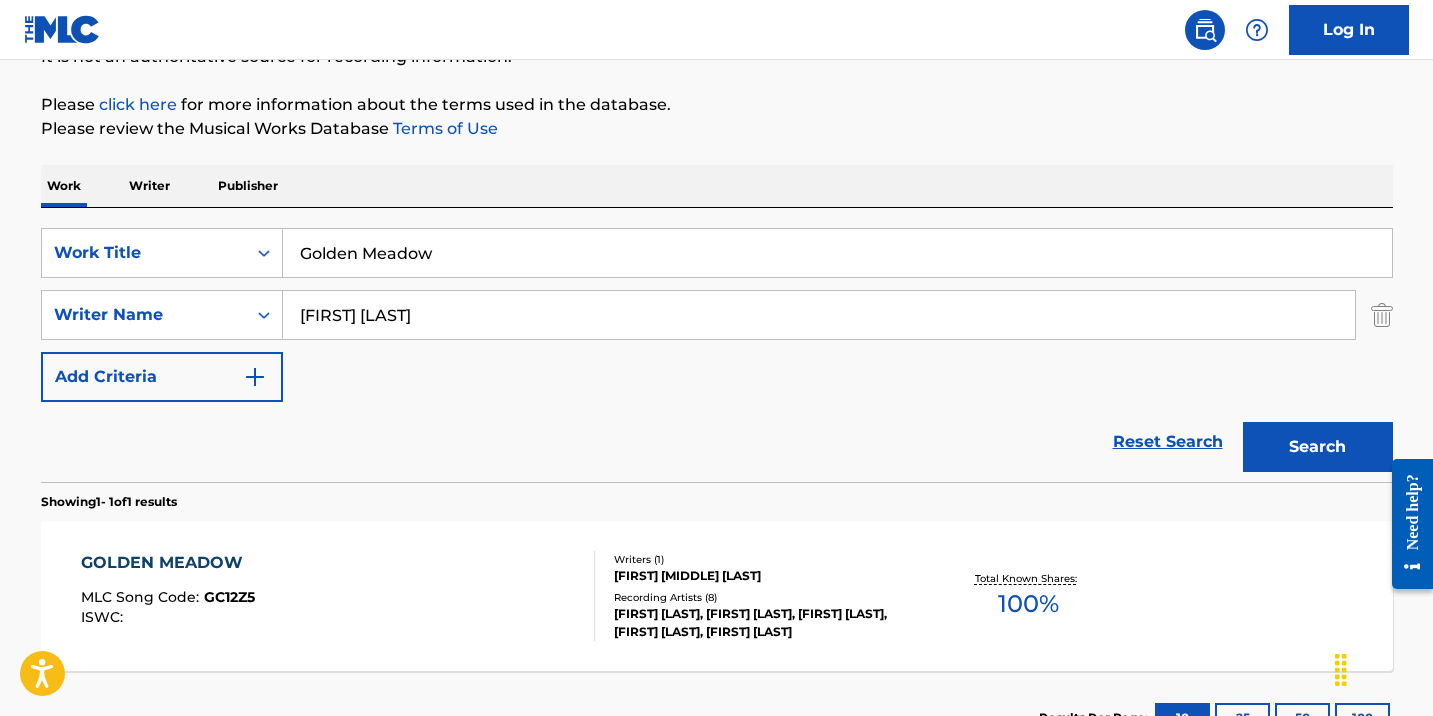 scroll, scrollTop: 258, scrollLeft: 0, axis: vertical 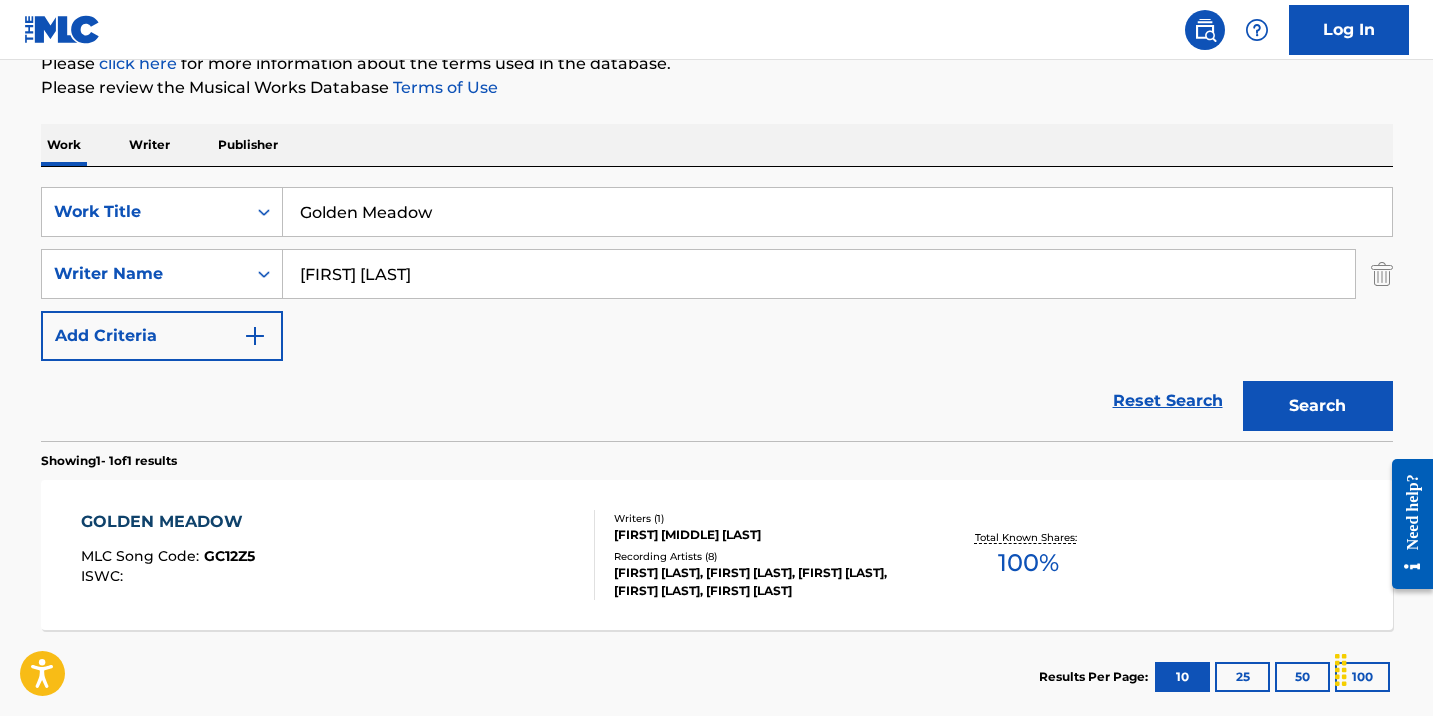 click on "GOLDEN MEADOW MLC Song Code : GC12Z5 ISWC :" at bounding box center (338, 555) 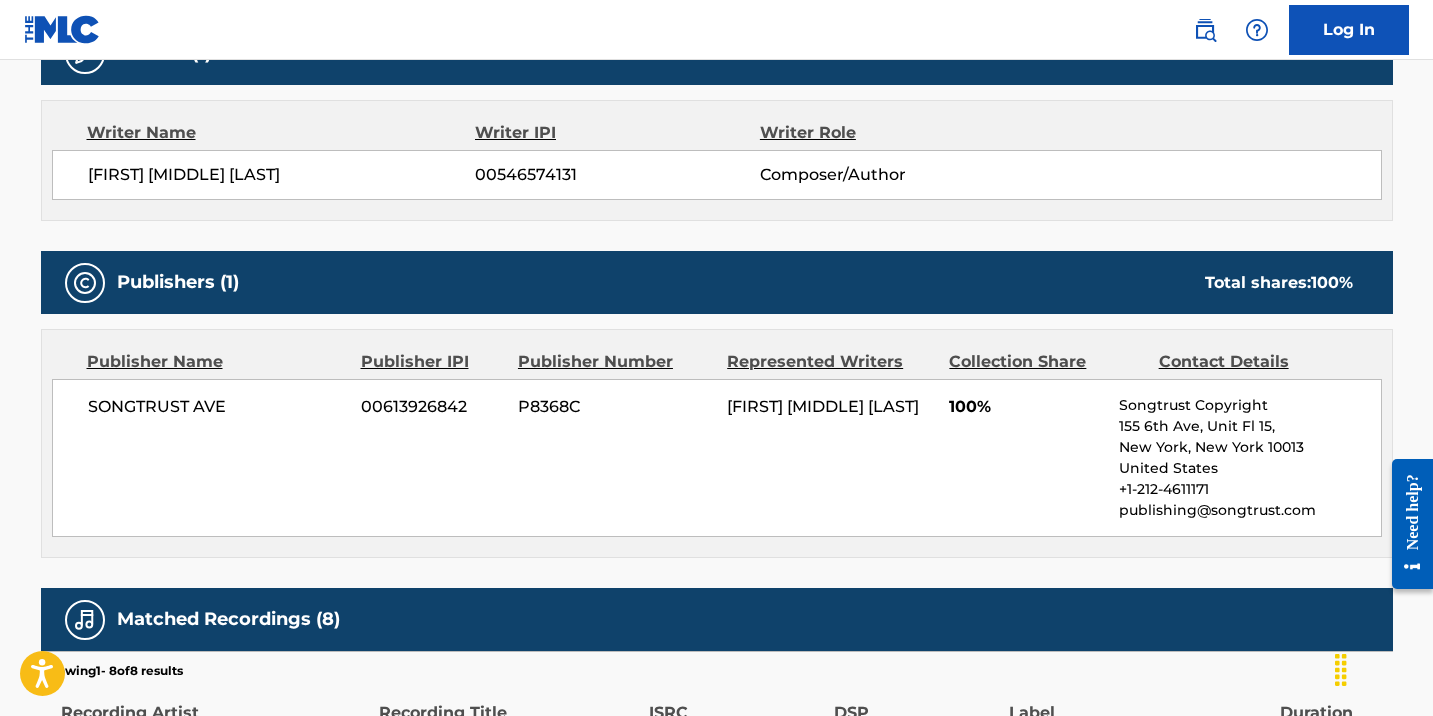 scroll, scrollTop: 711, scrollLeft: 0, axis: vertical 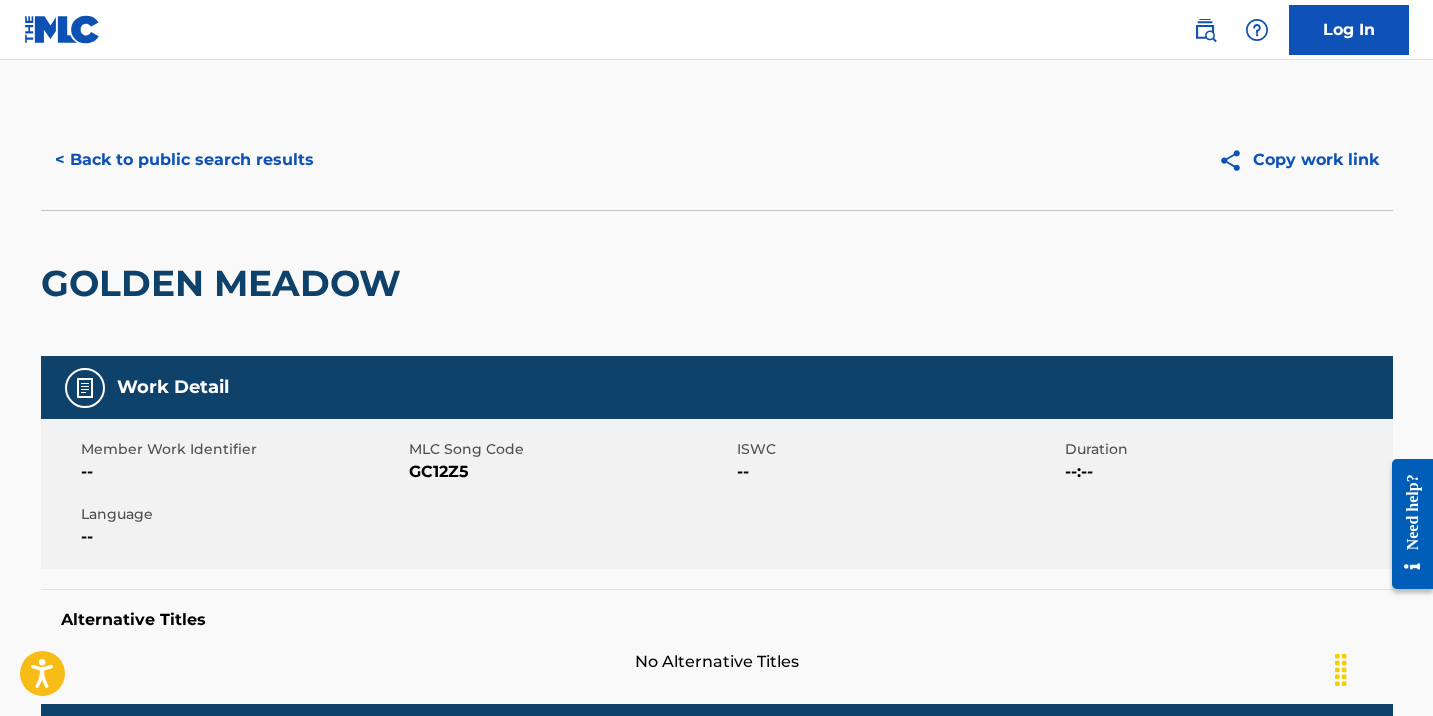 click on "< Back to public search results" at bounding box center (184, 160) 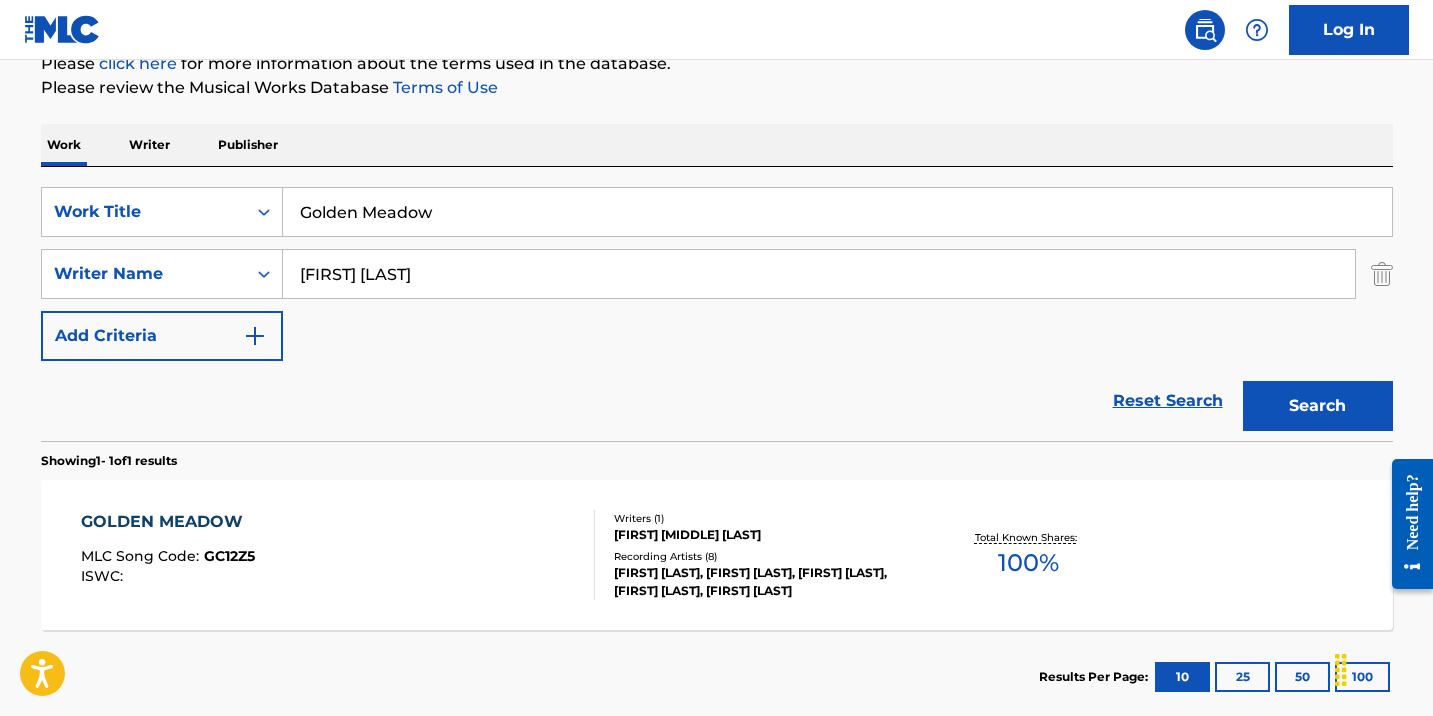 click on "Golden Meadow" at bounding box center (837, 212) 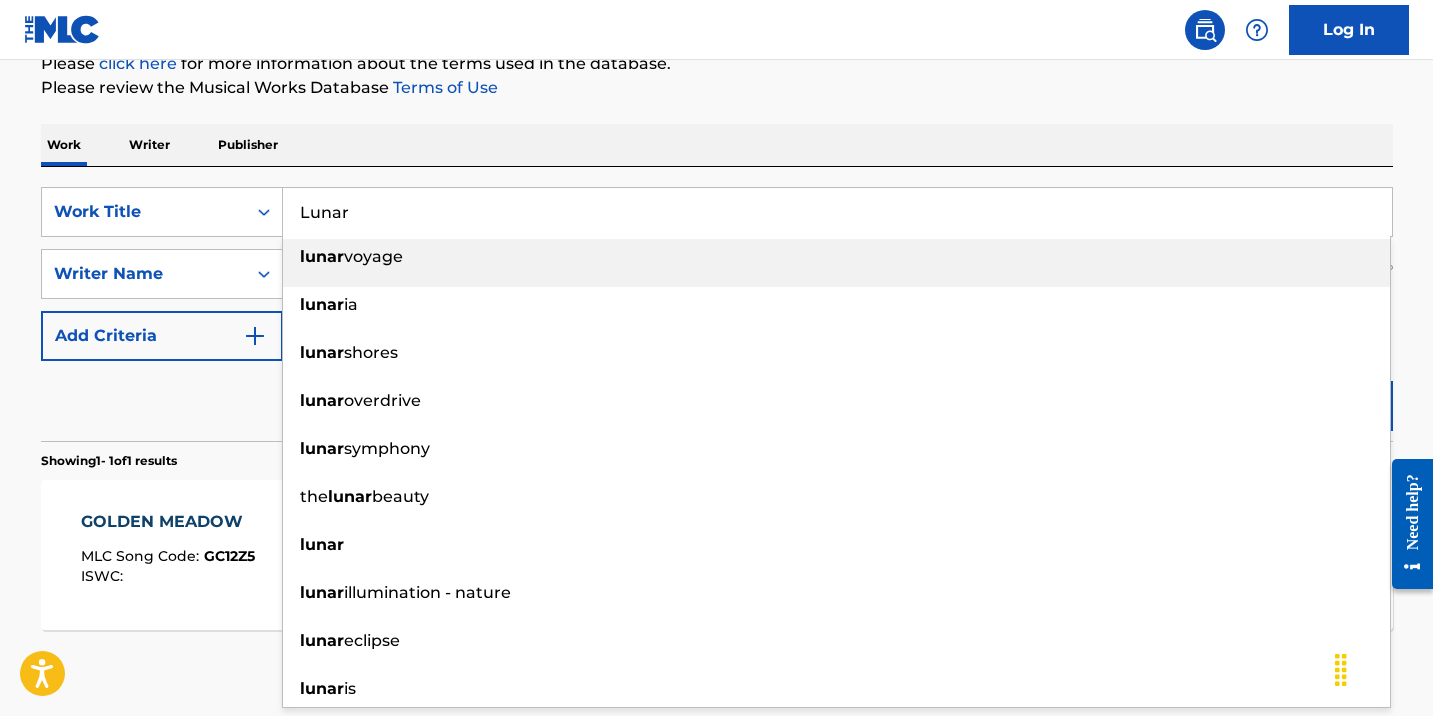 type on "Lunar" 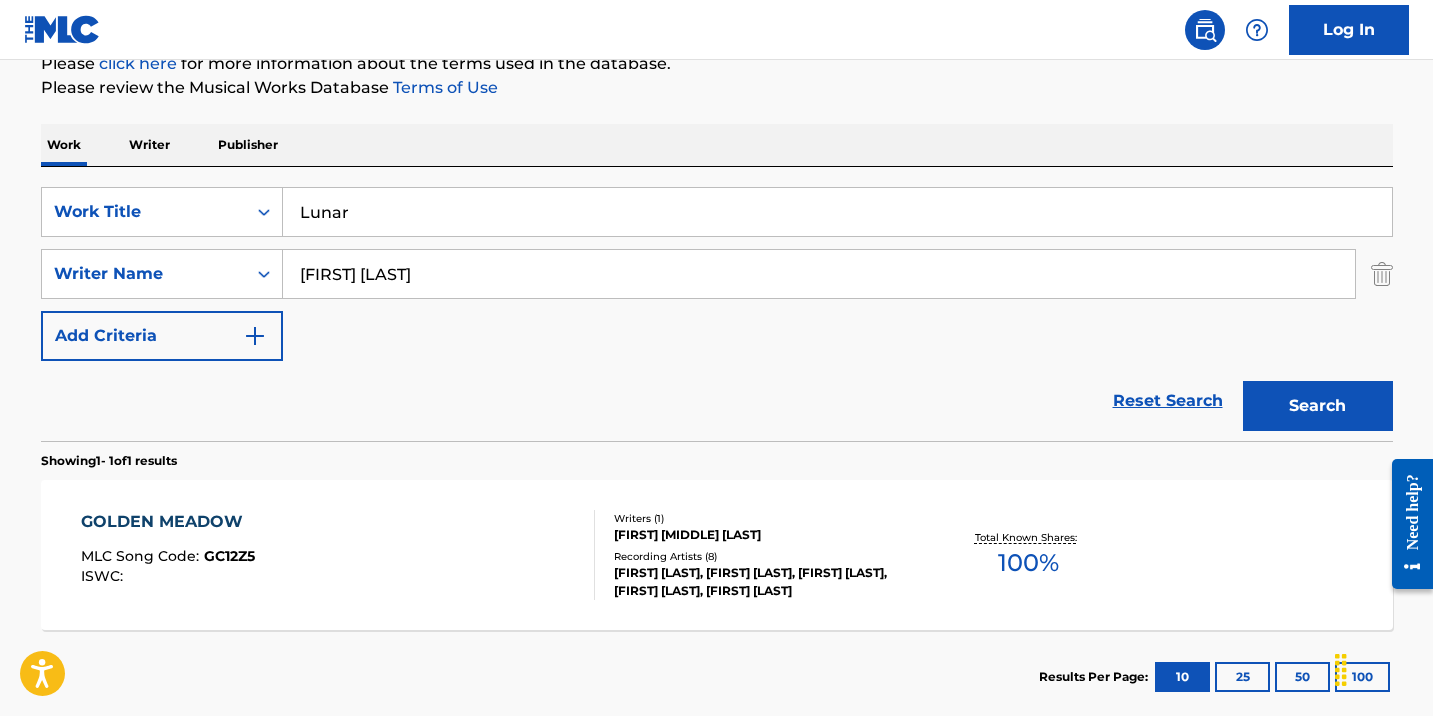 click on "Search" at bounding box center [1318, 406] 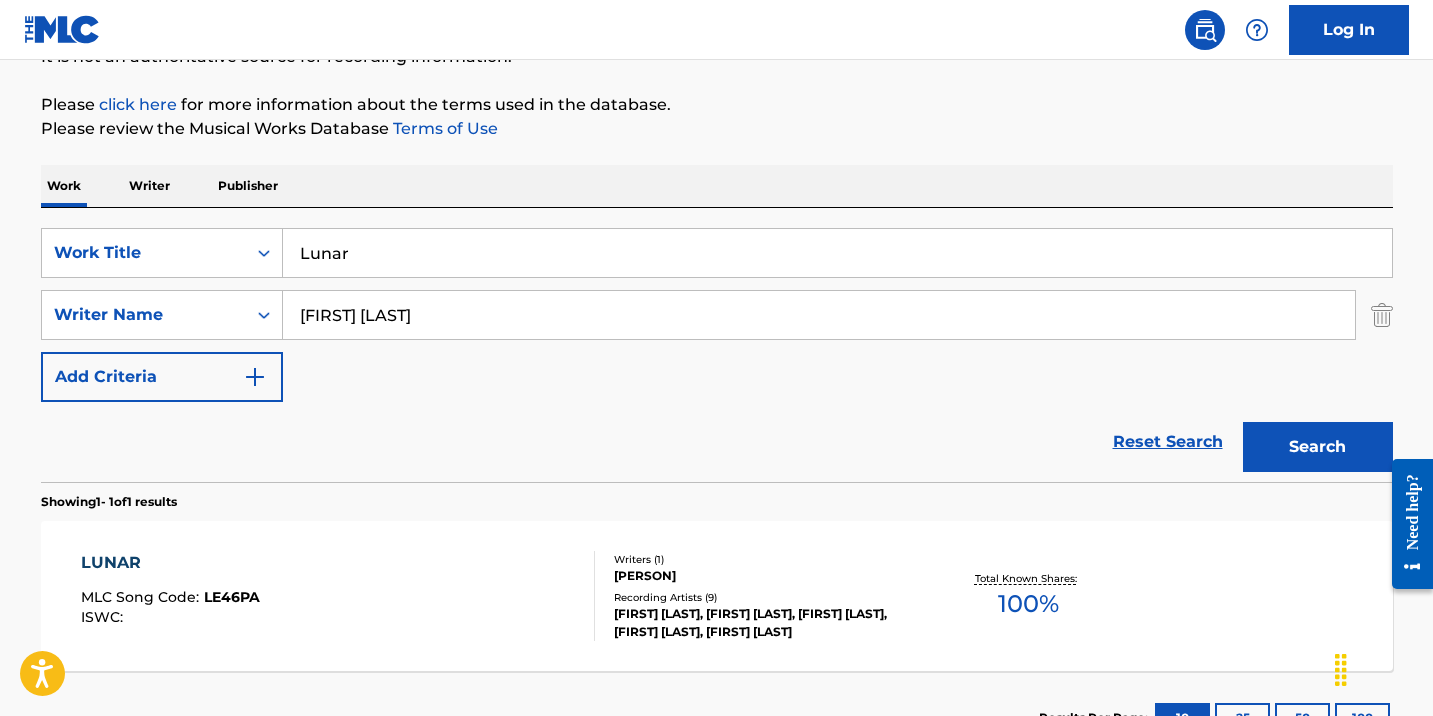 scroll, scrollTop: 258, scrollLeft: 0, axis: vertical 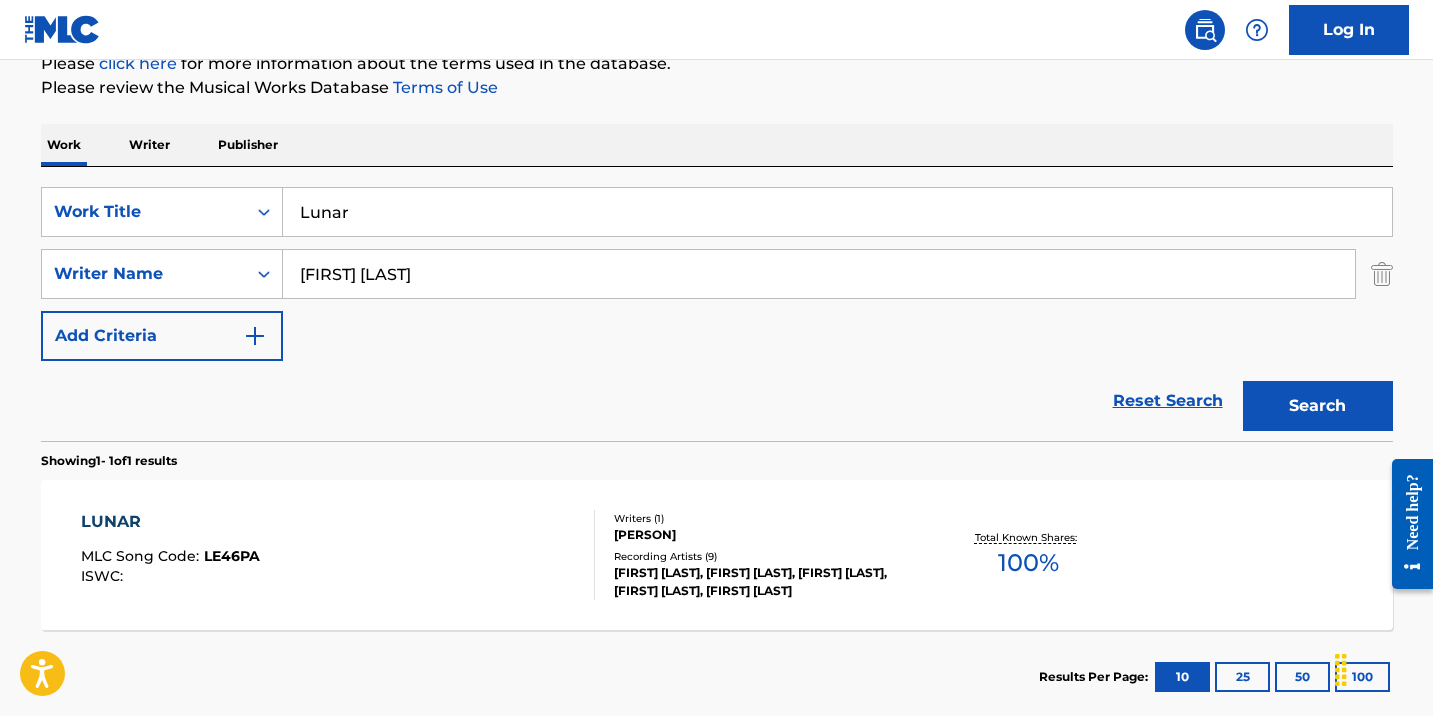 click on "LUNAR MLC Song Code : LE46PA ISWC :" at bounding box center (338, 555) 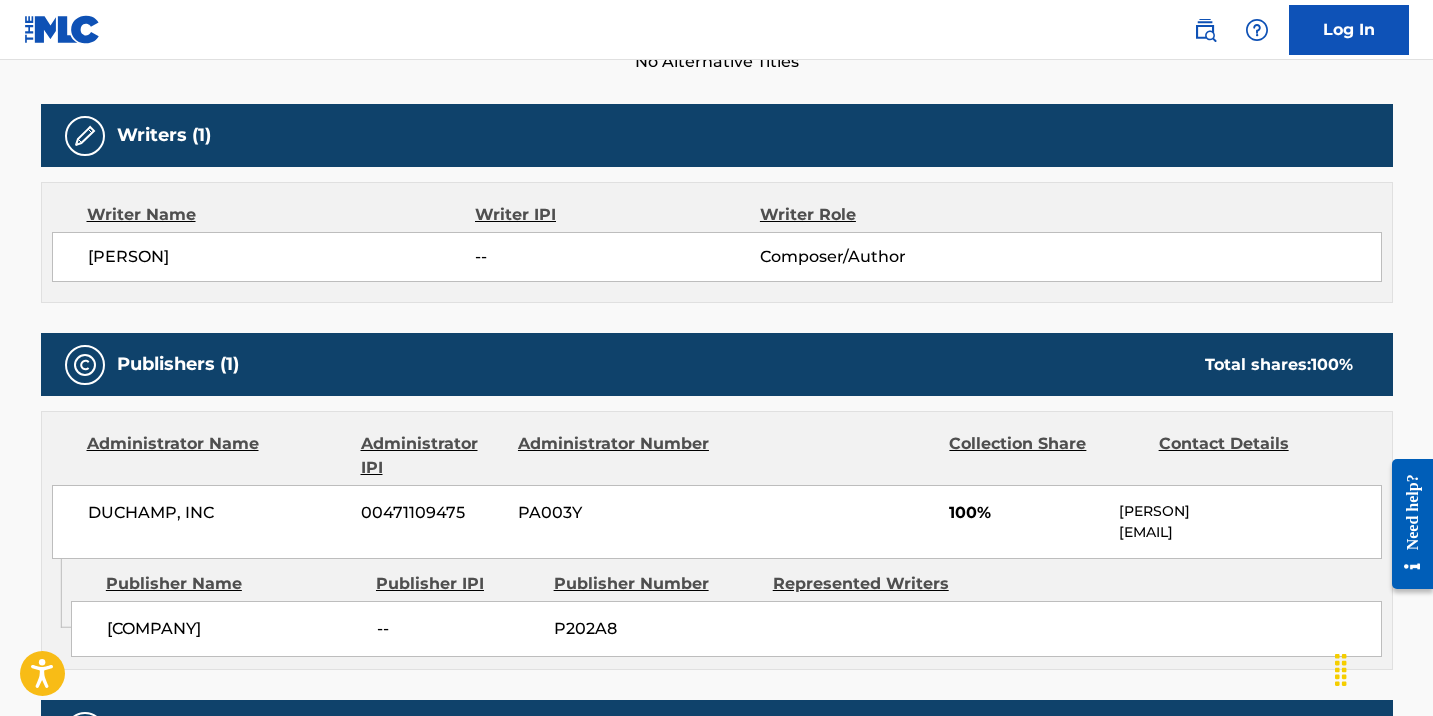 scroll, scrollTop: 0, scrollLeft: 0, axis: both 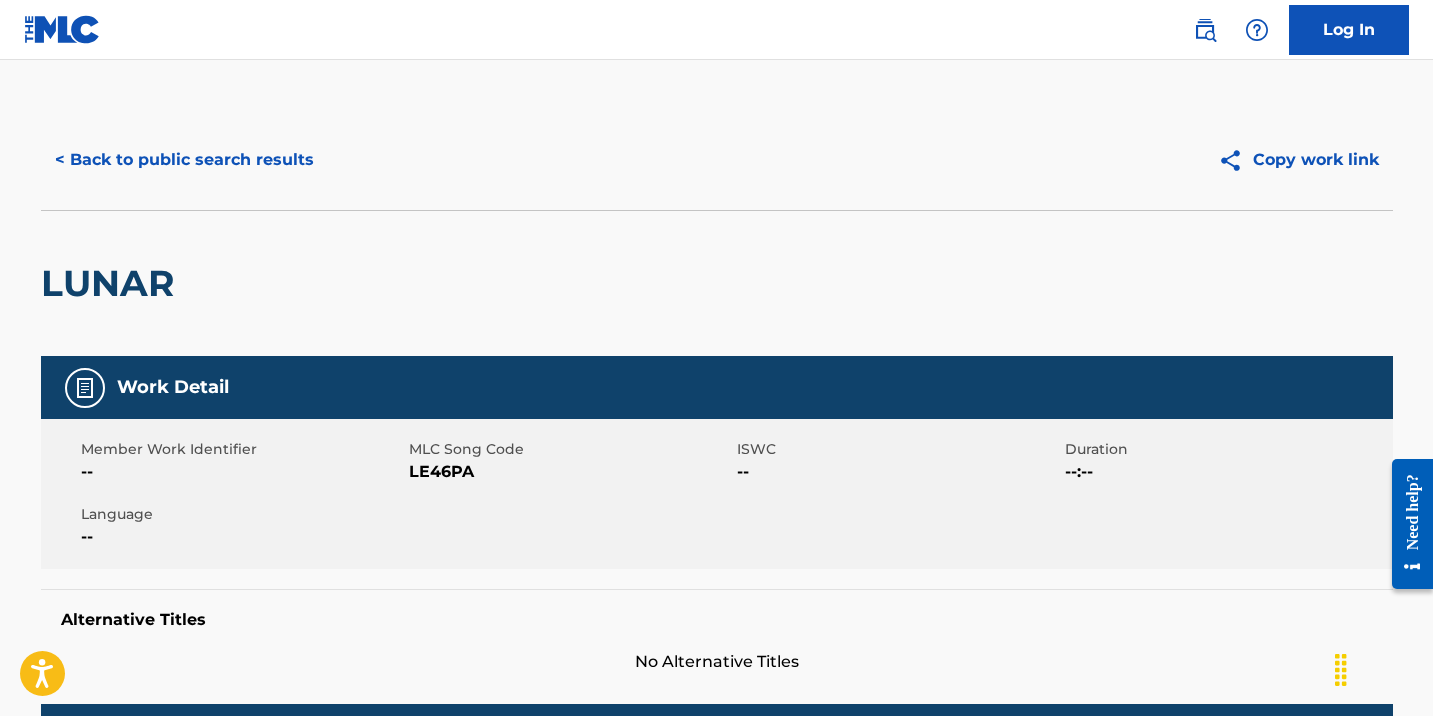 click on "< Back to public search results" at bounding box center [184, 160] 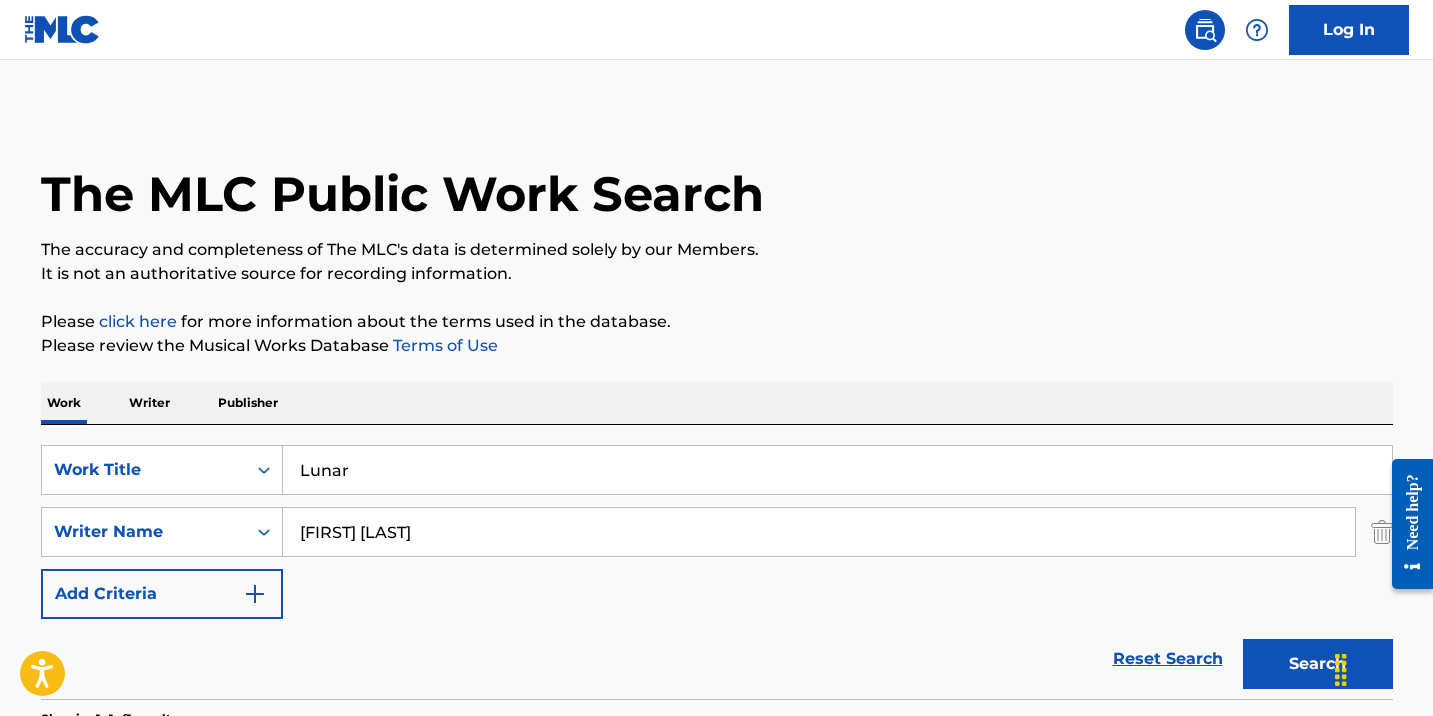 scroll, scrollTop: 258, scrollLeft: 0, axis: vertical 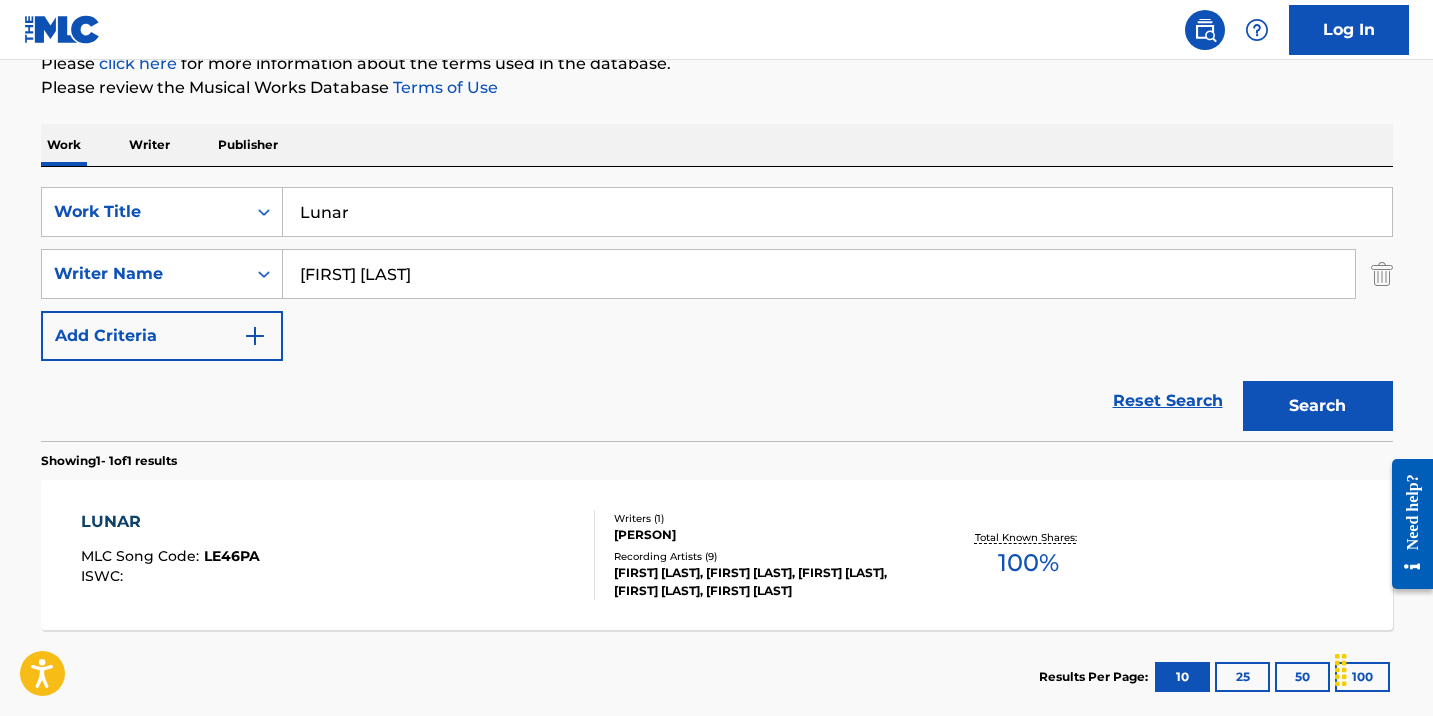 click on "Lunar" at bounding box center [837, 212] 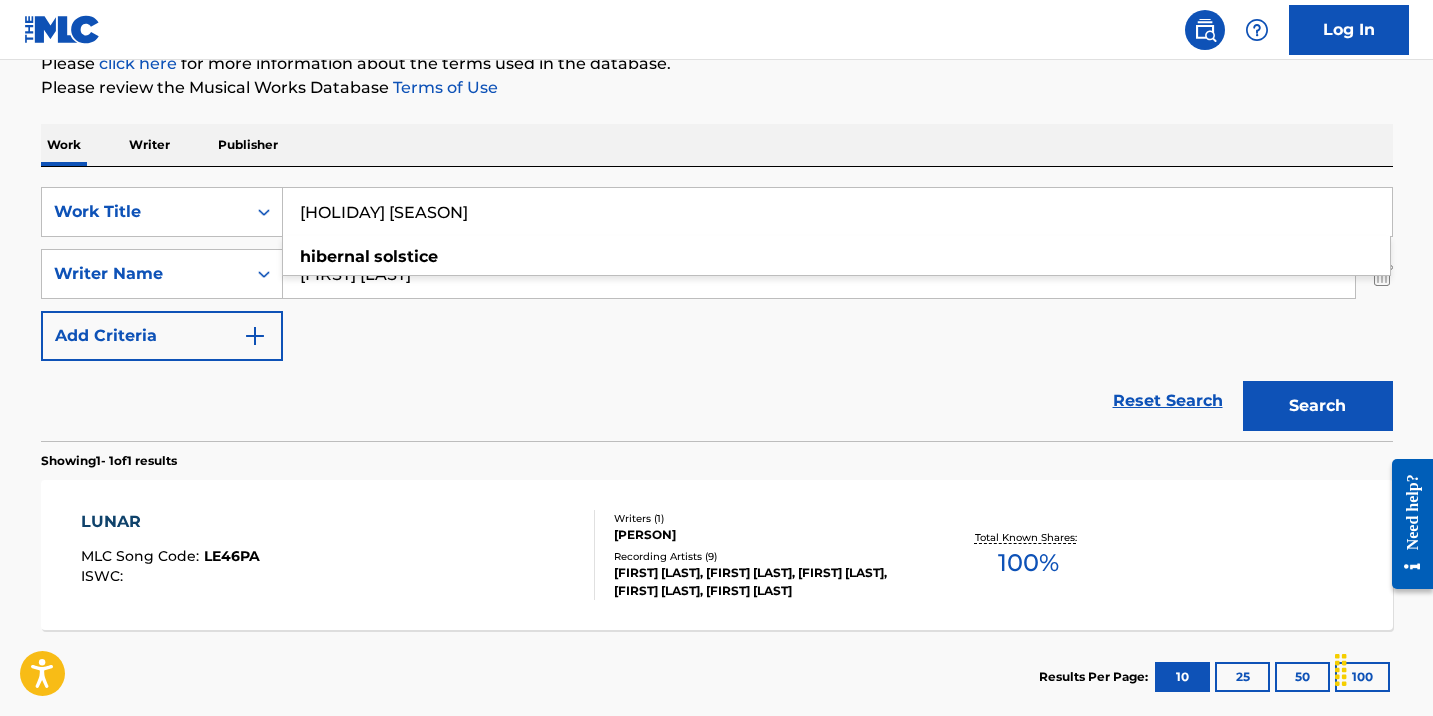 type on "[HOLIDAY] [SEASON]" 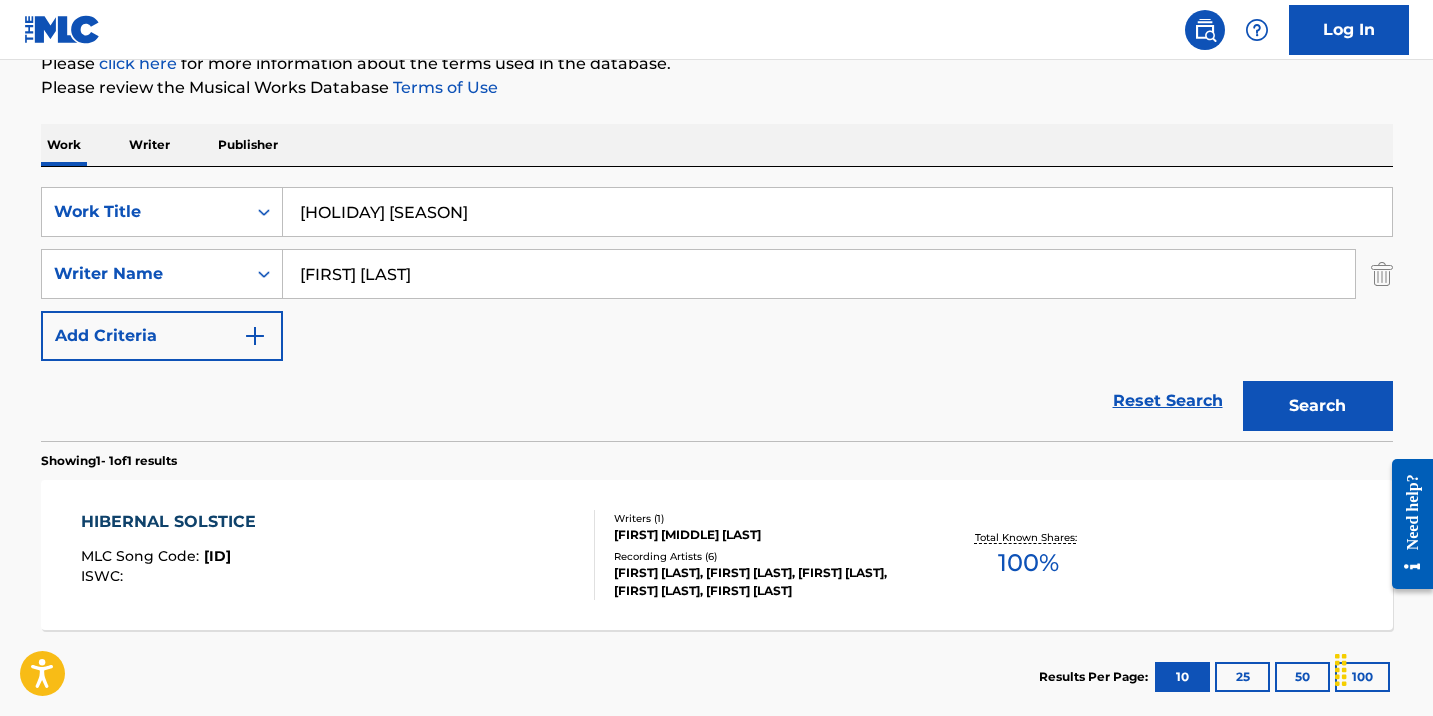 click on "HIBERNAL SOLSTICE MLC Song Code : HQ5WSZ ISWC :" at bounding box center [338, 555] 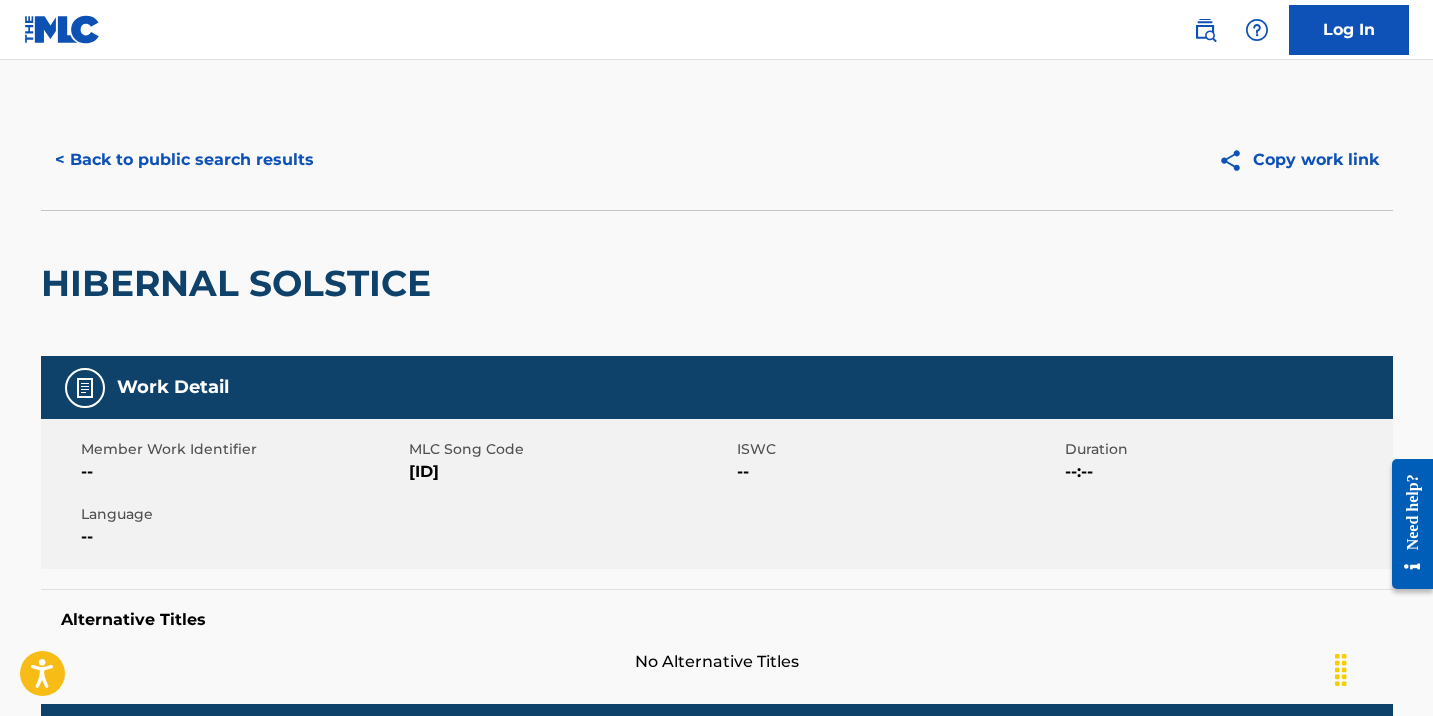 click on "< Back to public search results" at bounding box center [184, 160] 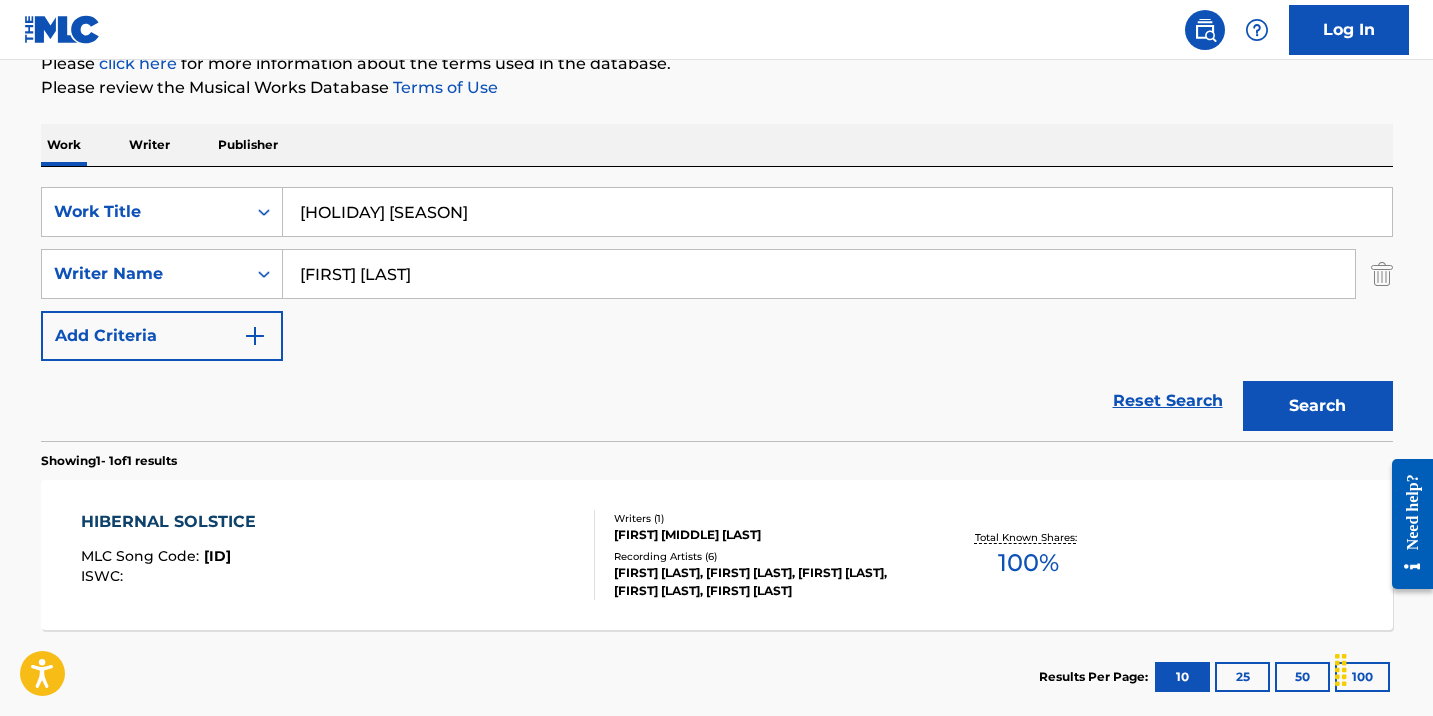 click on "[HOLIDAY] [SEASON]" at bounding box center [837, 212] 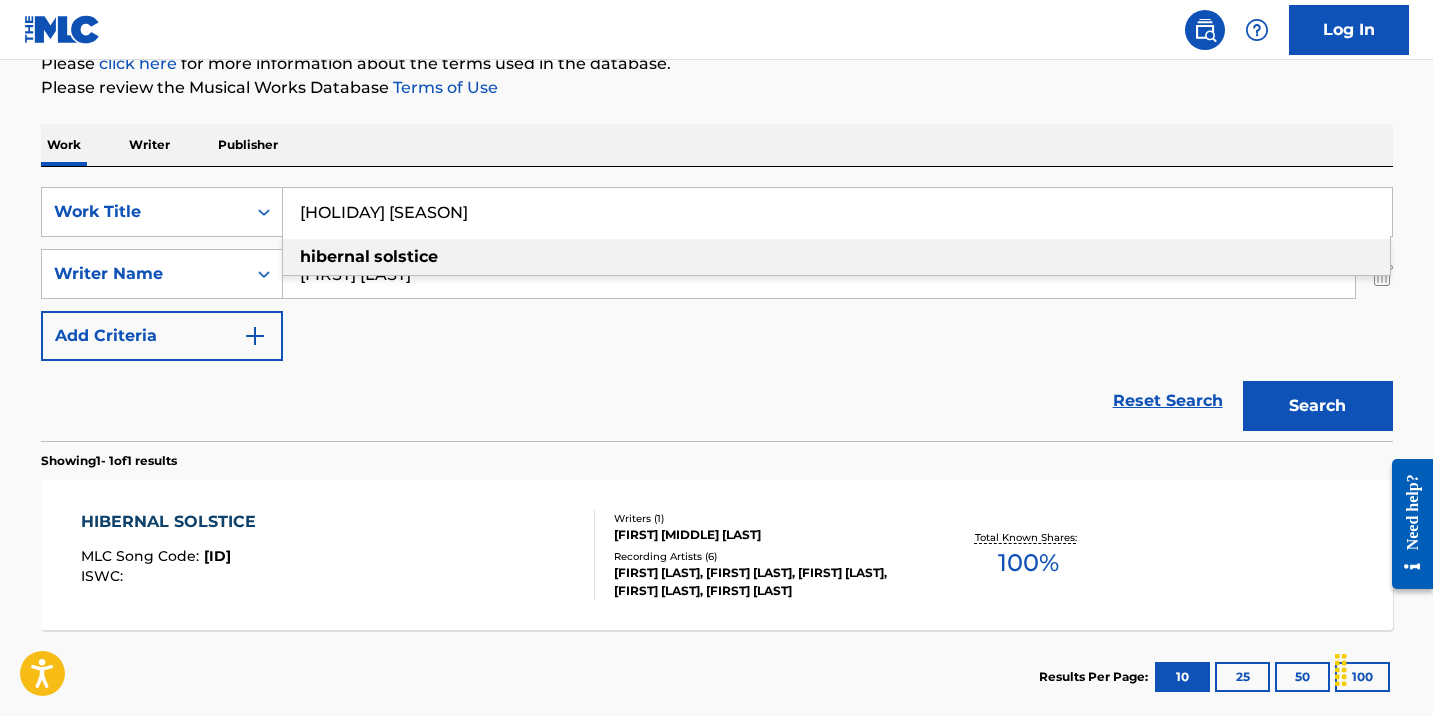 paste on "First Light" 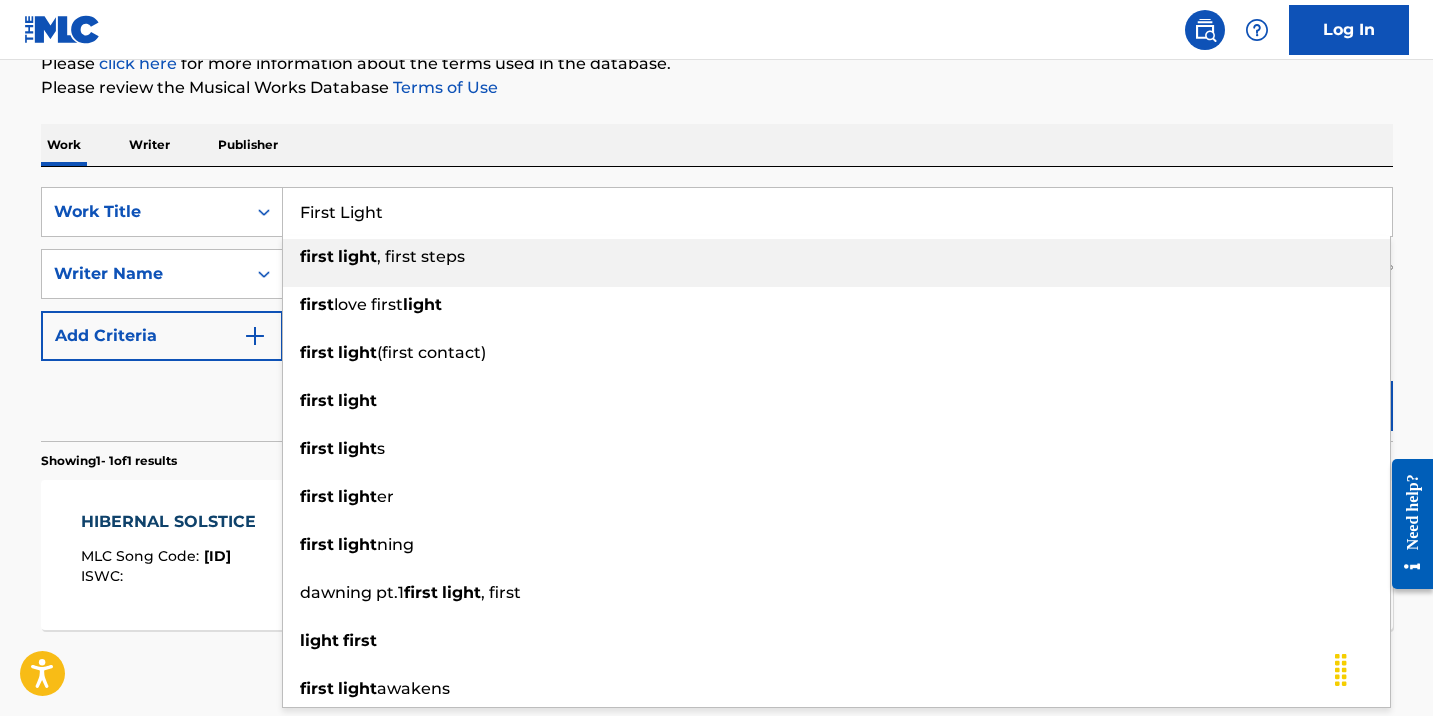 type on "First Light" 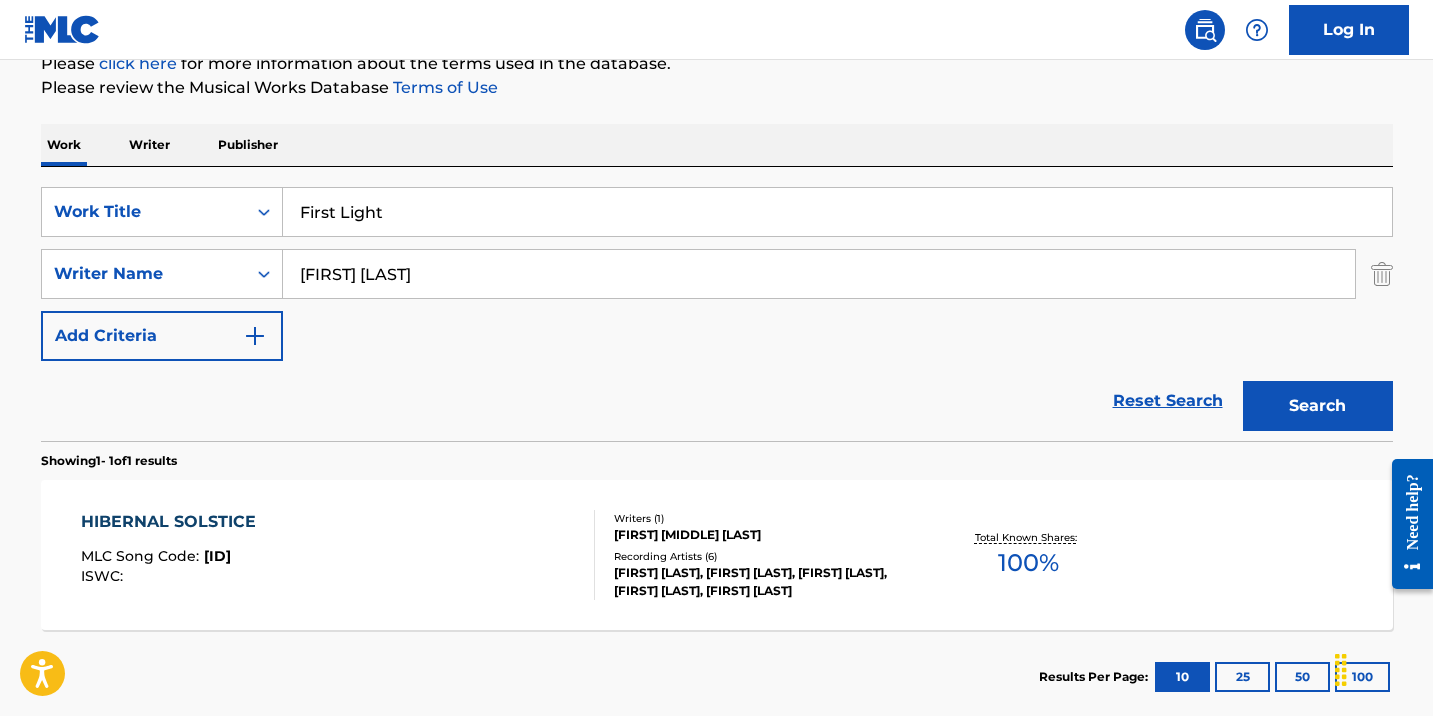 click on "Search" at bounding box center (1318, 406) 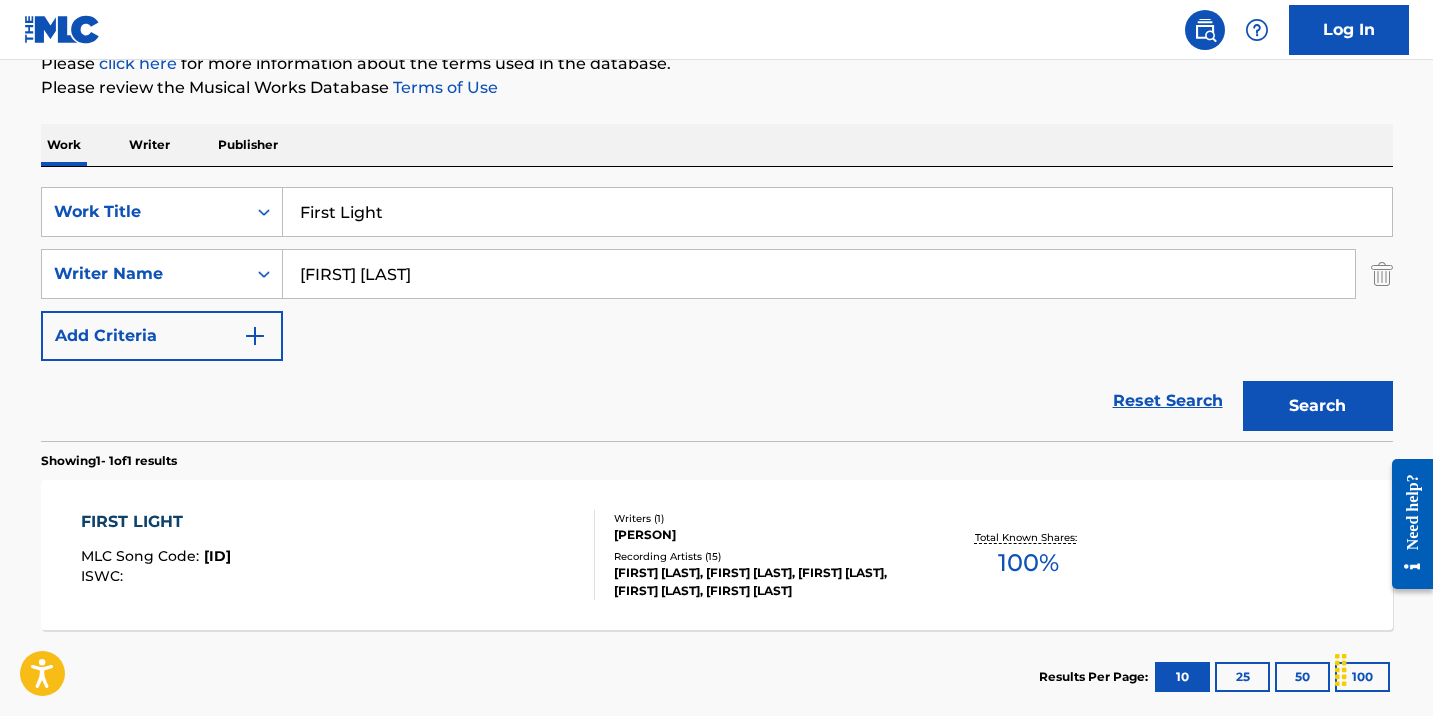 click on "FIRST LIGHT MLC Song Code : FF0YH8 ISWC : Writers ( 1 ) [PERSON] Recording Artists ( 15 ) [PERSON], [PERSON], [PERSON], [PERSON], [PERSON] Total Known Shares: 100 %" at bounding box center [717, 555] 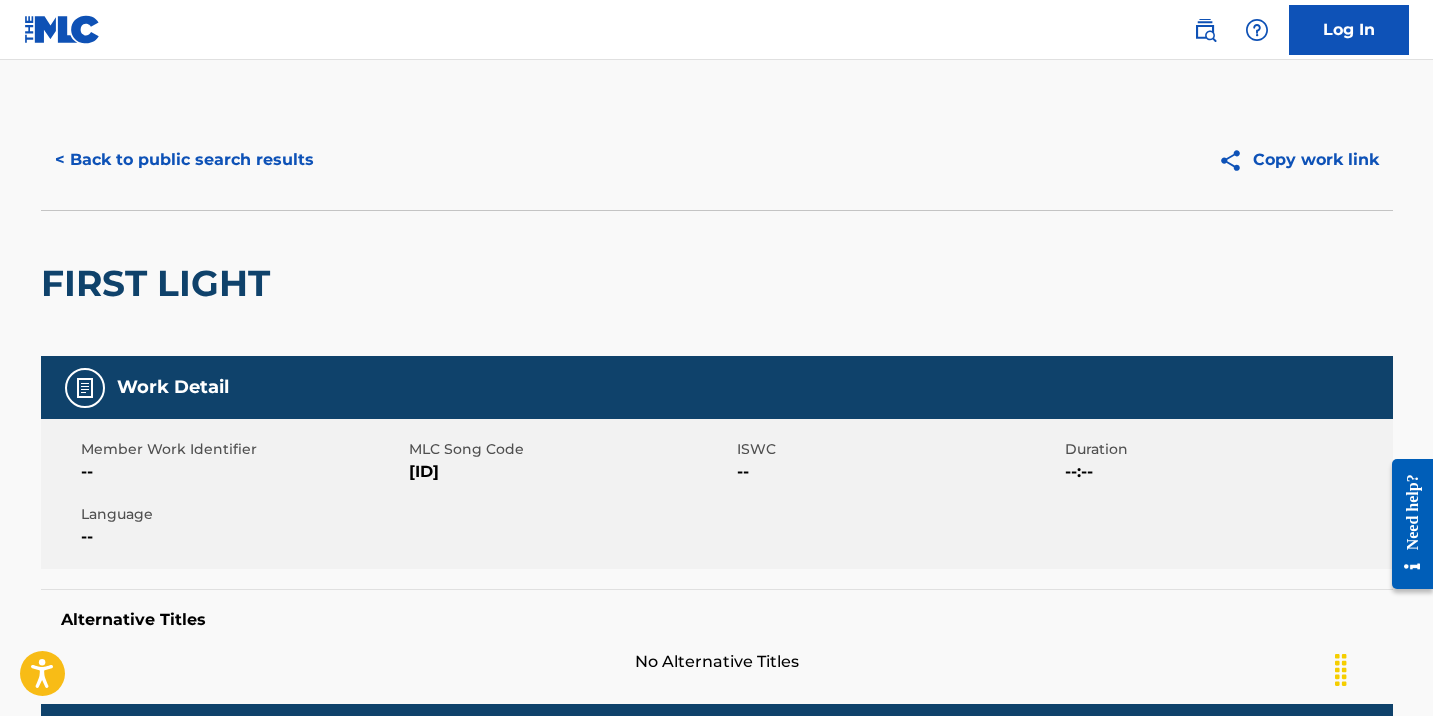 click on "< Back to public search results" at bounding box center (184, 160) 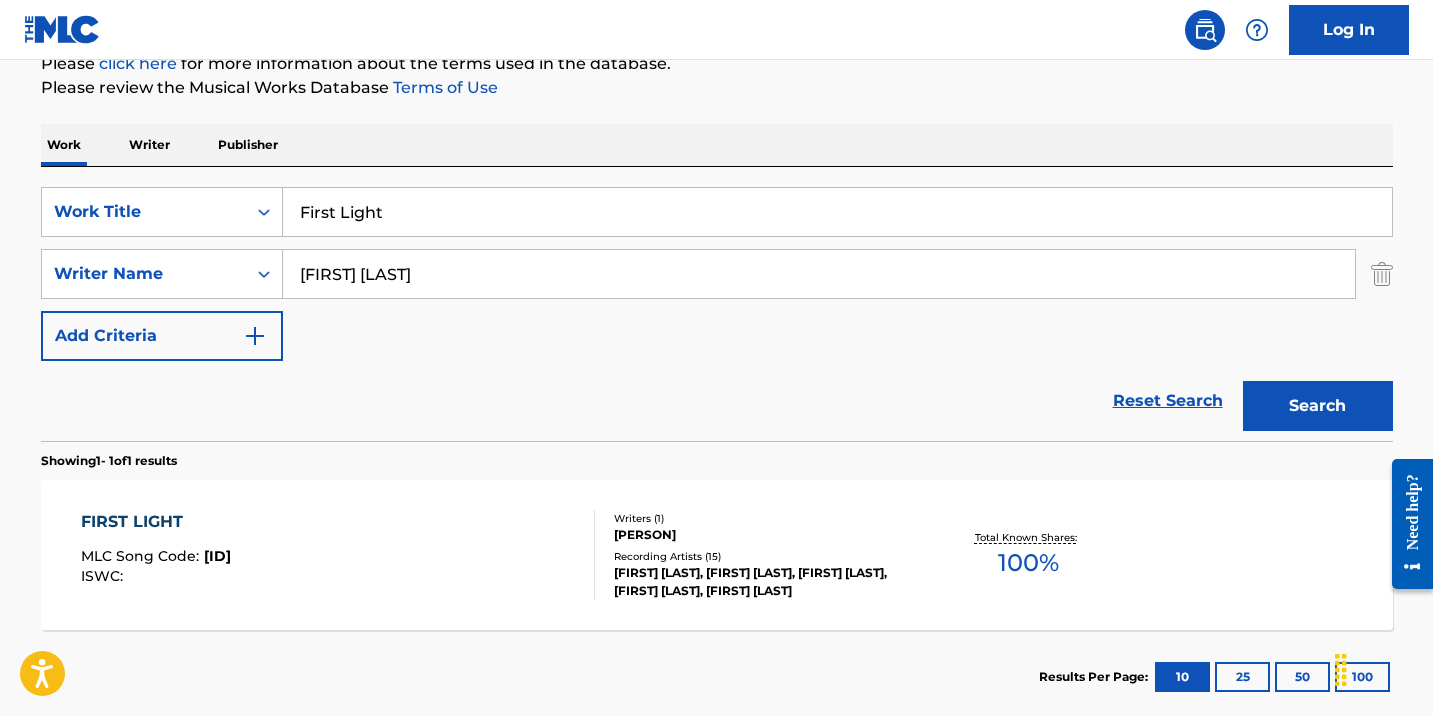 click on "SearchWithCriteria6ec27101-6b5e-4e35-bf64-d3d6ecc094e4 Work Title First Light SearchWithCriteria38c2f996-dbda-4cda-8165-aafa02d96325 Writer Name [FIRST] [LAST] Add Criteria Reset Search Search" at bounding box center [717, 304] 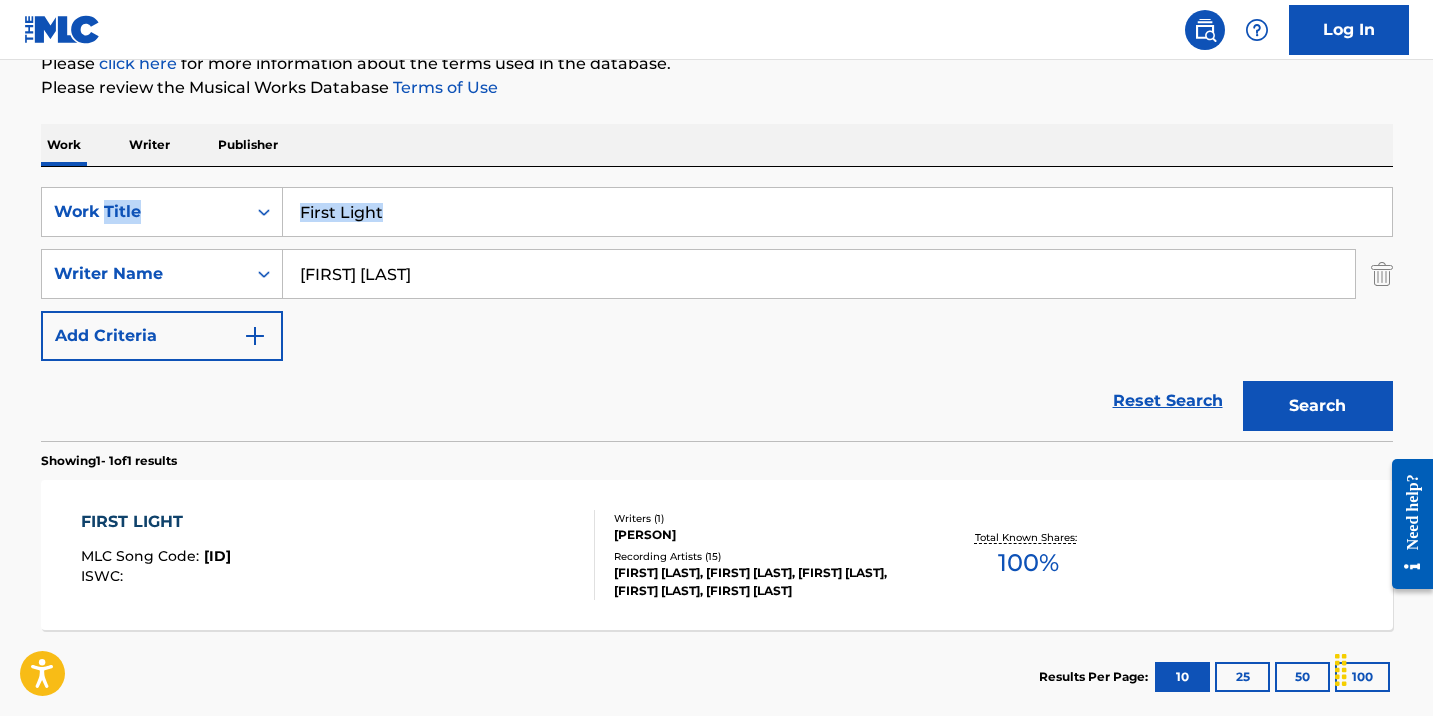 click on "SearchWithCriteria6ec27101-6b5e-4e35-bf64-d3d6ecc094e4 Work Title First Light SearchWithCriteria38c2f996-dbda-4cda-8165-aafa02d96325 Writer Name [FIRST] [LAST] Add Criteria Reset Search Search" at bounding box center (717, 304) 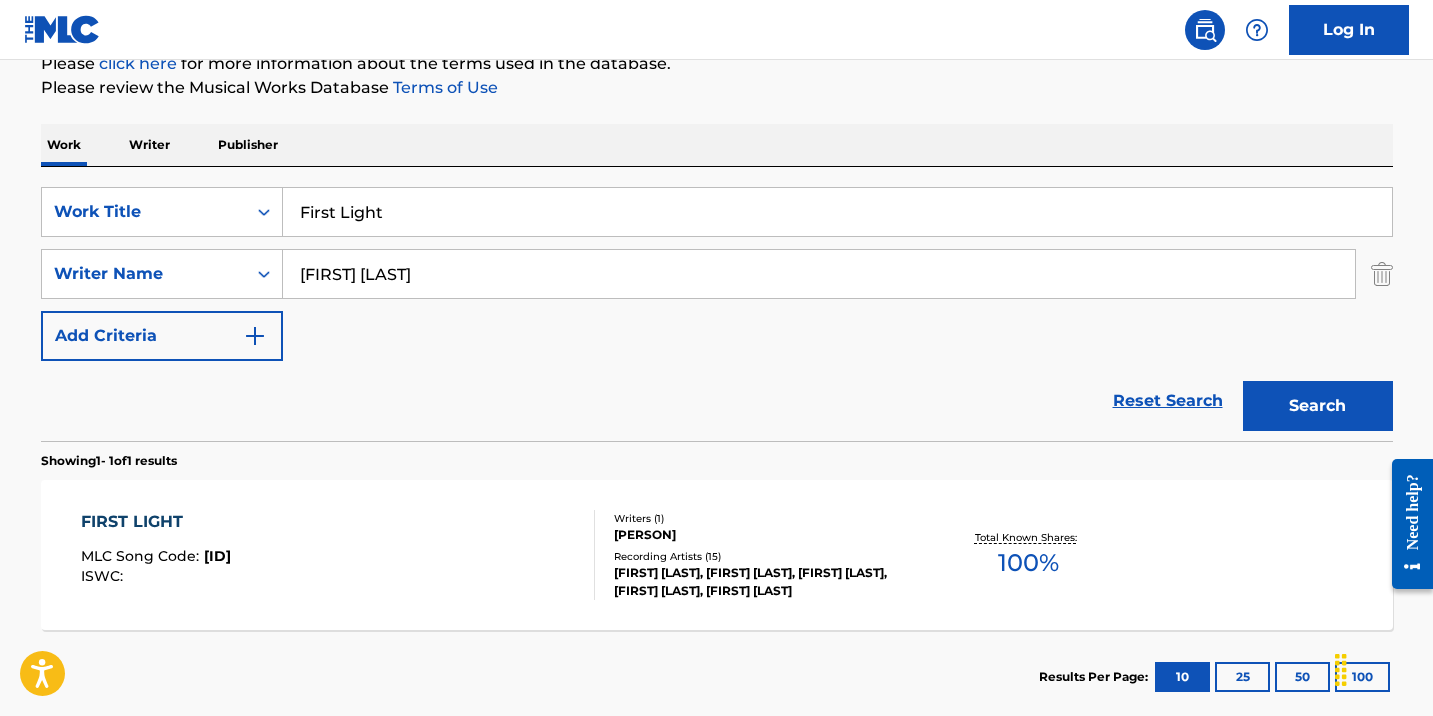 click on "First Light" at bounding box center [837, 212] 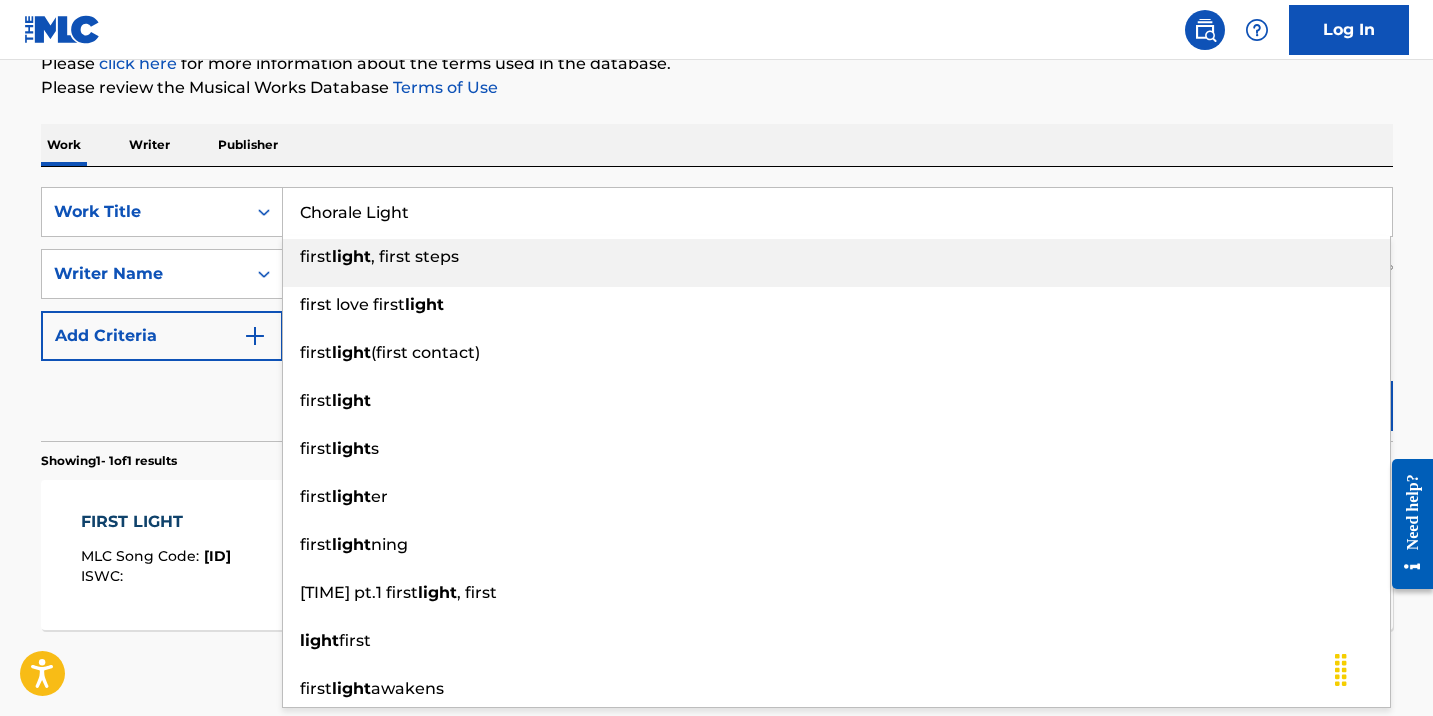 click on "Chorale Light" at bounding box center [837, 212] 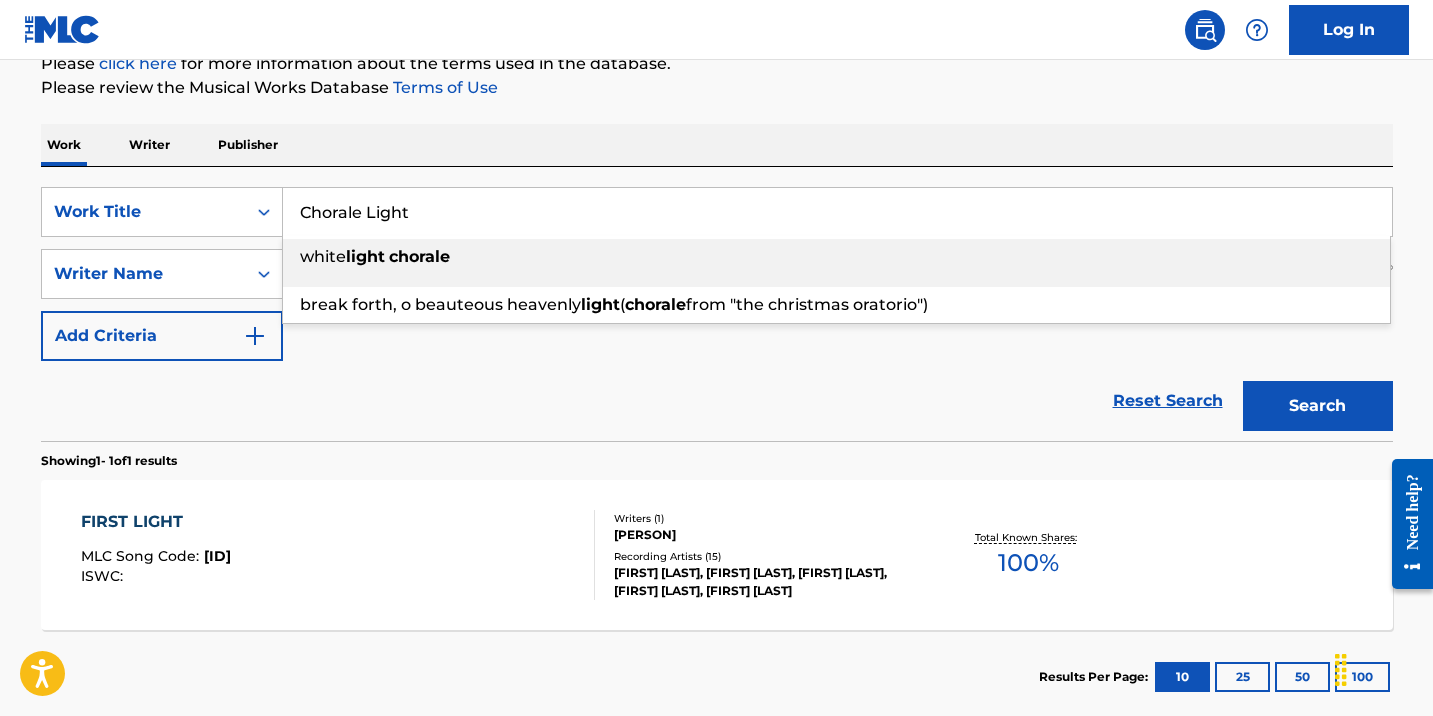 click on "Chorale Light" at bounding box center (837, 212) 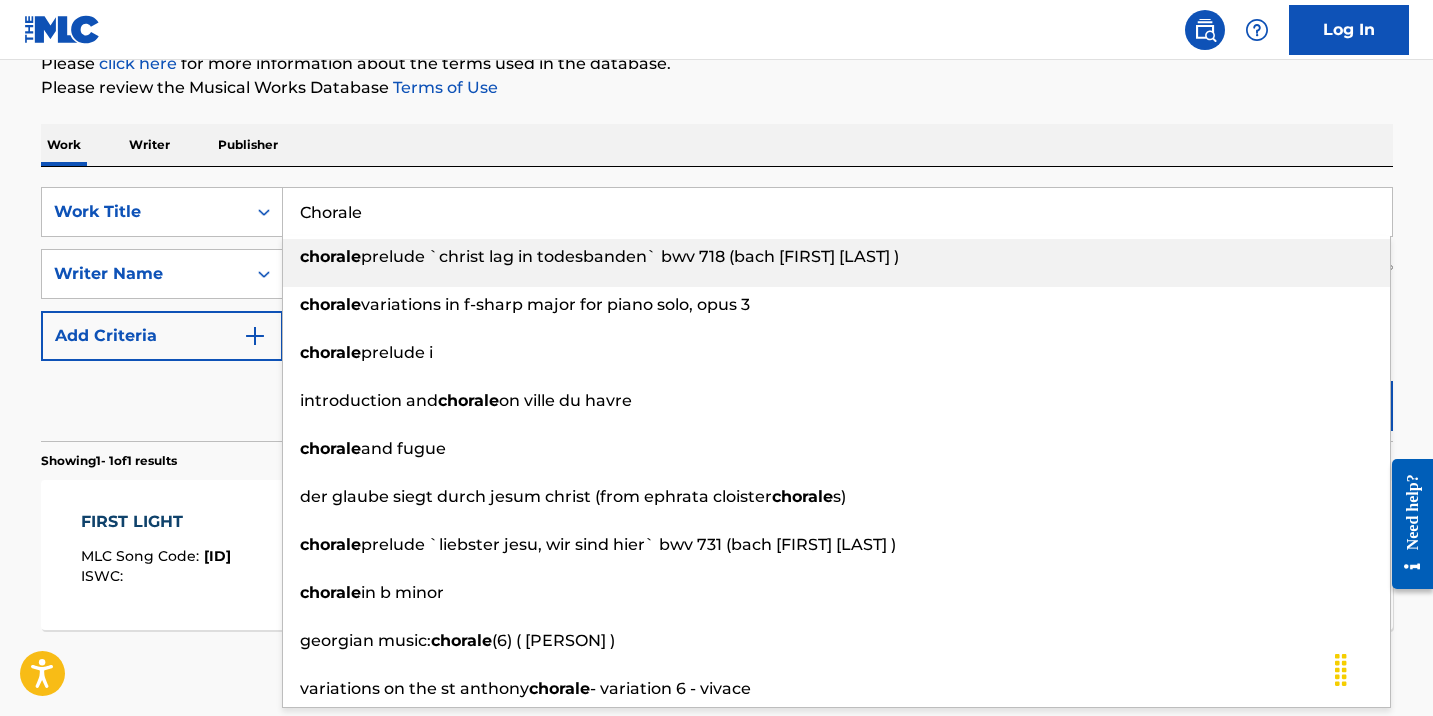 type on "Chorale" 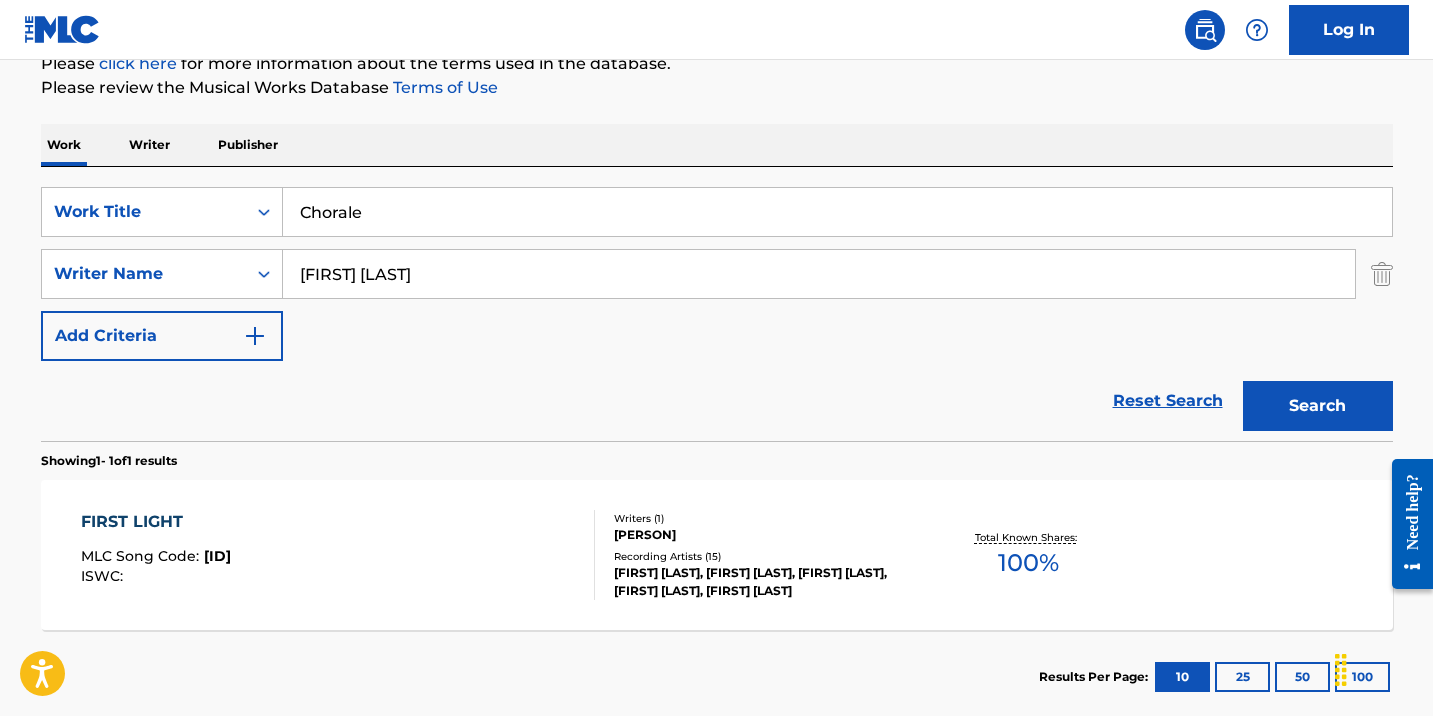 click on "The MLC Public Work Search The accuracy and completeness of The MLC's data is determined solely by our Members. It is not an authoritative source for recording information. Please   click here   for more information about the terms used in the database. Please review the Musical Works Database   Terms of Use Work Writer Publisher SearchWithCriteria6ec27101-6b5e-4e35-bf64-d3d6ecc094e4 Work Title Chorale SearchWithCriteria38c2f996-dbda-4cda-8165-aafa02d96325 Writer Name [FIRST] [LAST] Add Criteria Reset Search Search Showing  1  -   1  of  1   results   FIRST LIGHT MLC Song Code : FF0YH8 ISWC : Writers ( 1 ) [FIRST] [LAST] Recording Artists ( 15 ) [FIRST] [LAST], [FIRST] [LAST], [FIRST] [LAST], [FIRST] [LAST], [FIRST] [LAST] Total Known Shares: 100 % Results Per Page: 10 25 50 100" at bounding box center [717, 288] 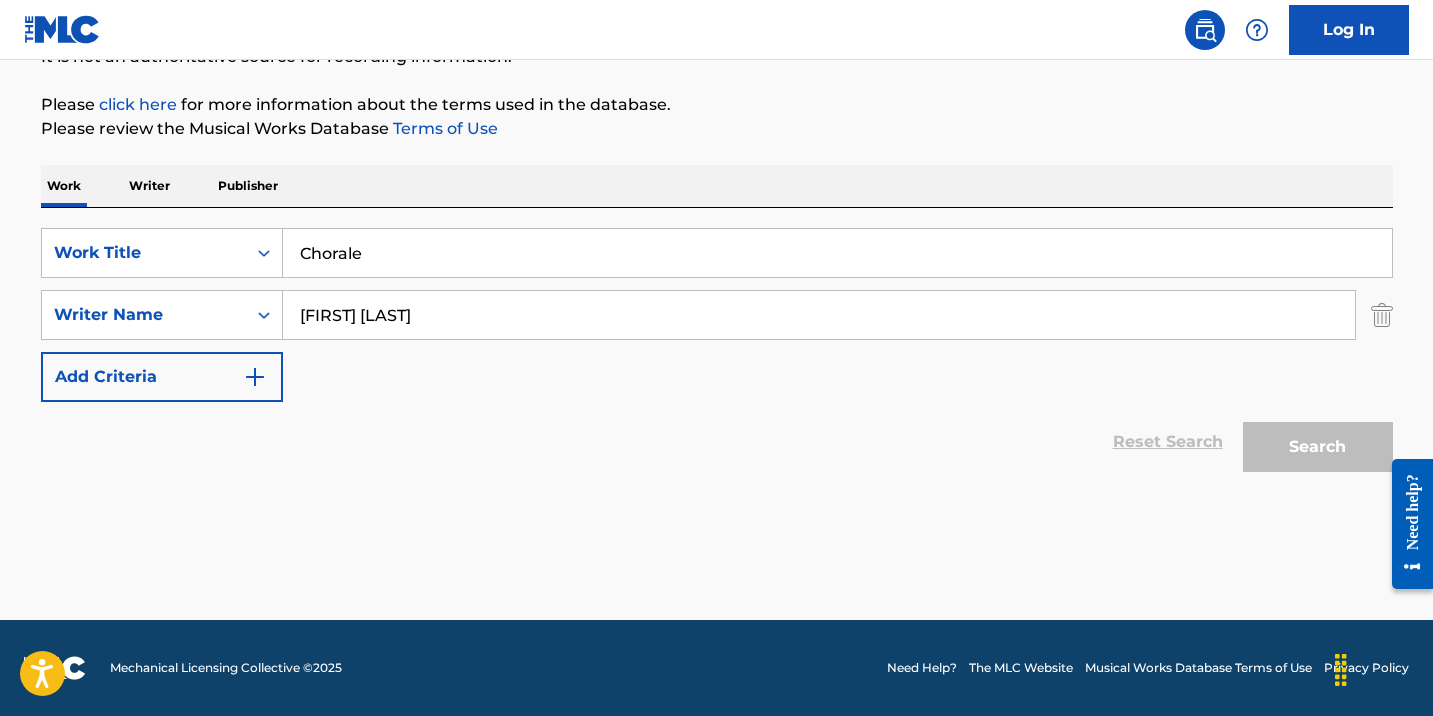 scroll, scrollTop: 258, scrollLeft: 0, axis: vertical 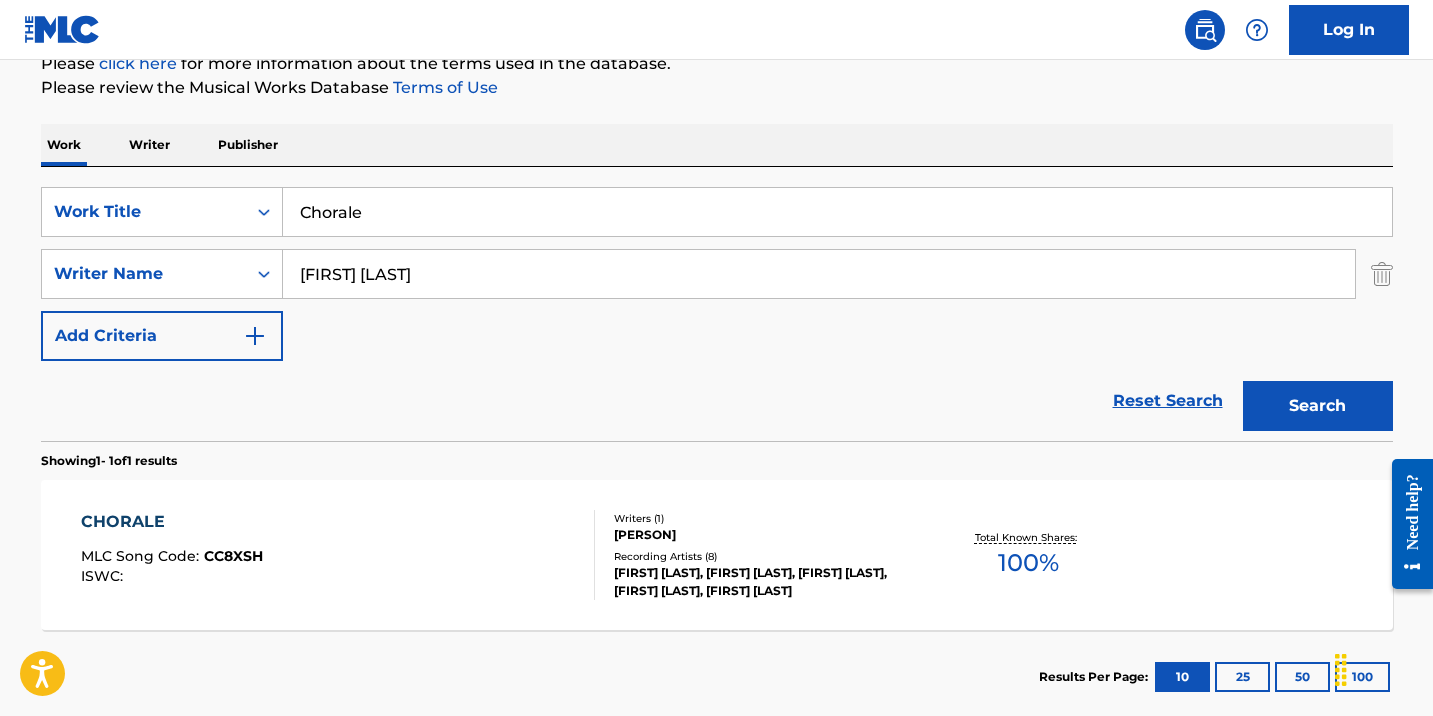 click on "CHORALE MLC Song Code : CC8XSH ISWC :" at bounding box center (338, 555) 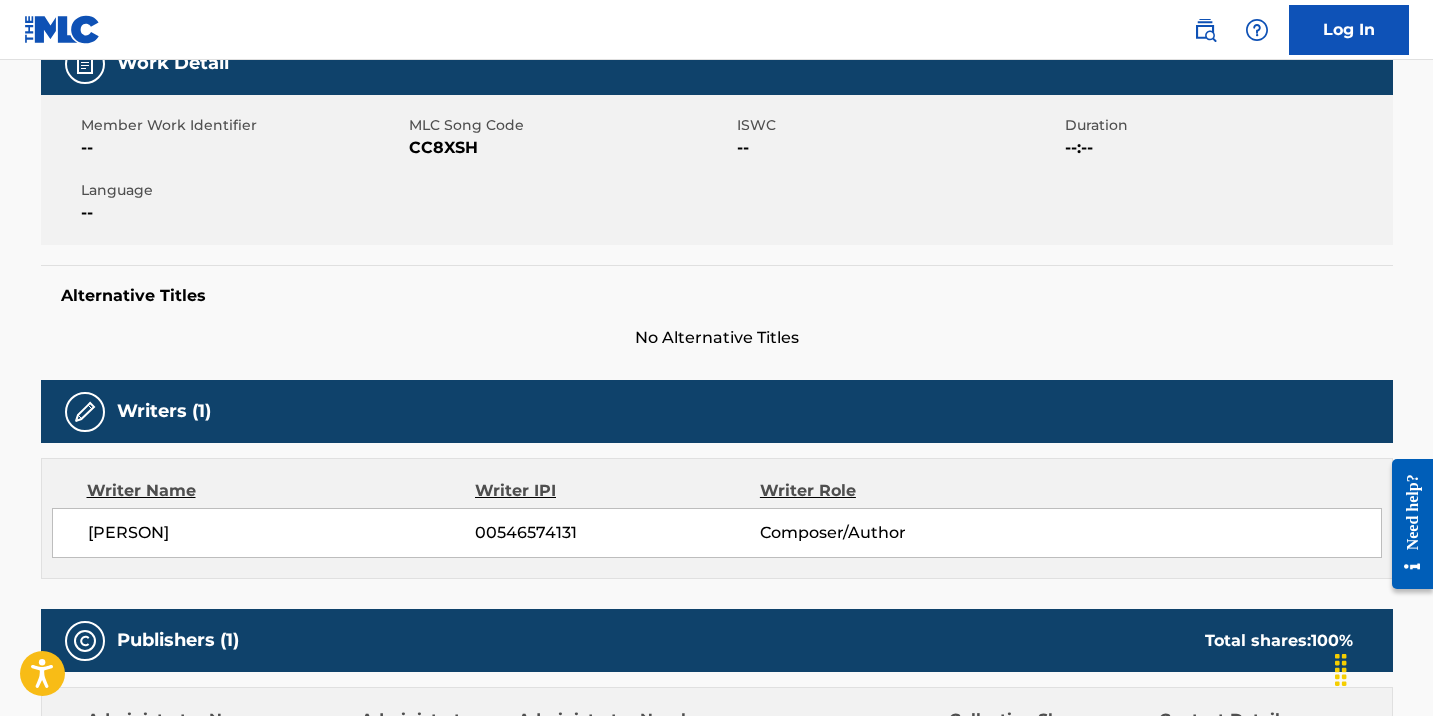 scroll, scrollTop: 0, scrollLeft: 0, axis: both 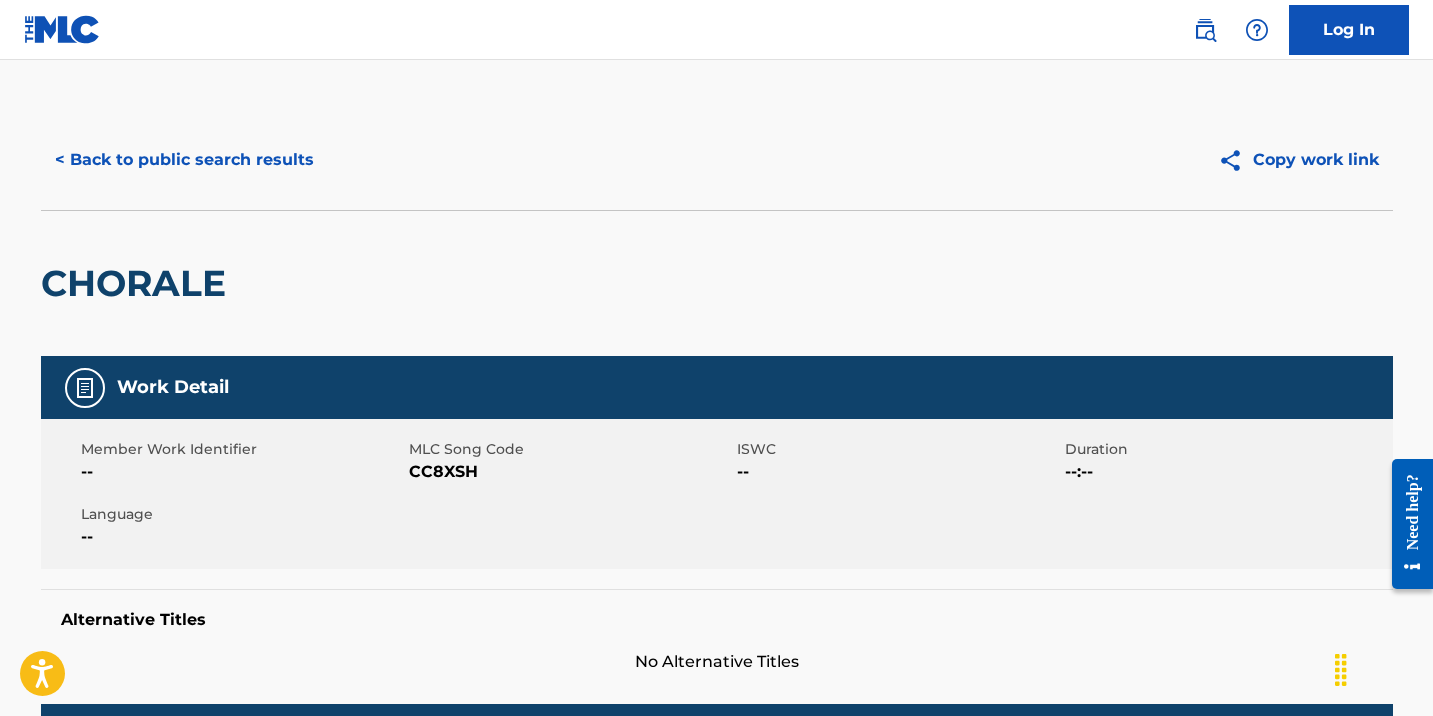 click on "< Back to public search results" at bounding box center [184, 160] 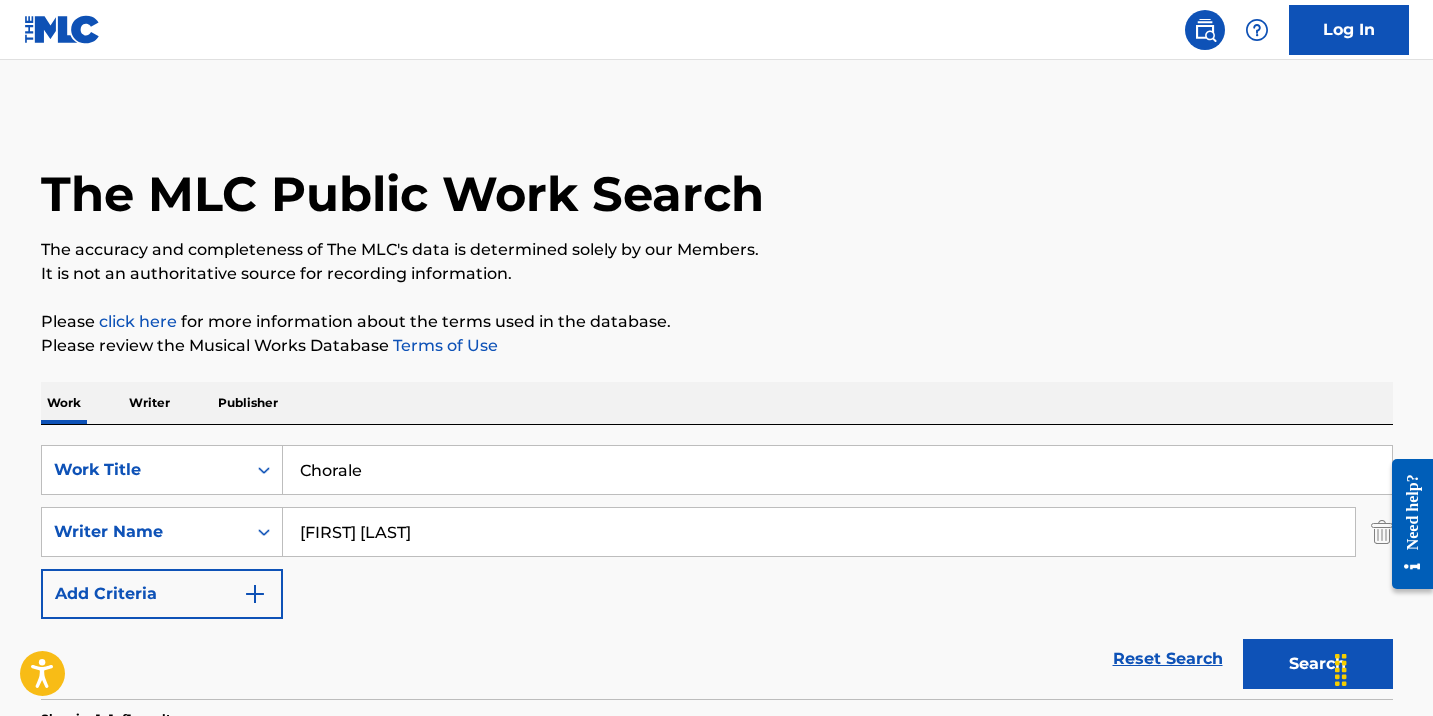 scroll, scrollTop: 258, scrollLeft: 0, axis: vertical 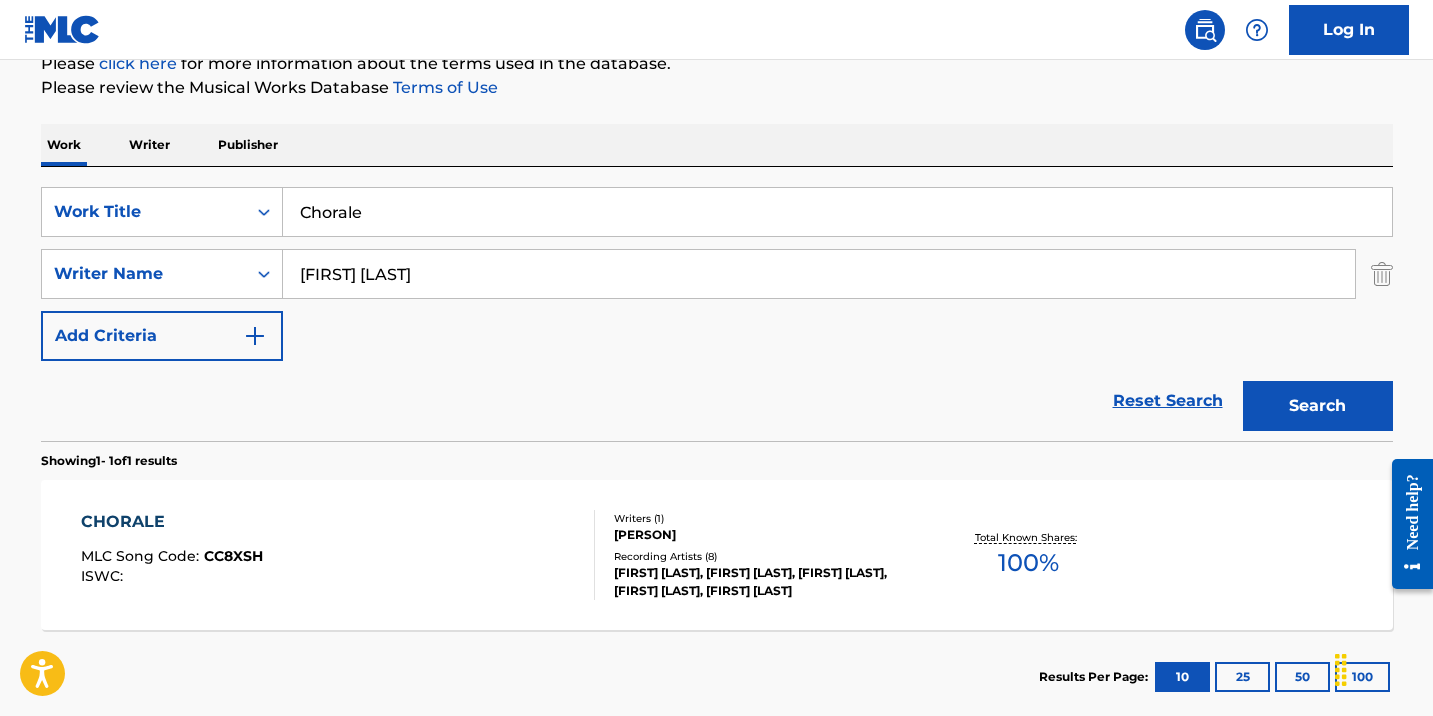 click on "Chorale" at bounding box center [837, 212] 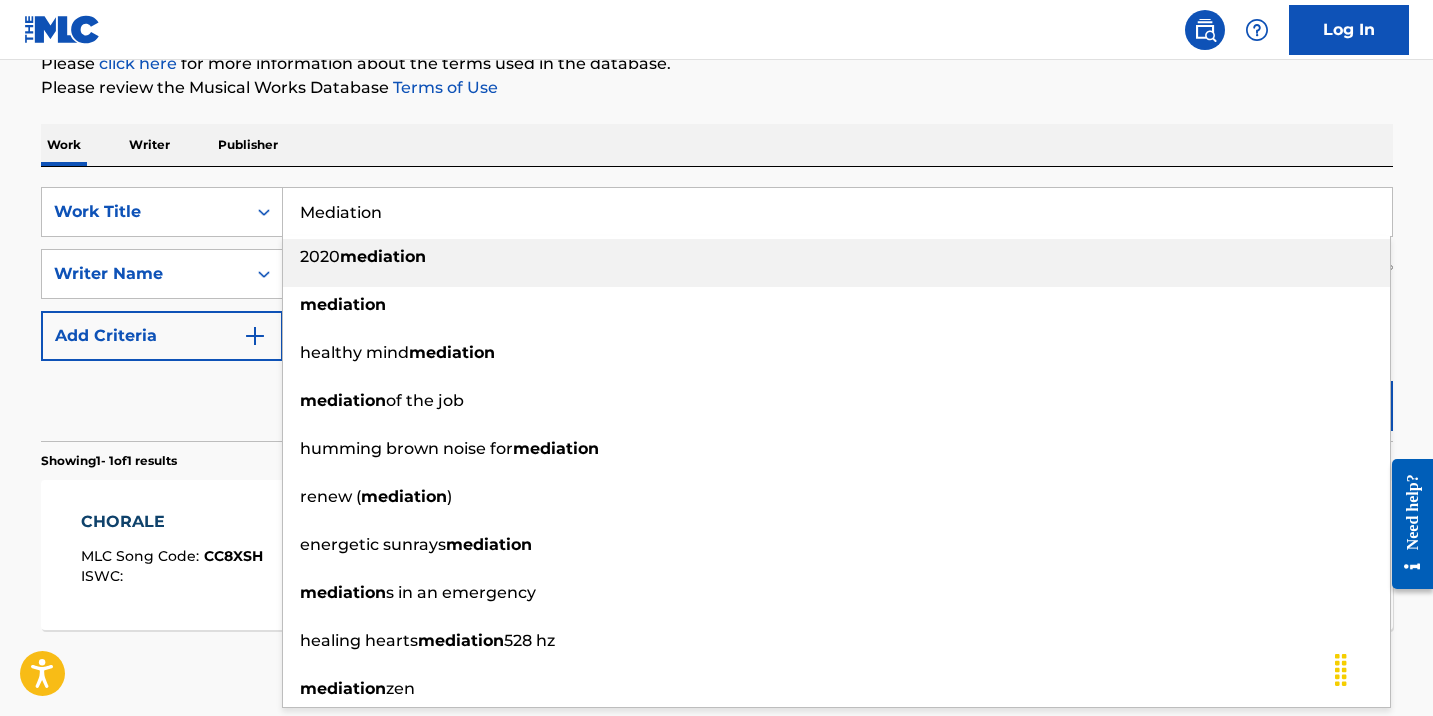 type on "Mediation" 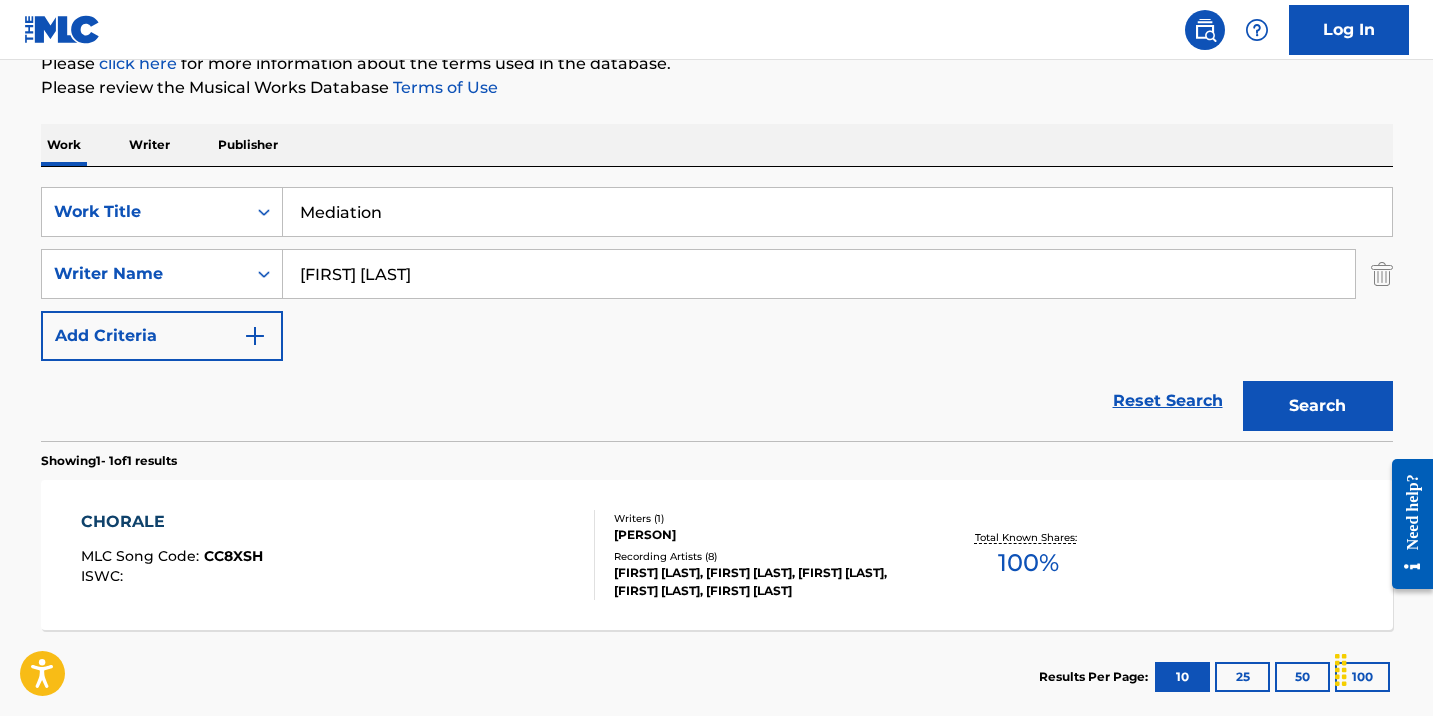 click on "Work Writer Publisher" at bounding box center [717, 145] 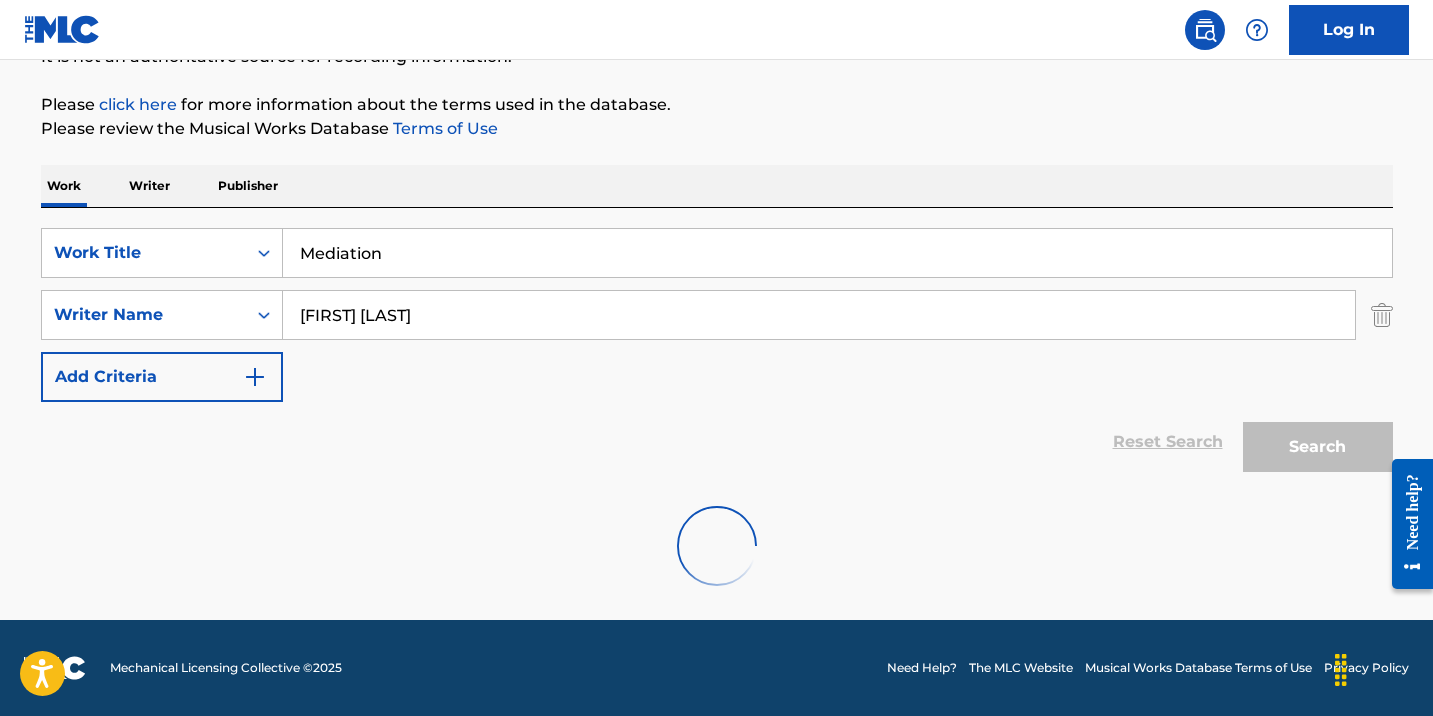 scroll, scrollTop: 258, scrollLeft: 0, axis: vertical 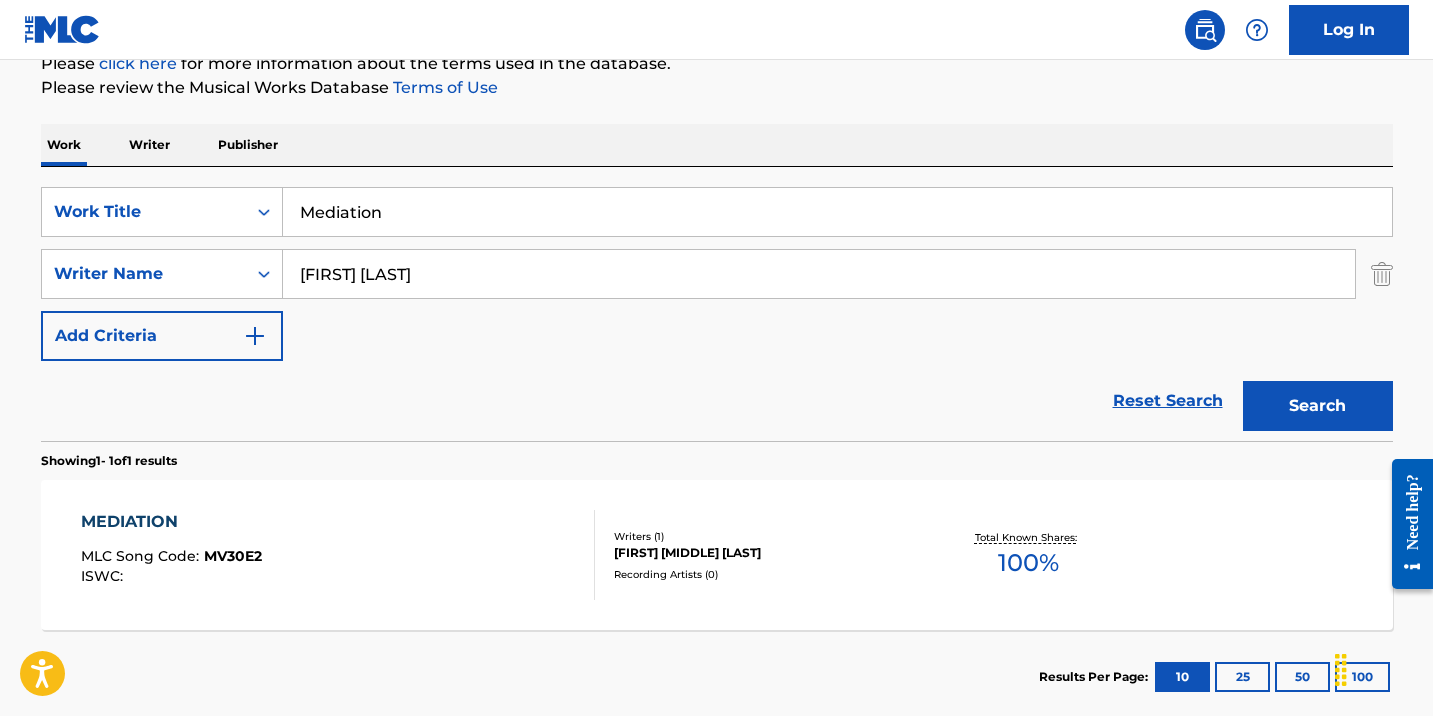 click on "MEDIATION MLC Song Code : MV30E2 ISWC :" at bounding box center [338, 555] 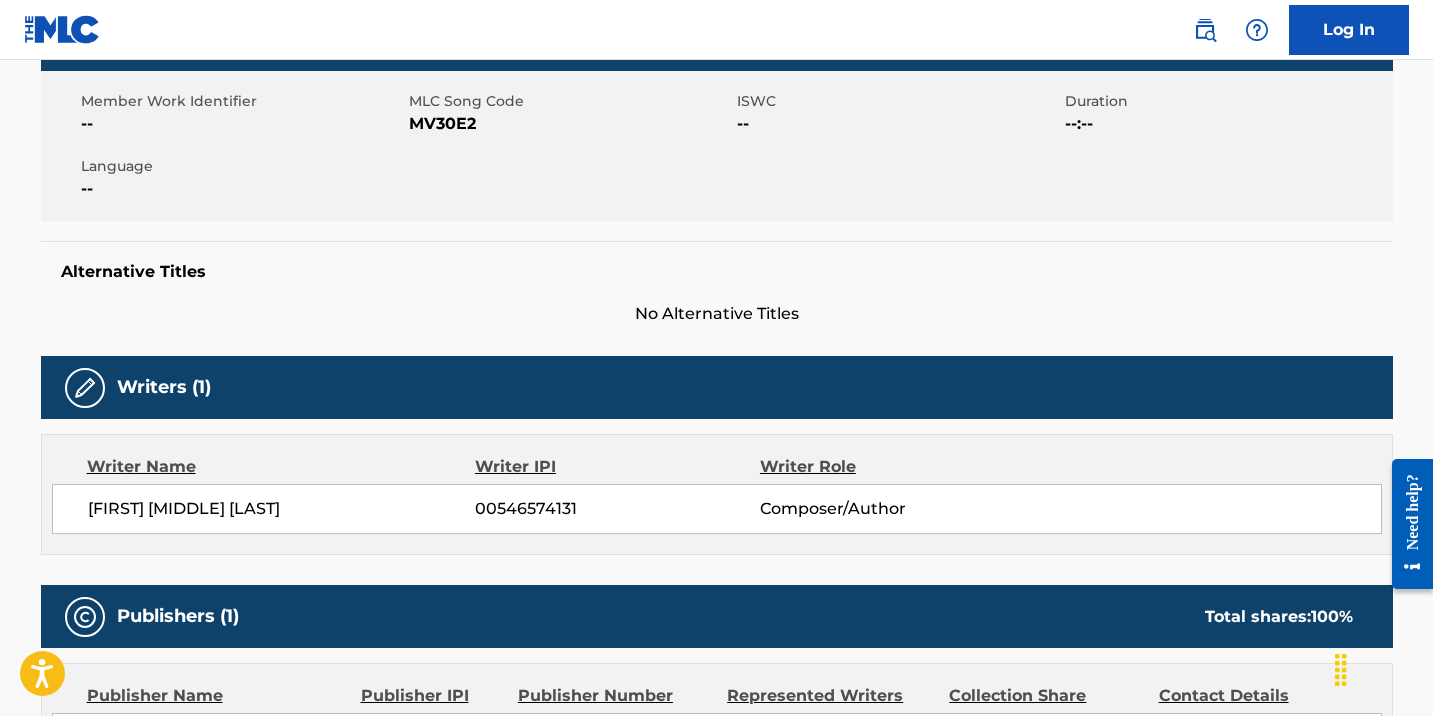 scroll, scrollTop: 0, scrollLeft: 0, axis: both 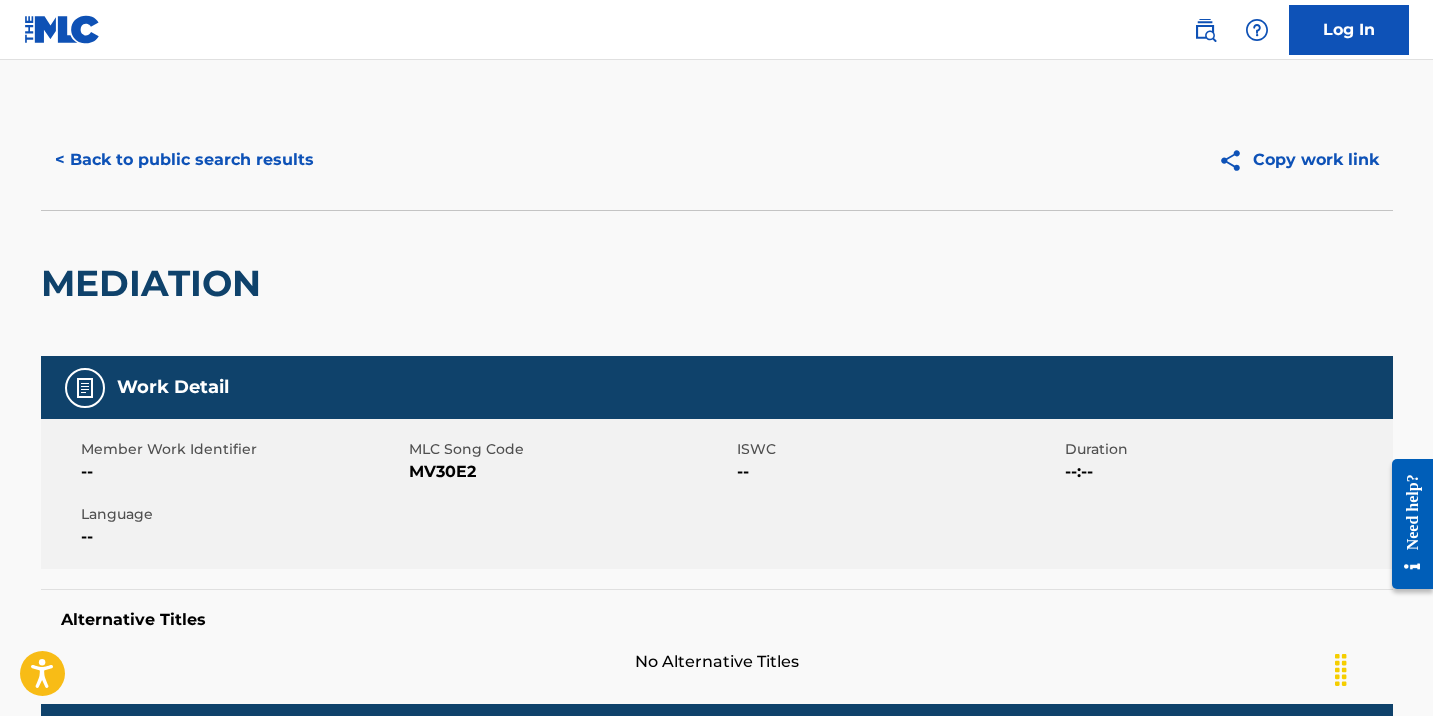 click on "< Back to public search results" at bounding box center [184, 160] 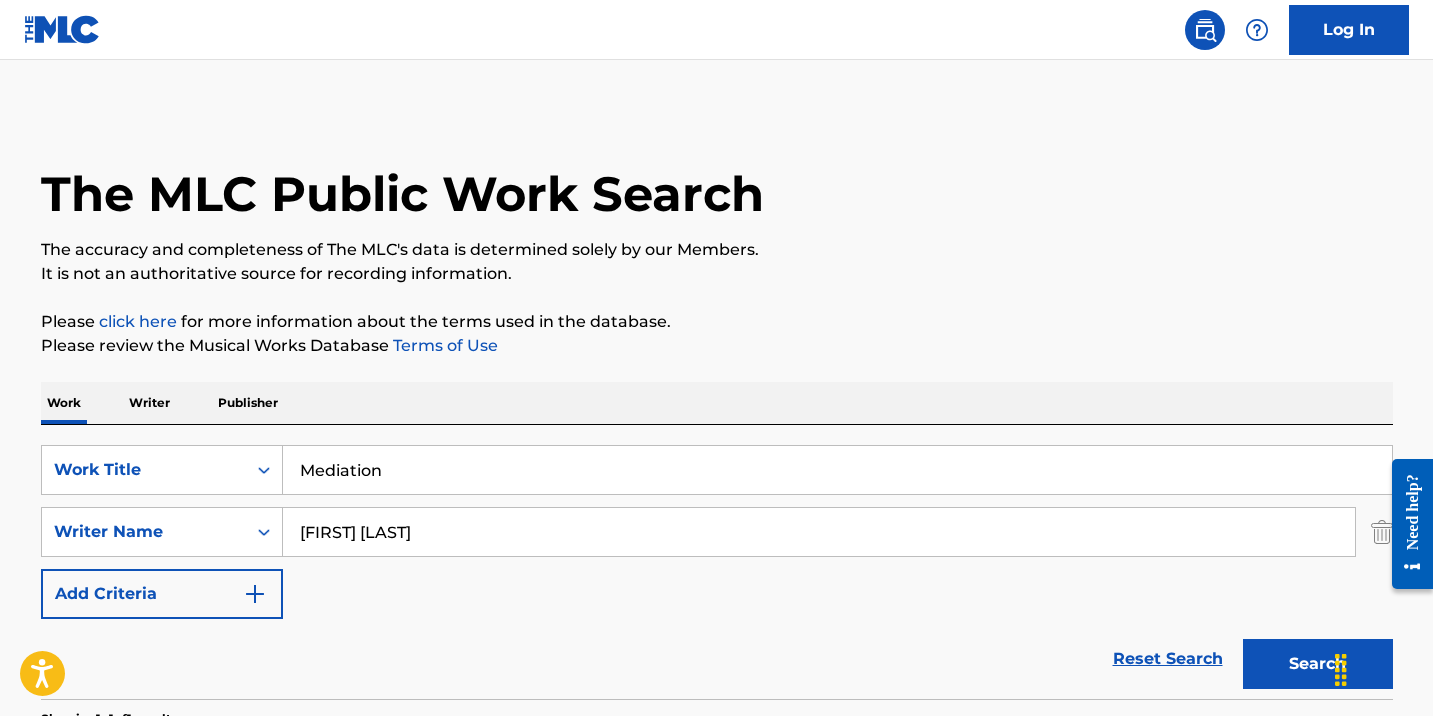 scroll, scrollTop: 258, scrollLeft: 0, axis: vertical 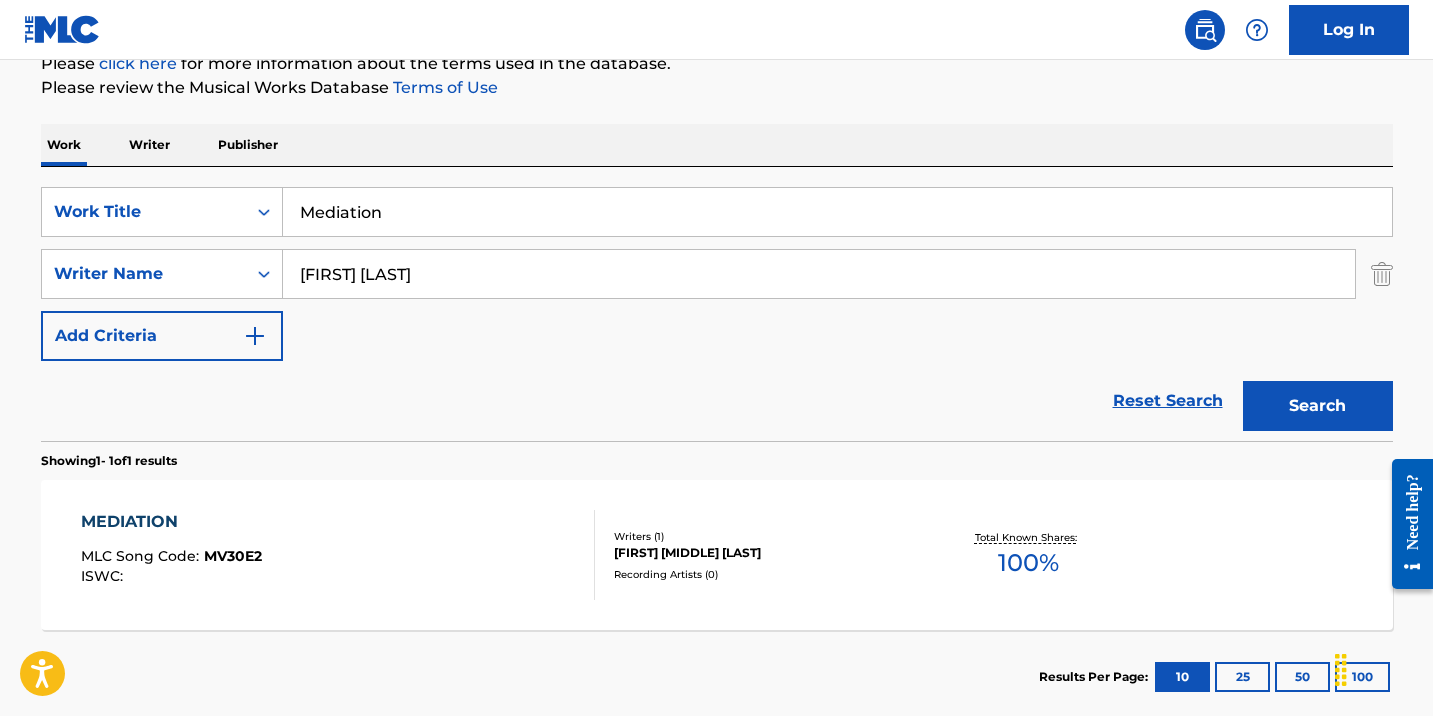 click on "Mediation" at bounding box center (837, 212) 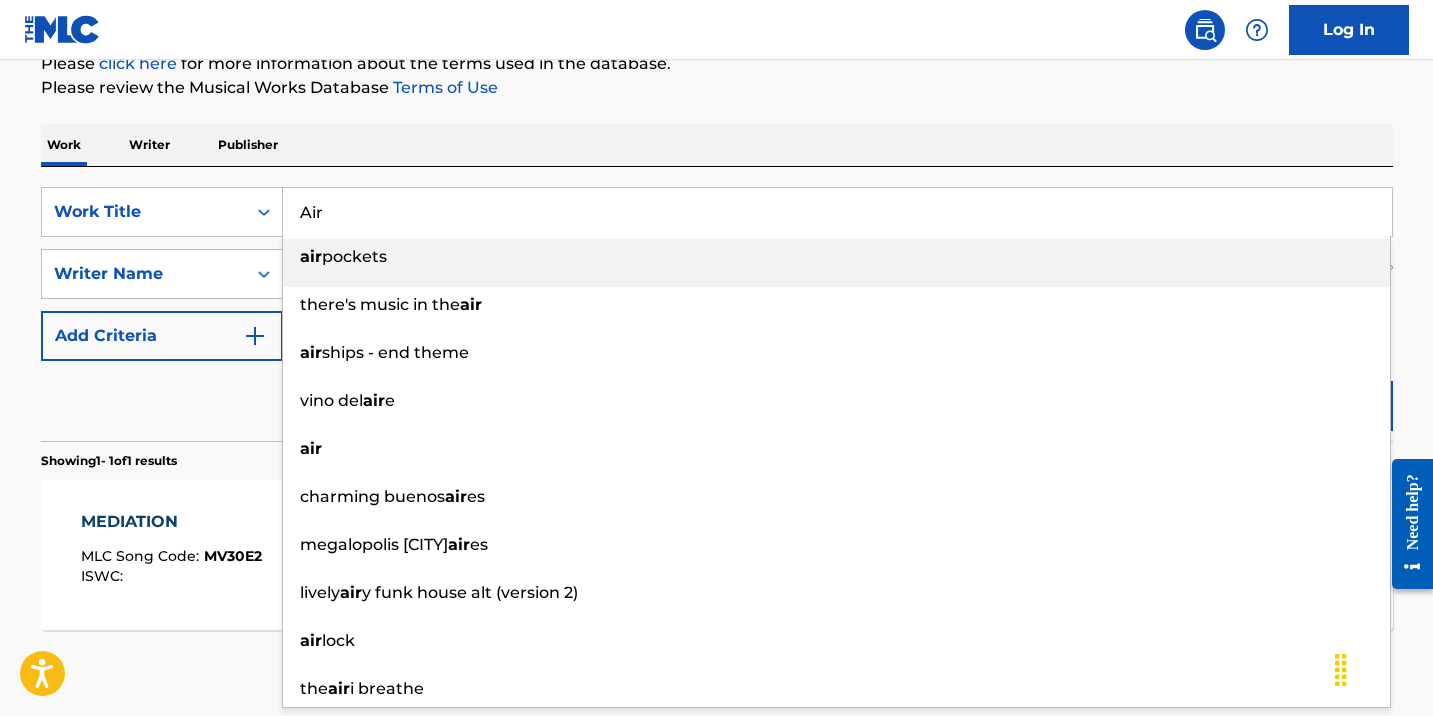 type on "Air" 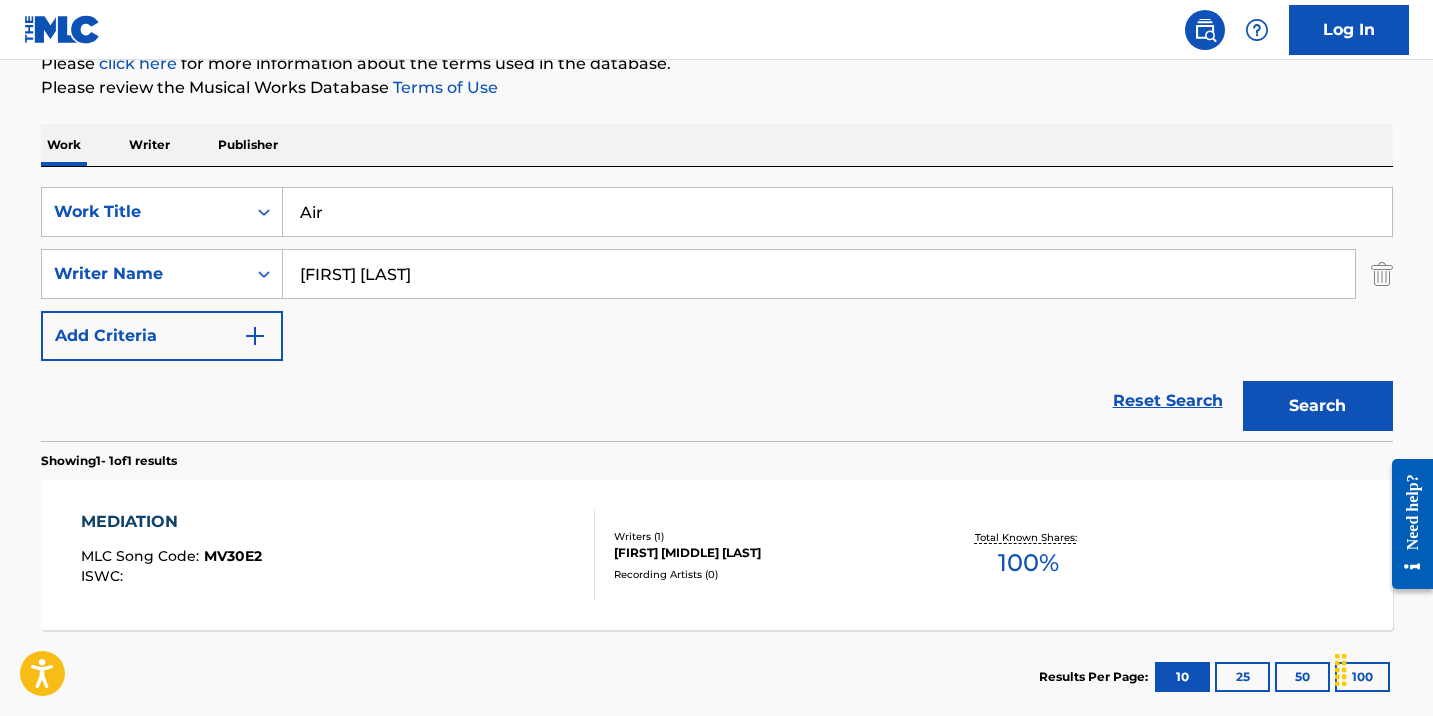 click on "Search" at bounding box center (1318, 406) 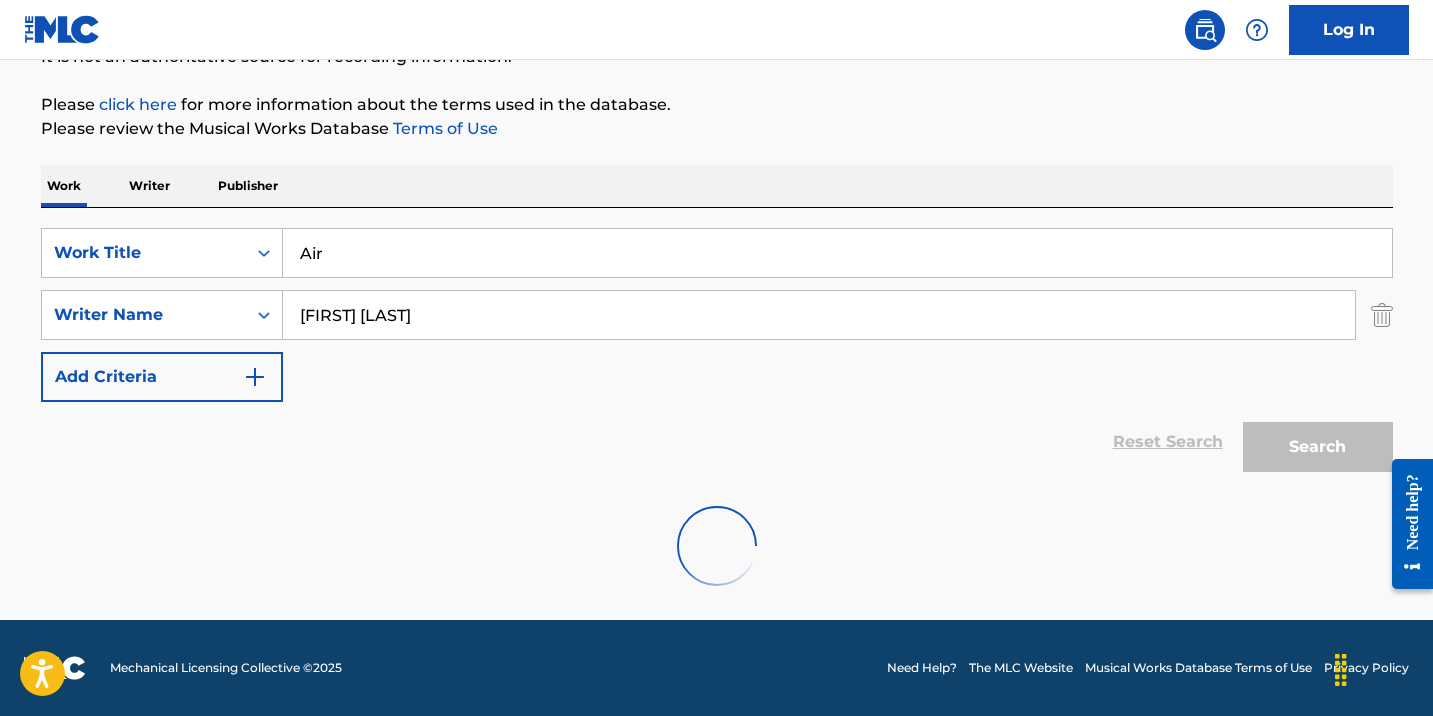 scroll, scrollTop: 258, scrollLeft: 0, axis: vertical 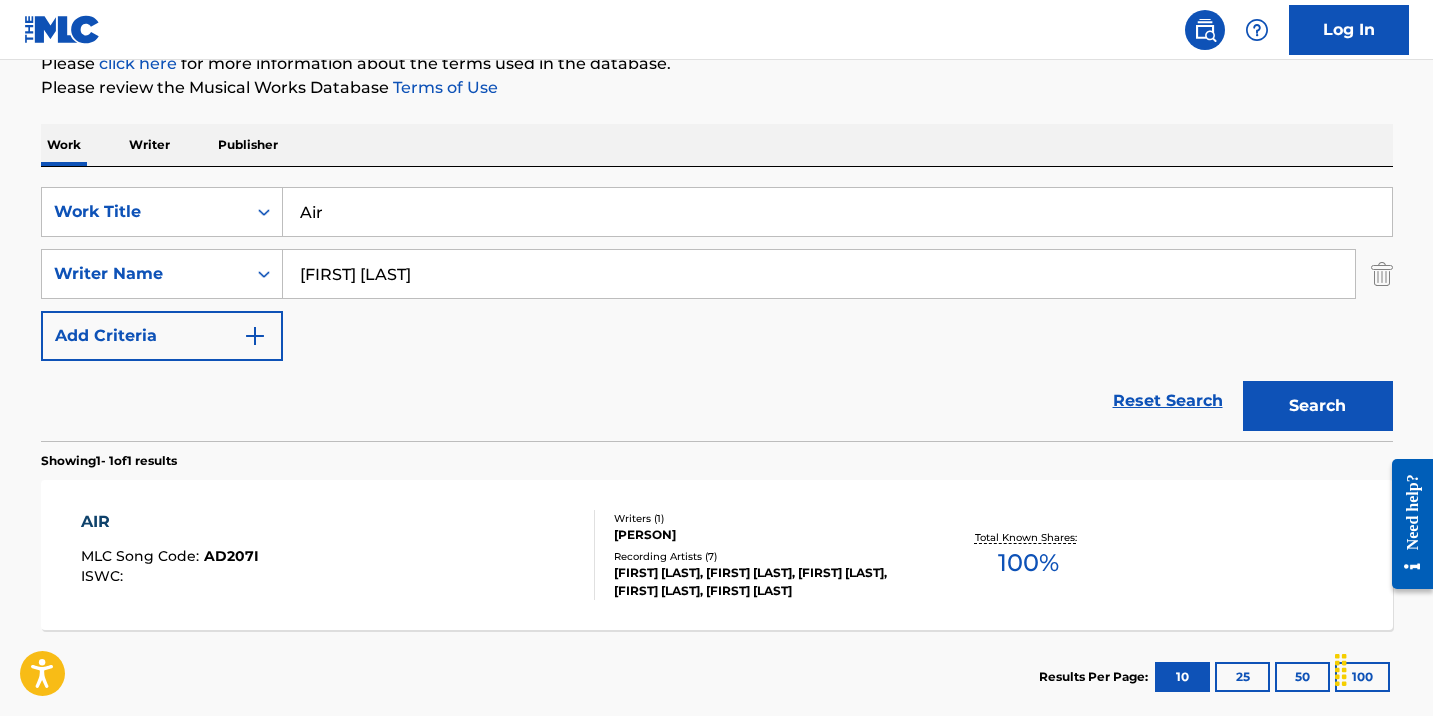 click on "AIR MLC Song Code : AD207I ISWC :" at bounding box center (338, 555) 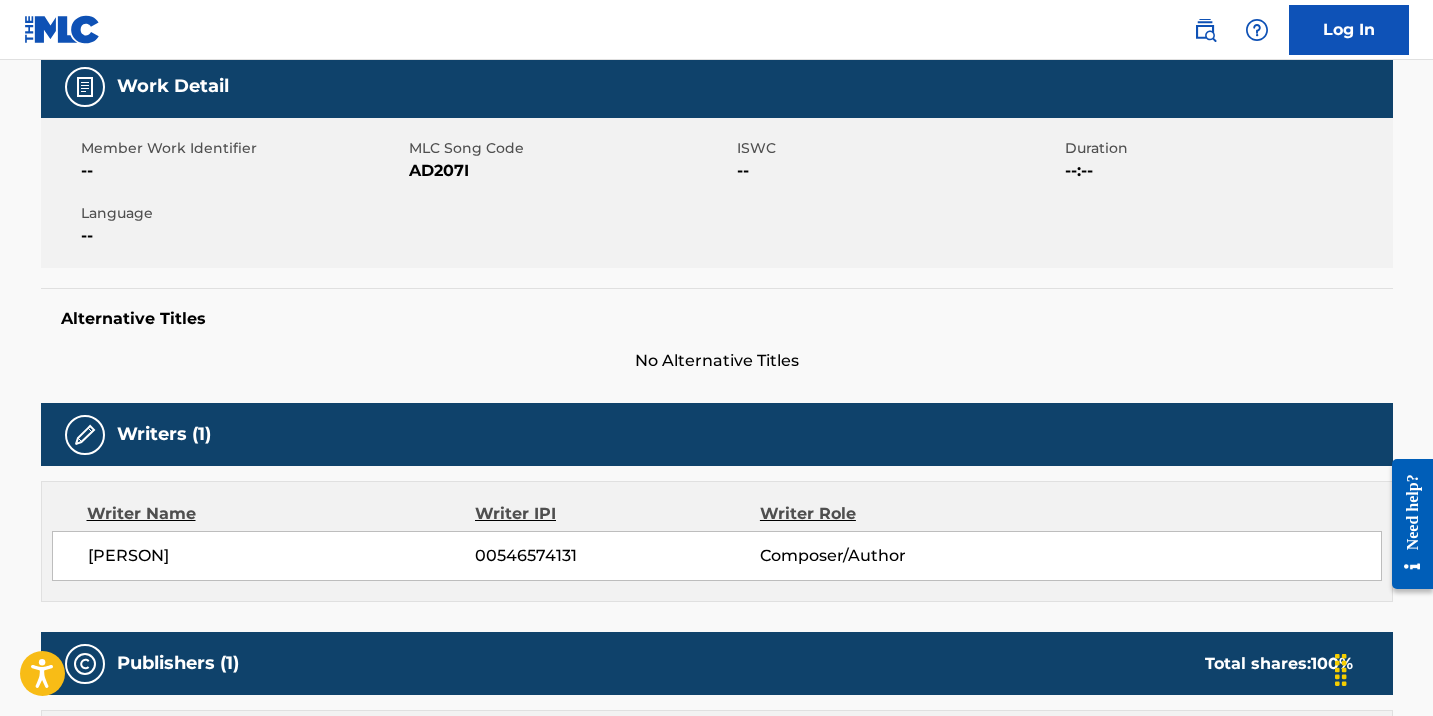 scroll, scrollTop: 0, scrollLeft: 0, axis: both 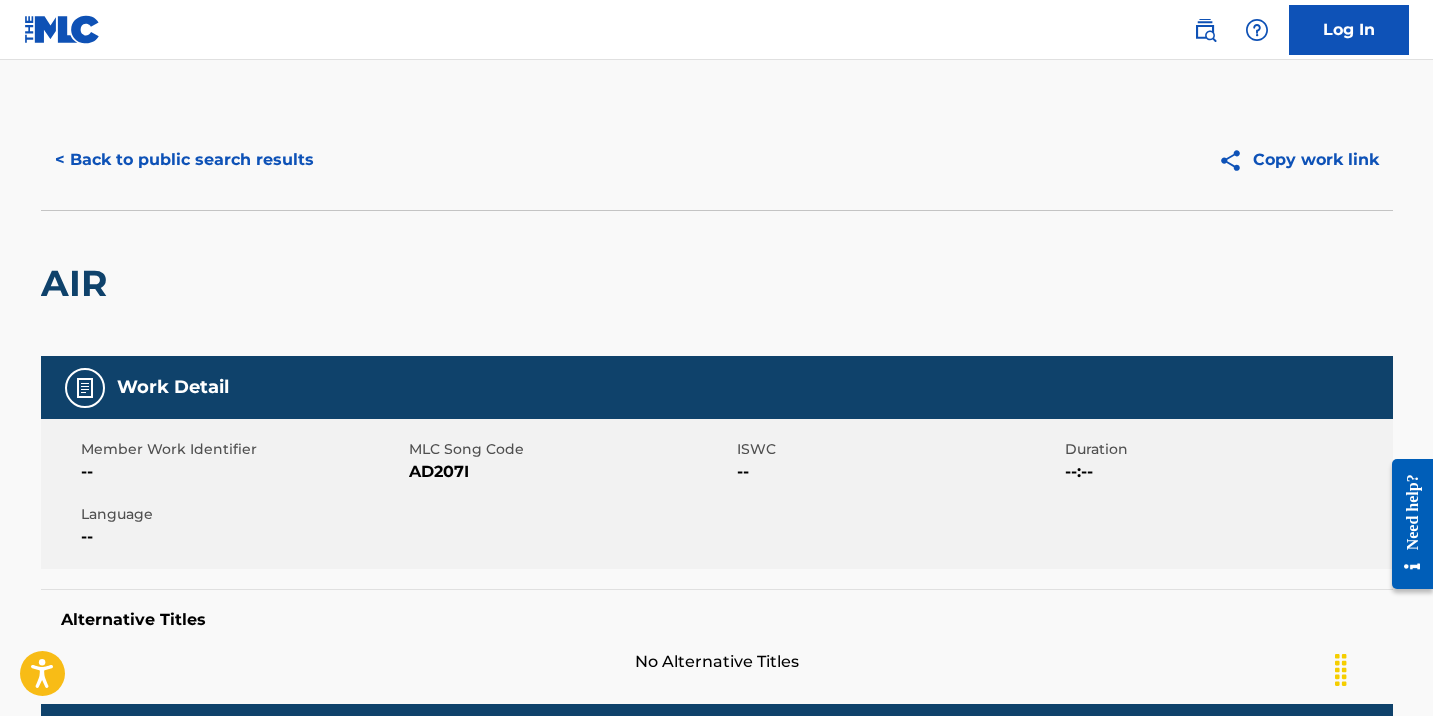 click on "< Back to public search results" at bounding box center [184, 160] 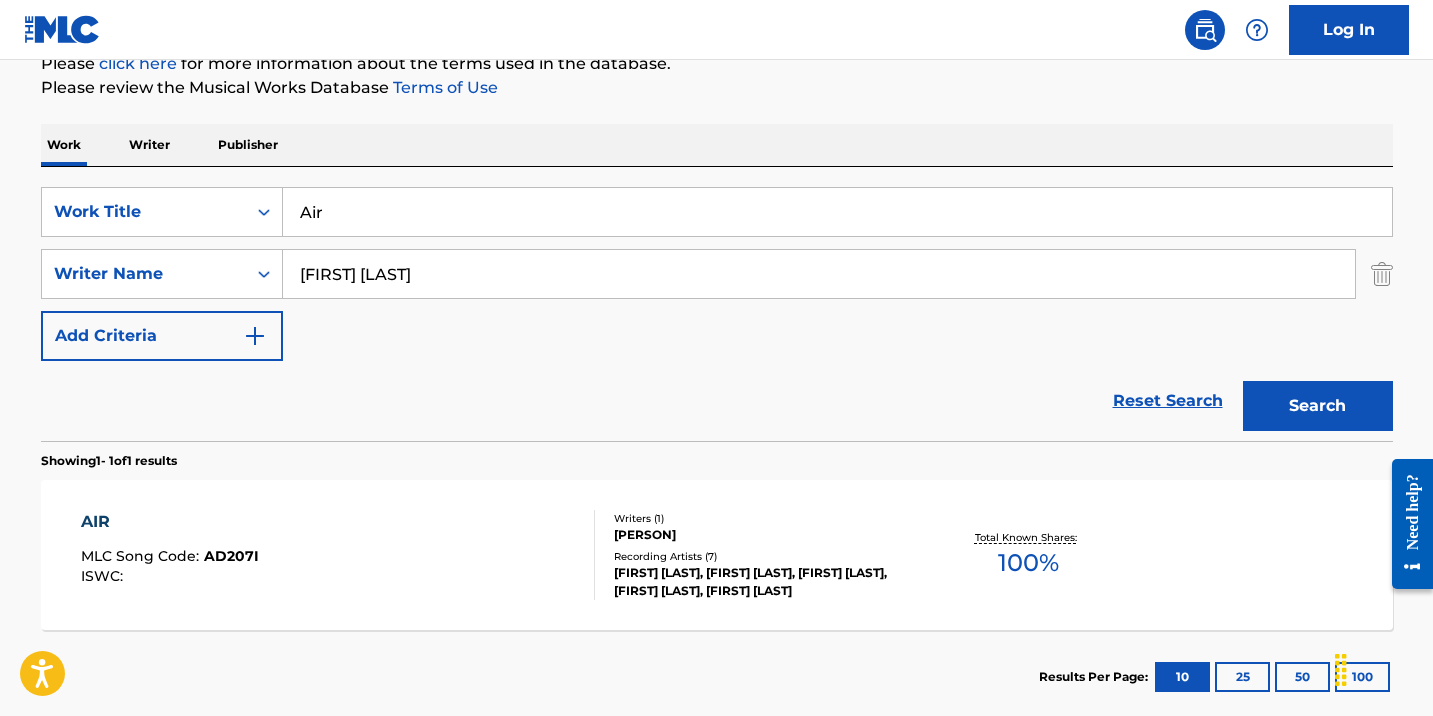 click on "Air" at bounding box center [837, 212] 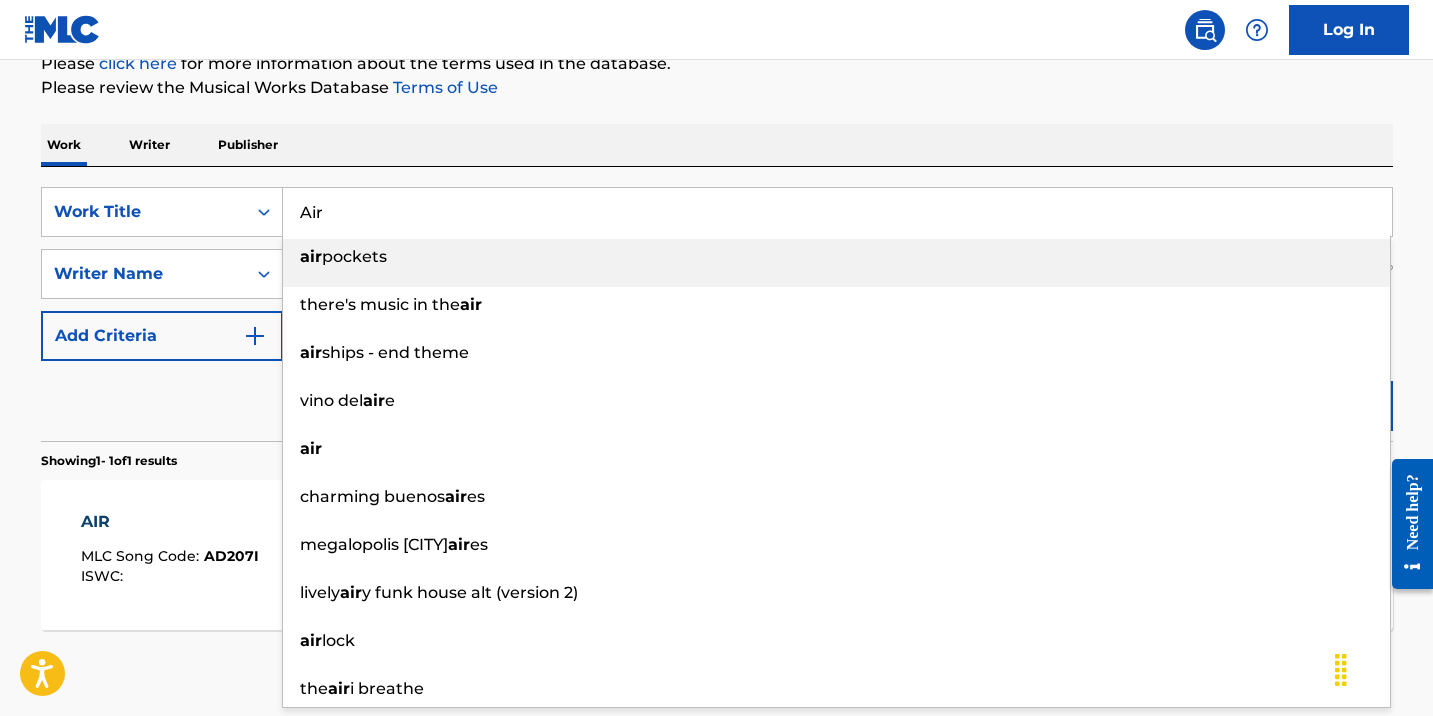 paste on "Dreams of the Past" 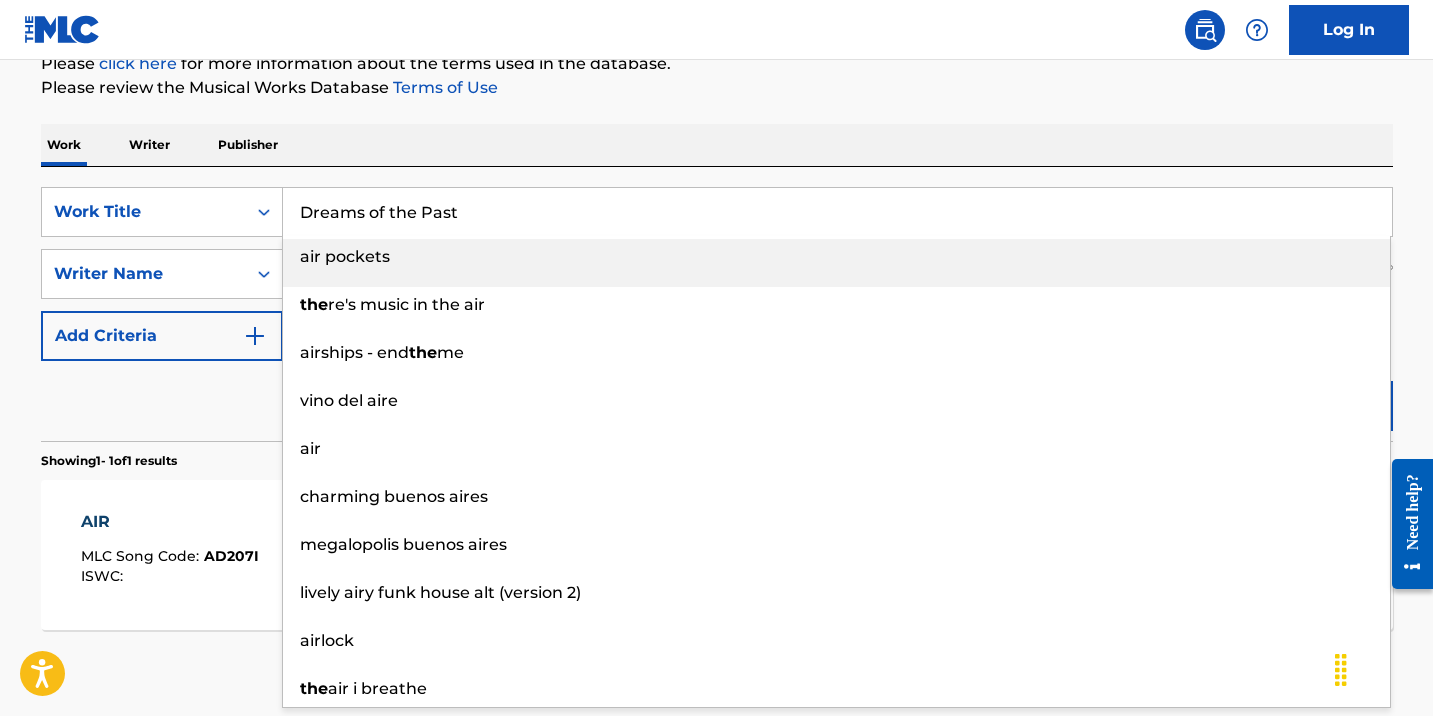 type on "Dreams of the Past" 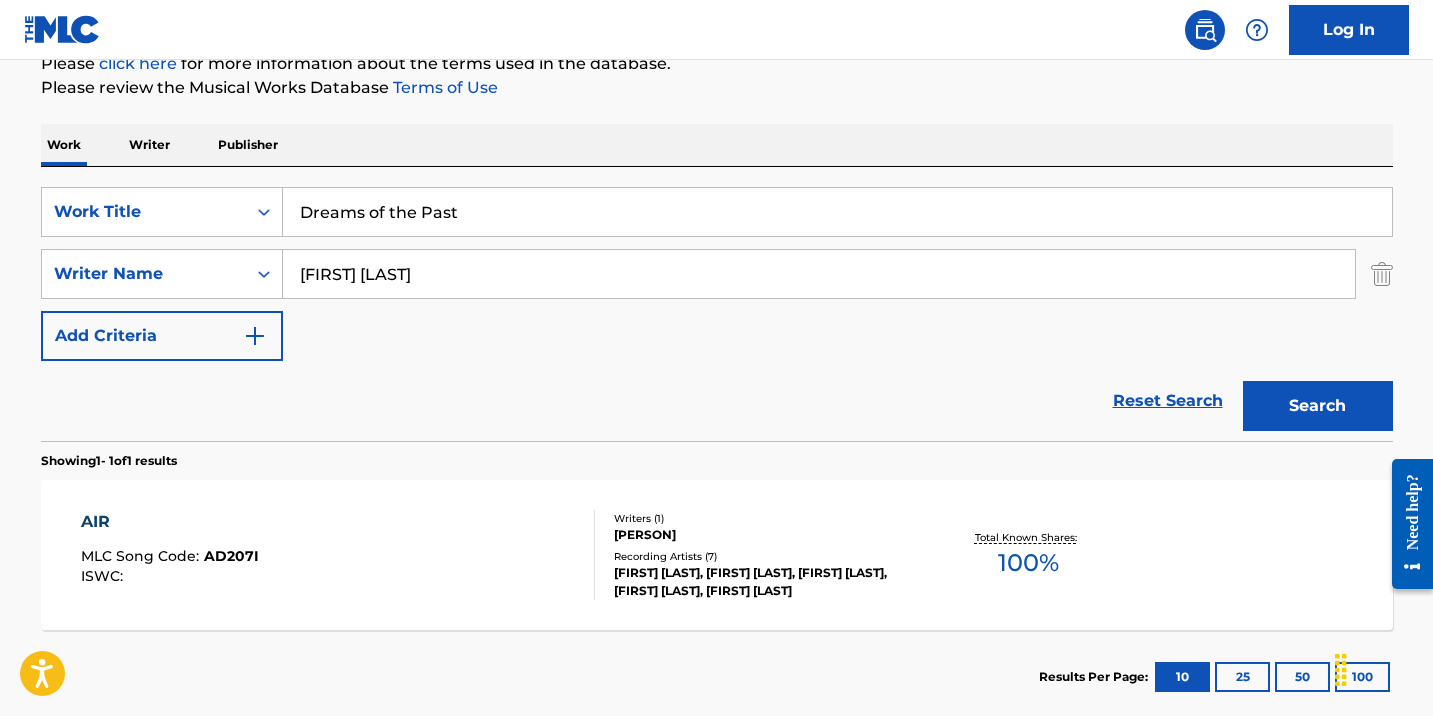 click on "Work Writer Publisher" at bounding box center (717, 145) 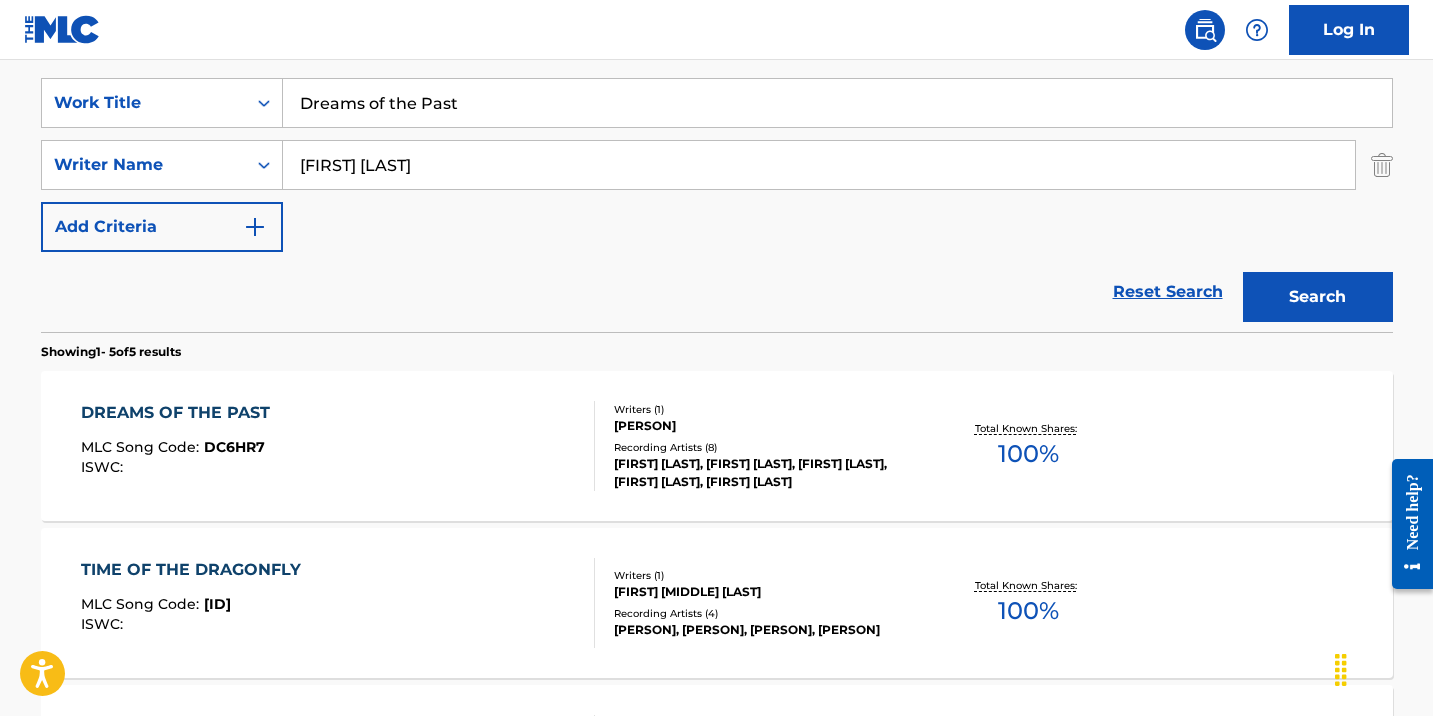 scroll, scrollTop: 396, scrollLeft: 0, axis: vertical 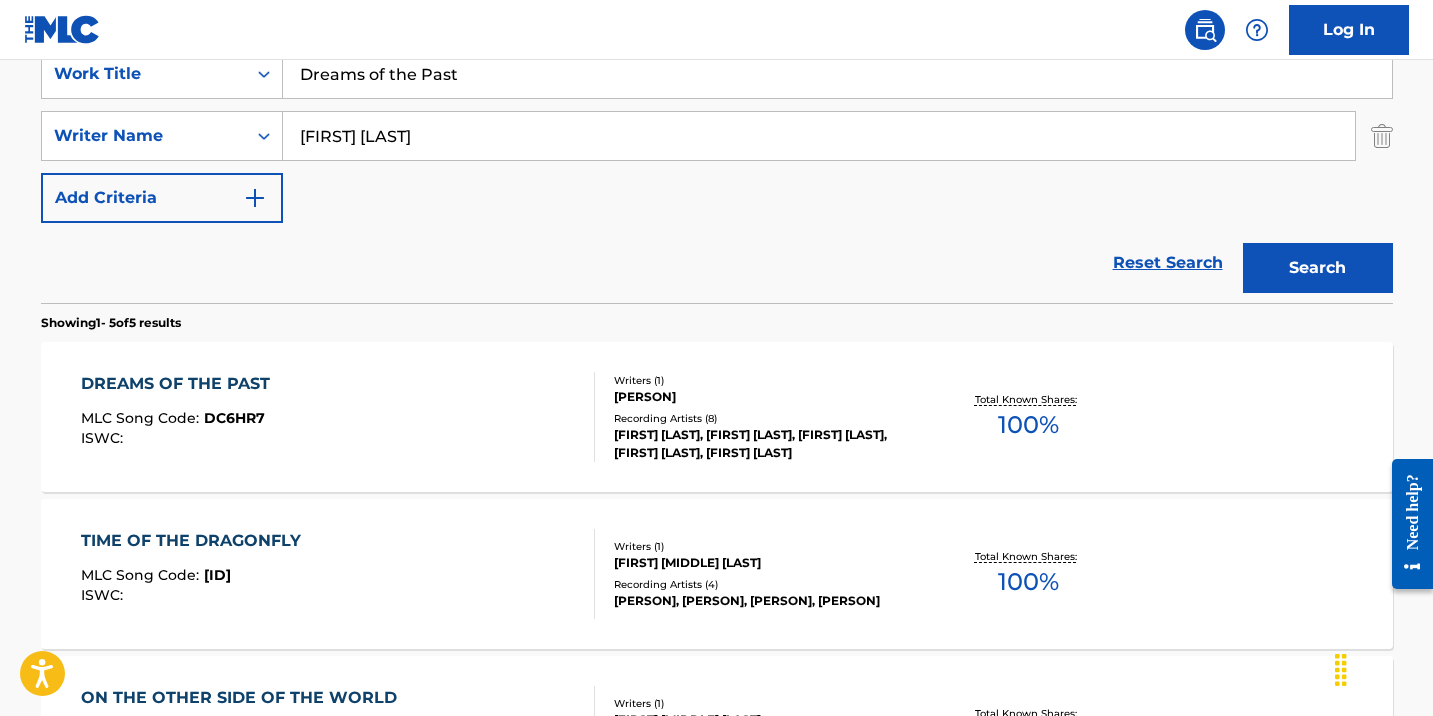 click on "DREAMS OF THE PAST MLC Song Code : DC6HR7 ISWC :" at bounding box center [338, 417] 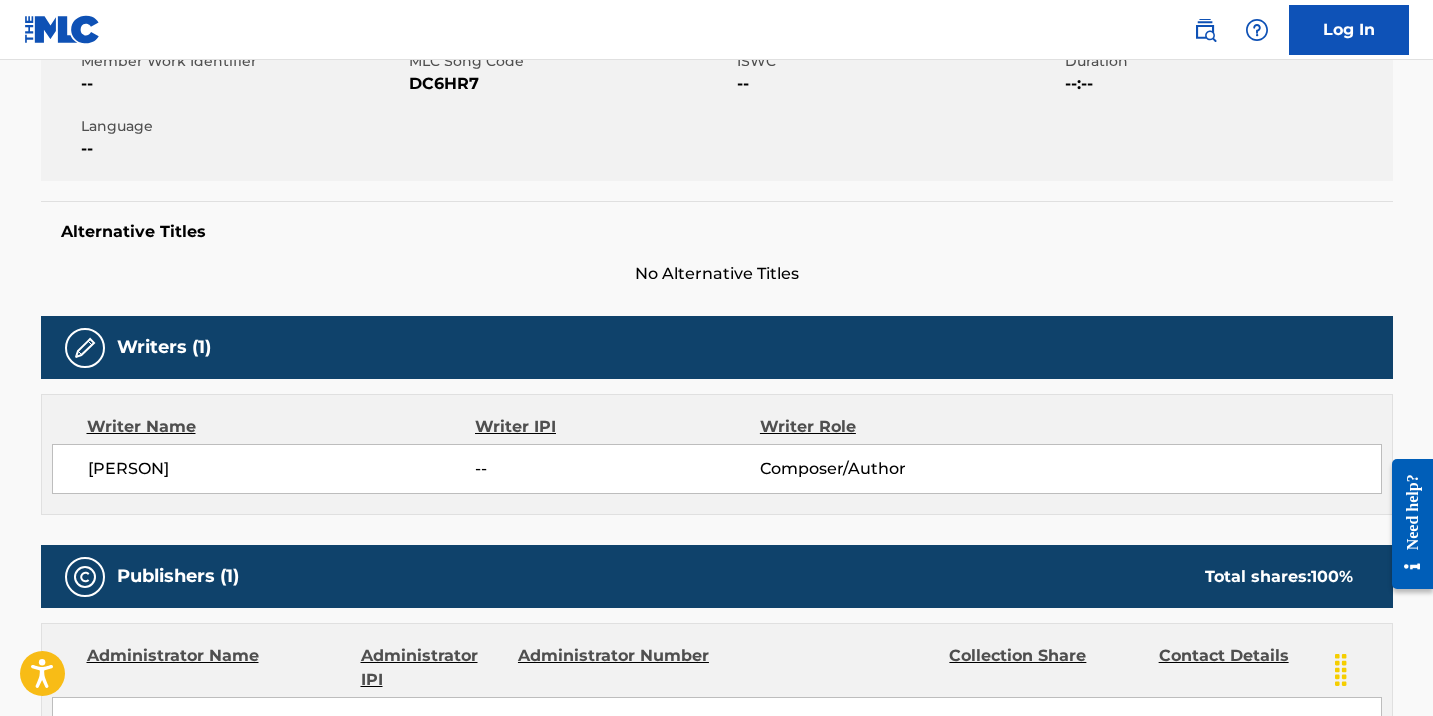 scroll, scrollTop: 0, scrollLeft: 0, axis: both 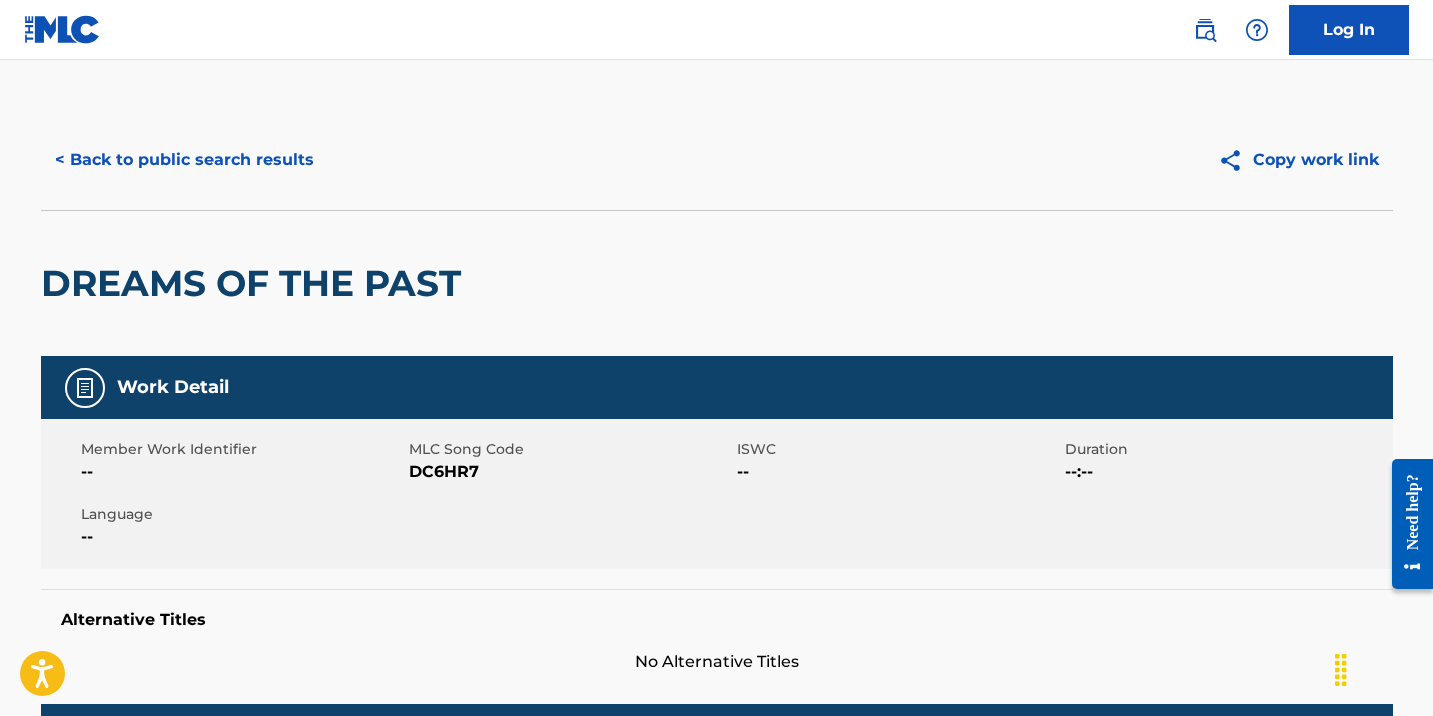 click on "< Back to public search results" at bounding box center (184, 160) 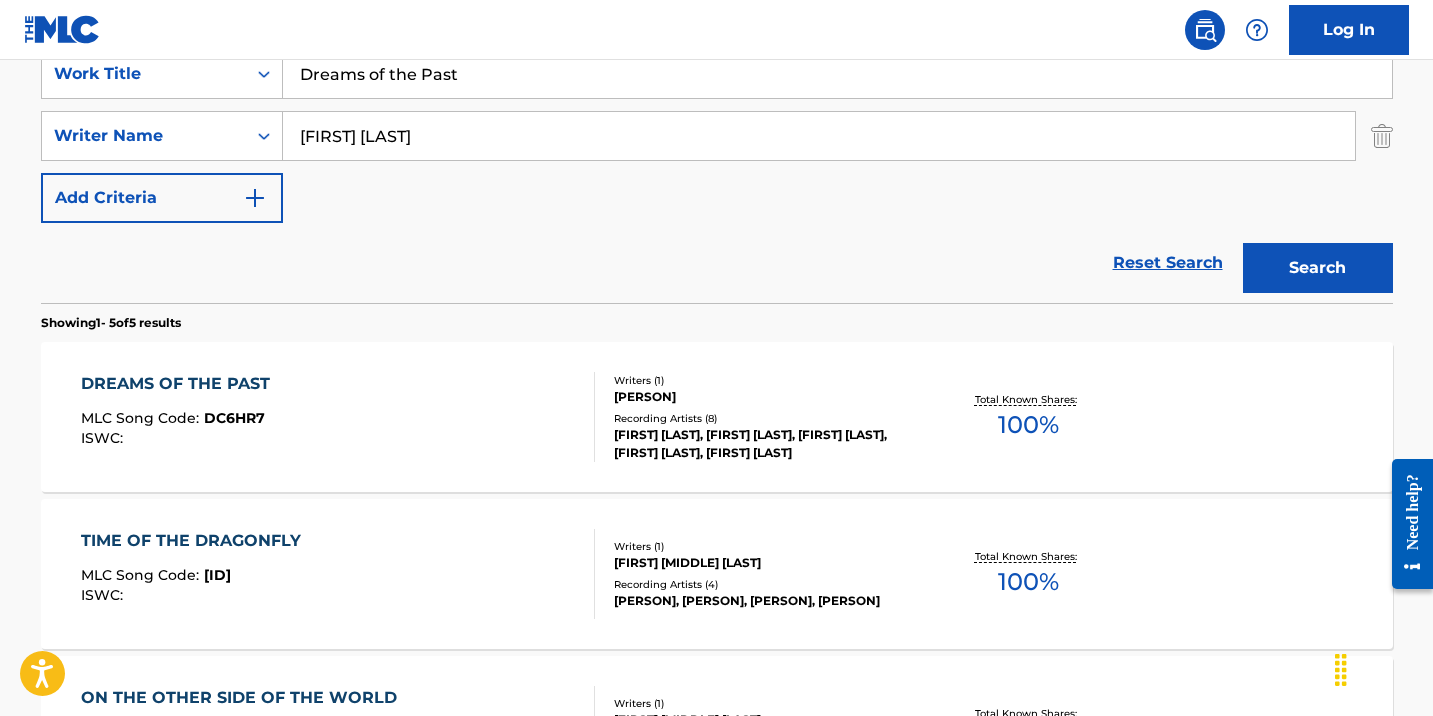 click on "Dreams of the Past" at bounding box center (837, 74) 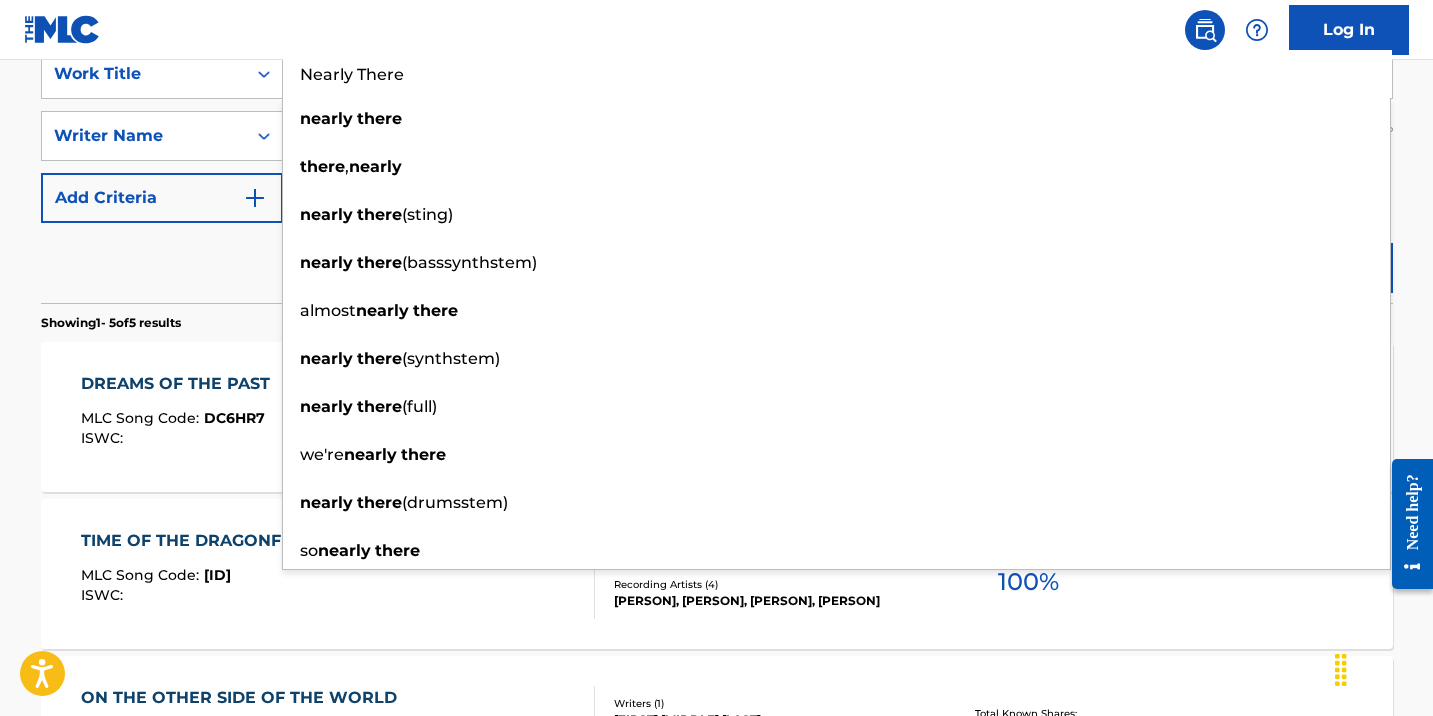 type on "Nearly There" 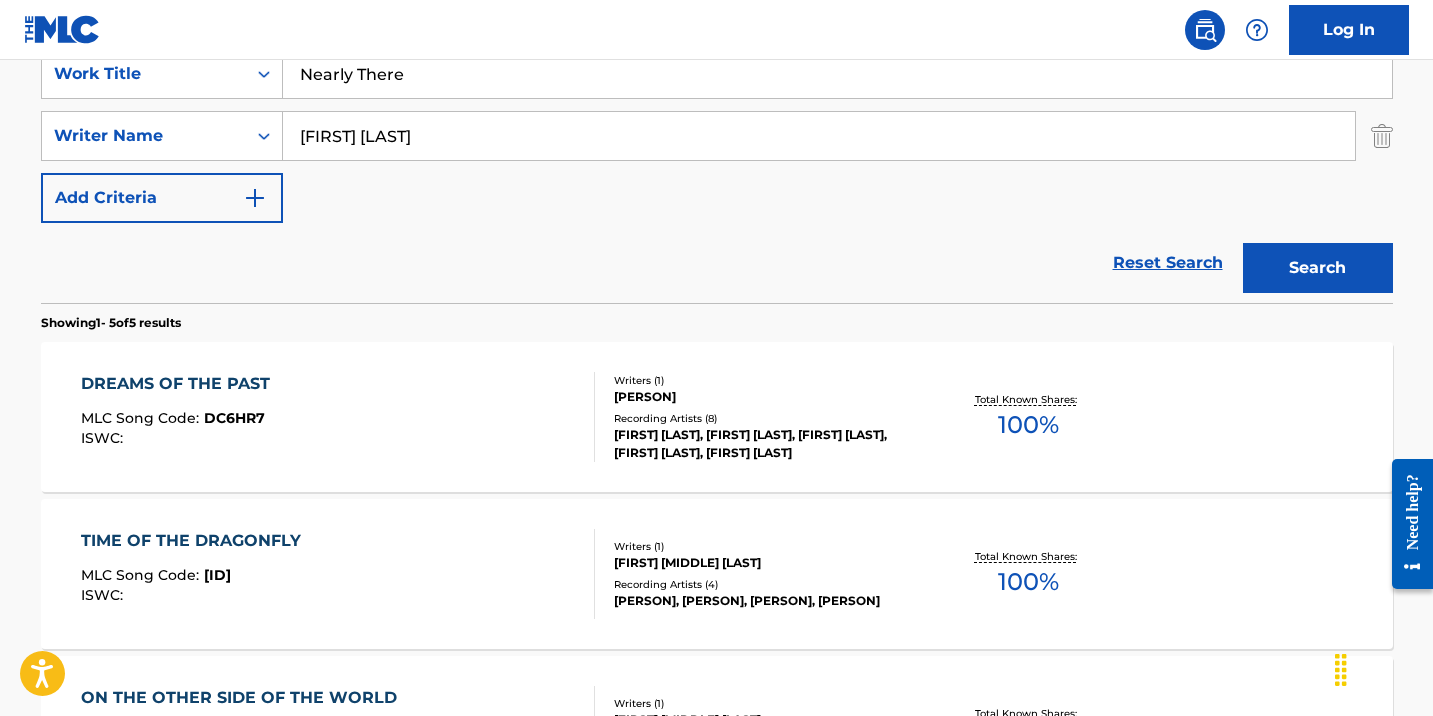 click on "Search" at bounding box center (1318, 268) 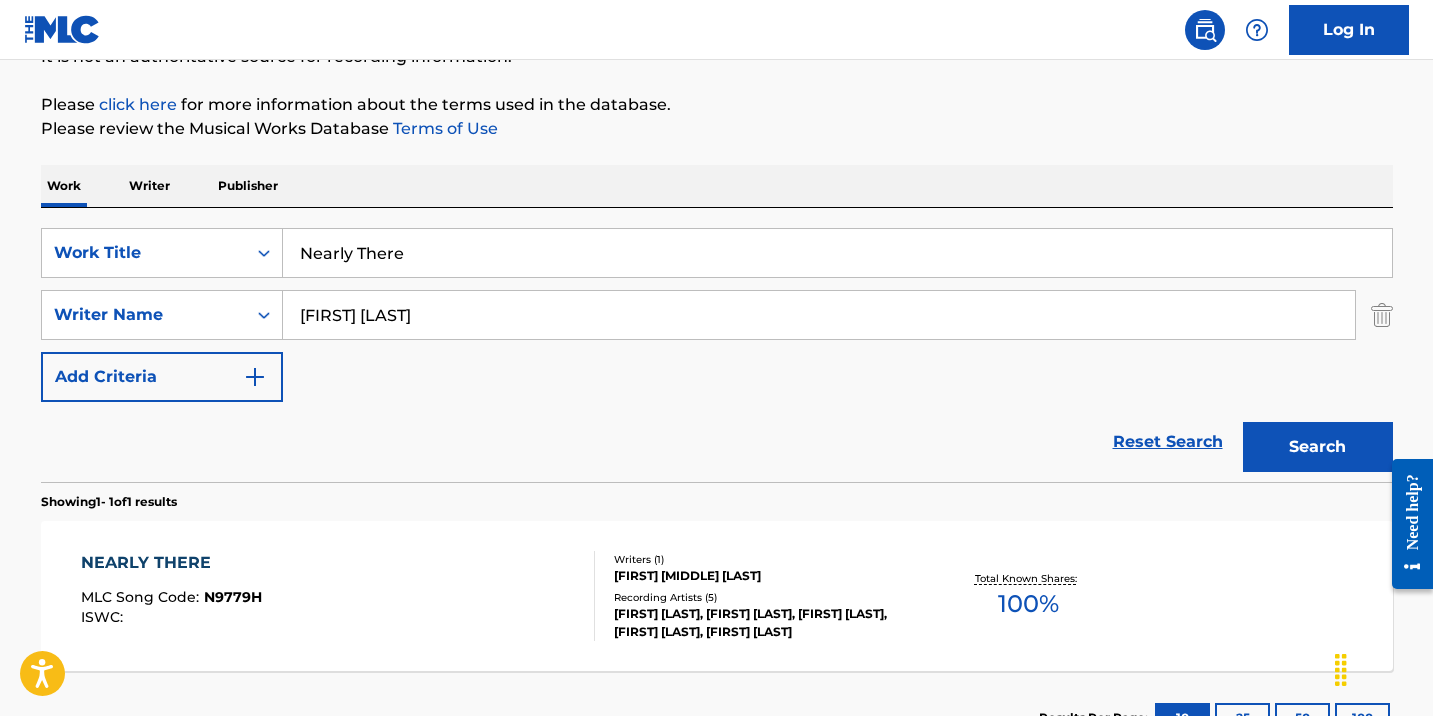 scroll, scrollTop: 372, scrollLeft: 0, axis: vertical 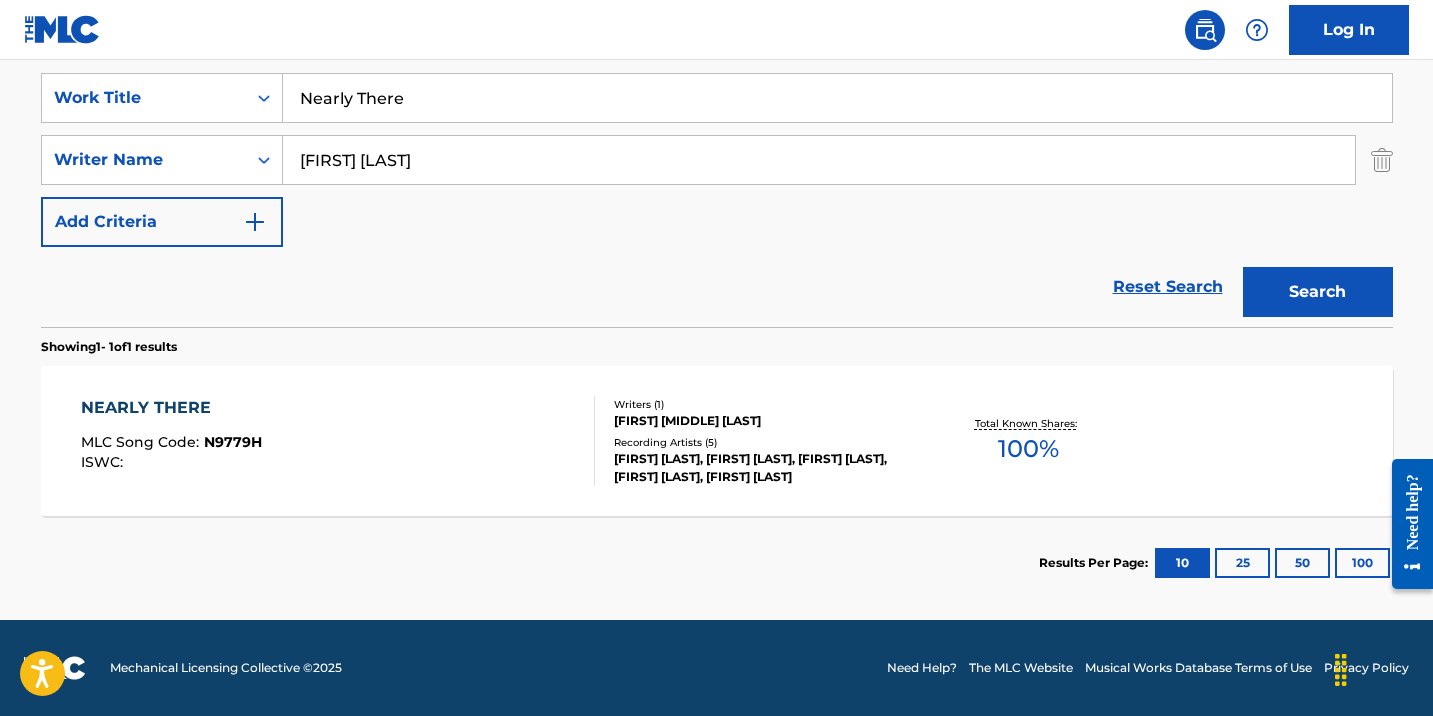 click on "NEARLY THERE MLC Song Code : N9779H ISWC :" at bounding box center (338, 441) 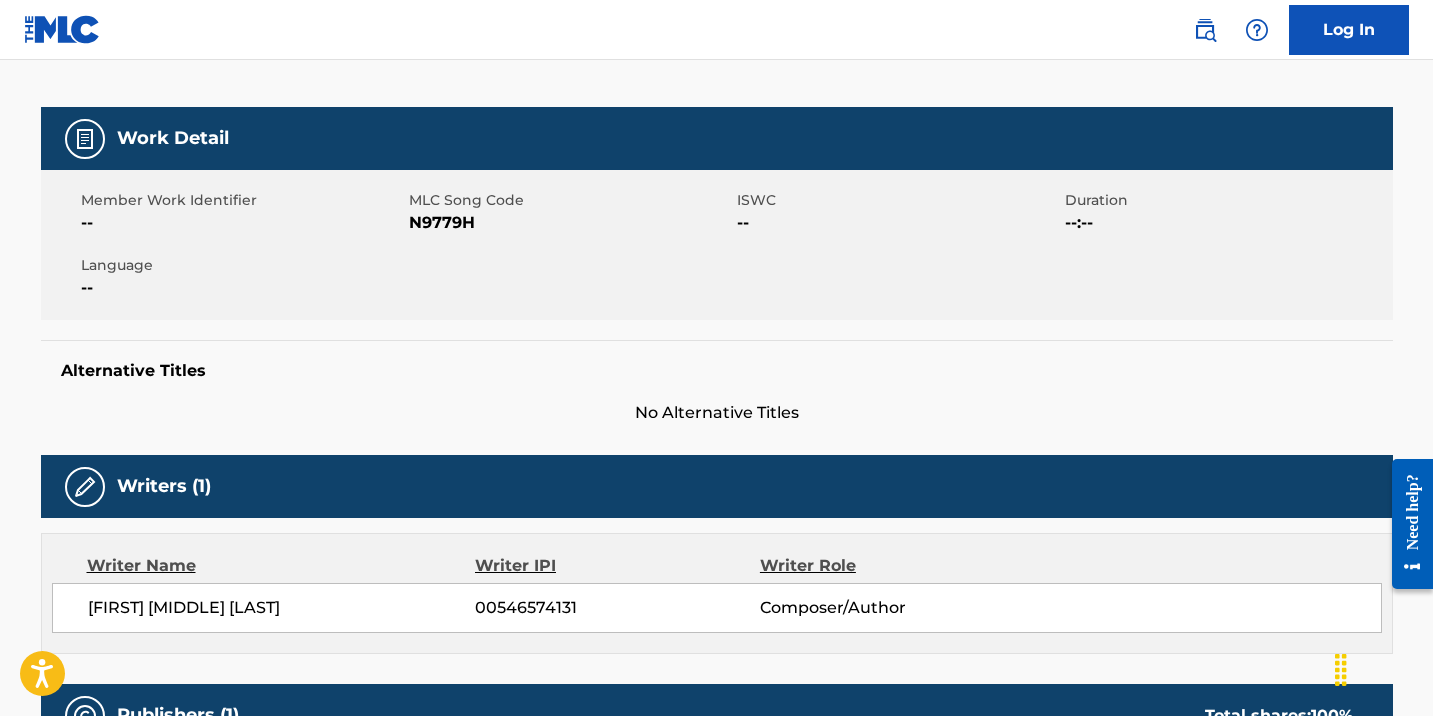 scroll, scrollTop: 0, scrollLeft: 0, axis: both 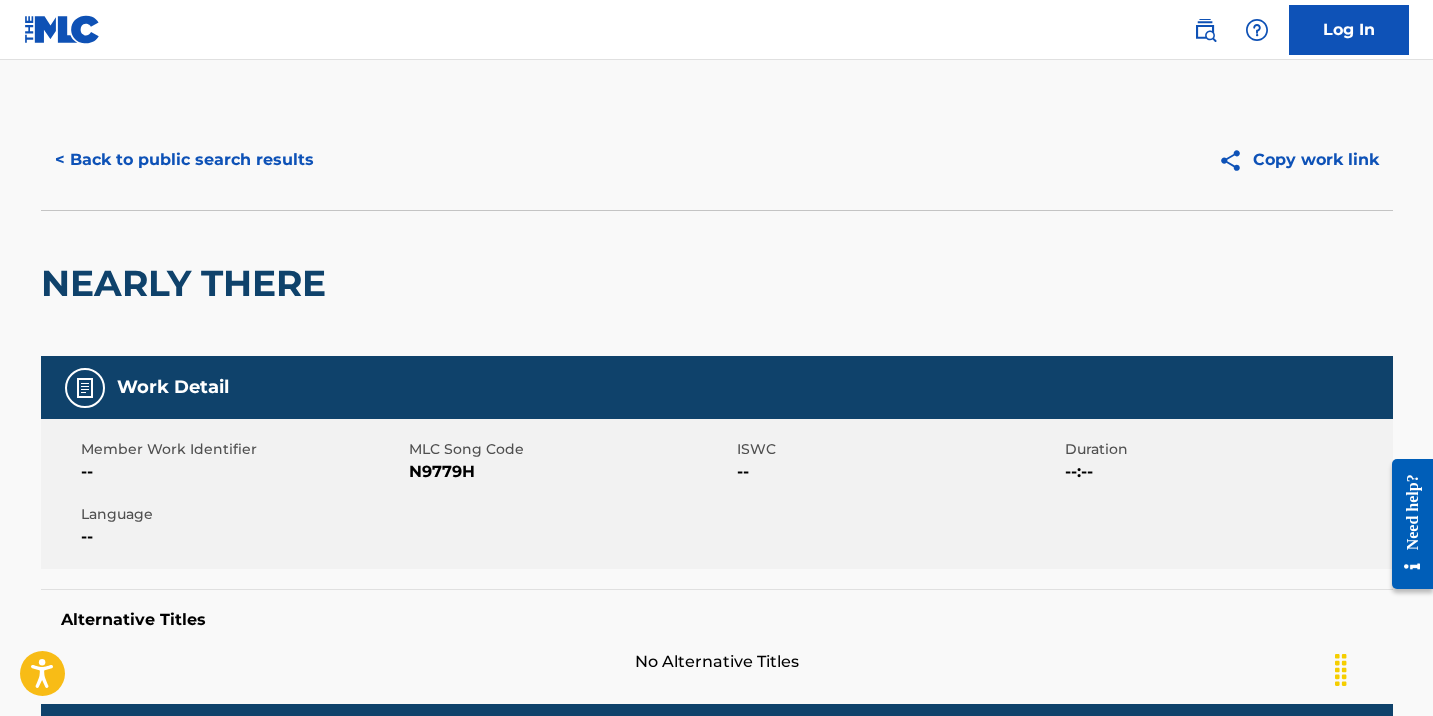 click on "< Back to public search results" at bounding box center [184, 160] 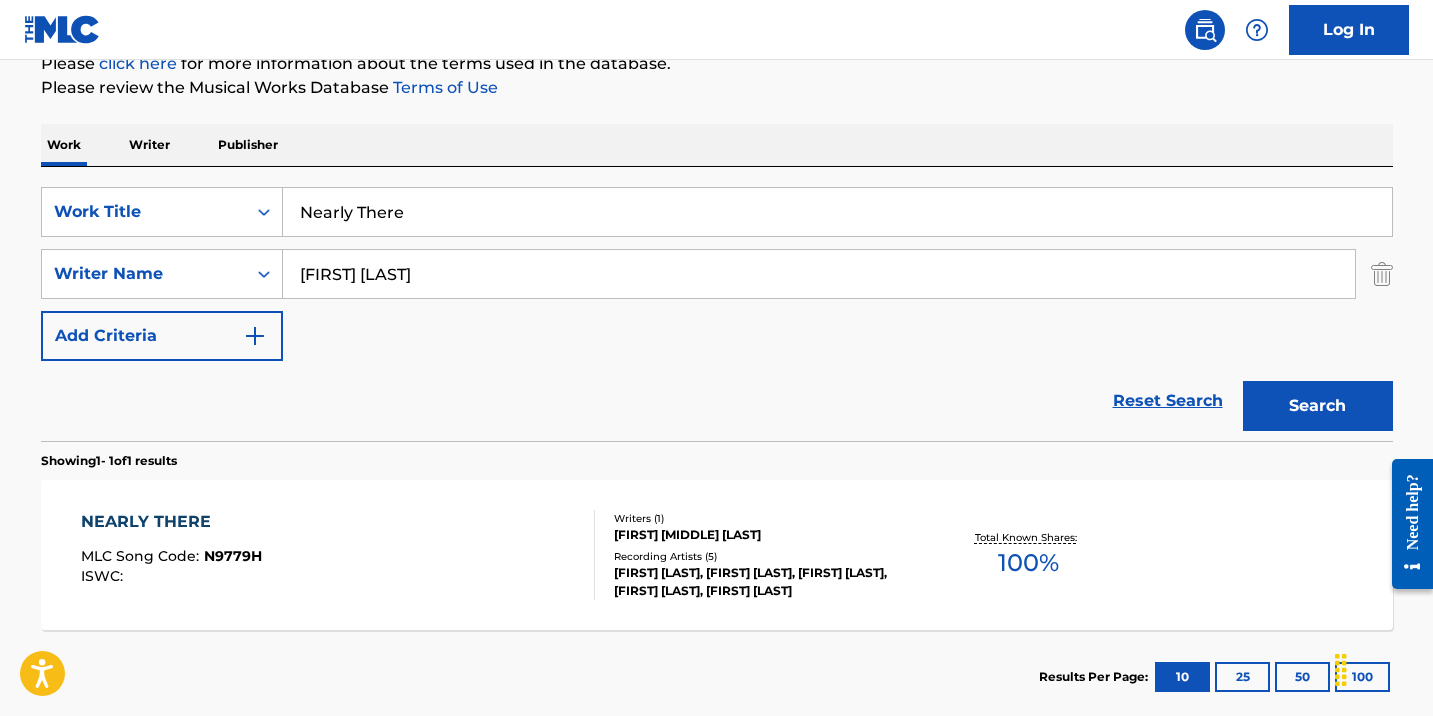 click on "Nearly There" at bounding box center [837, 212] 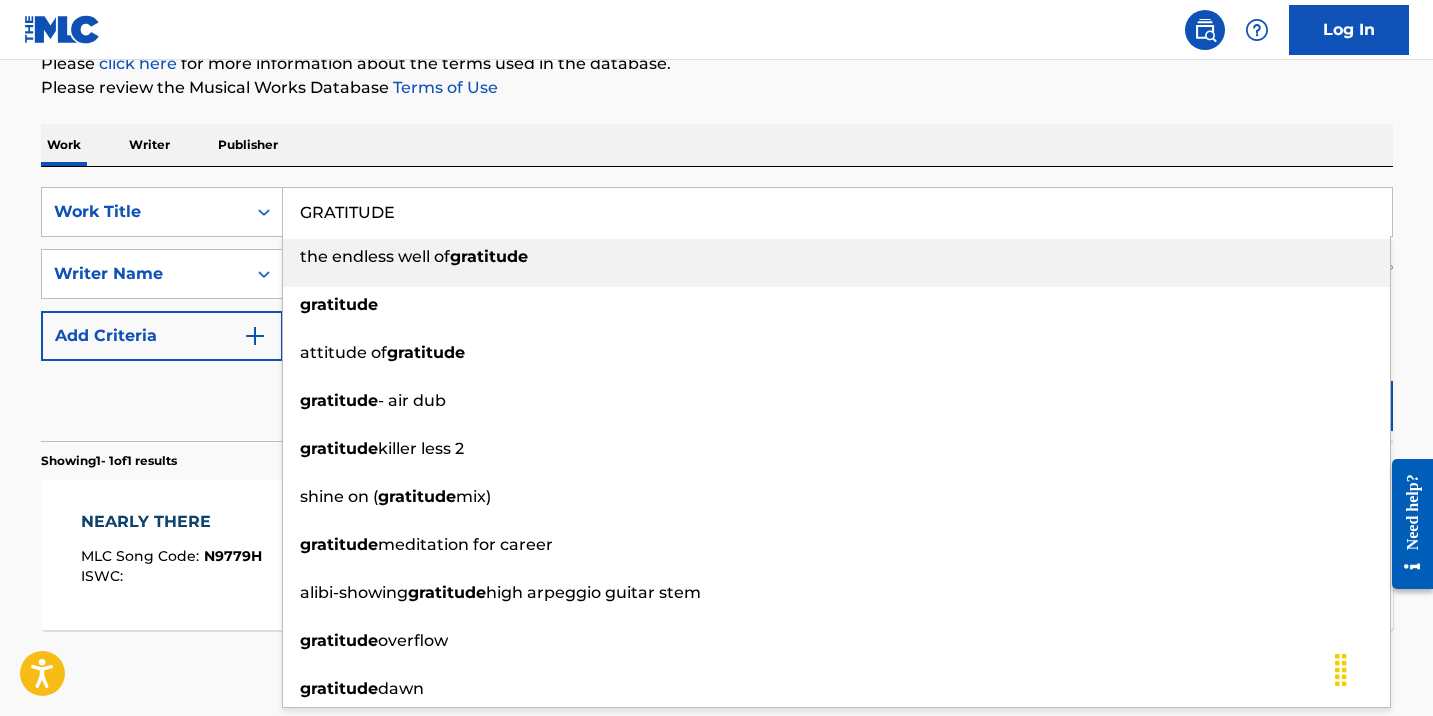 type on "GRATITUDE" 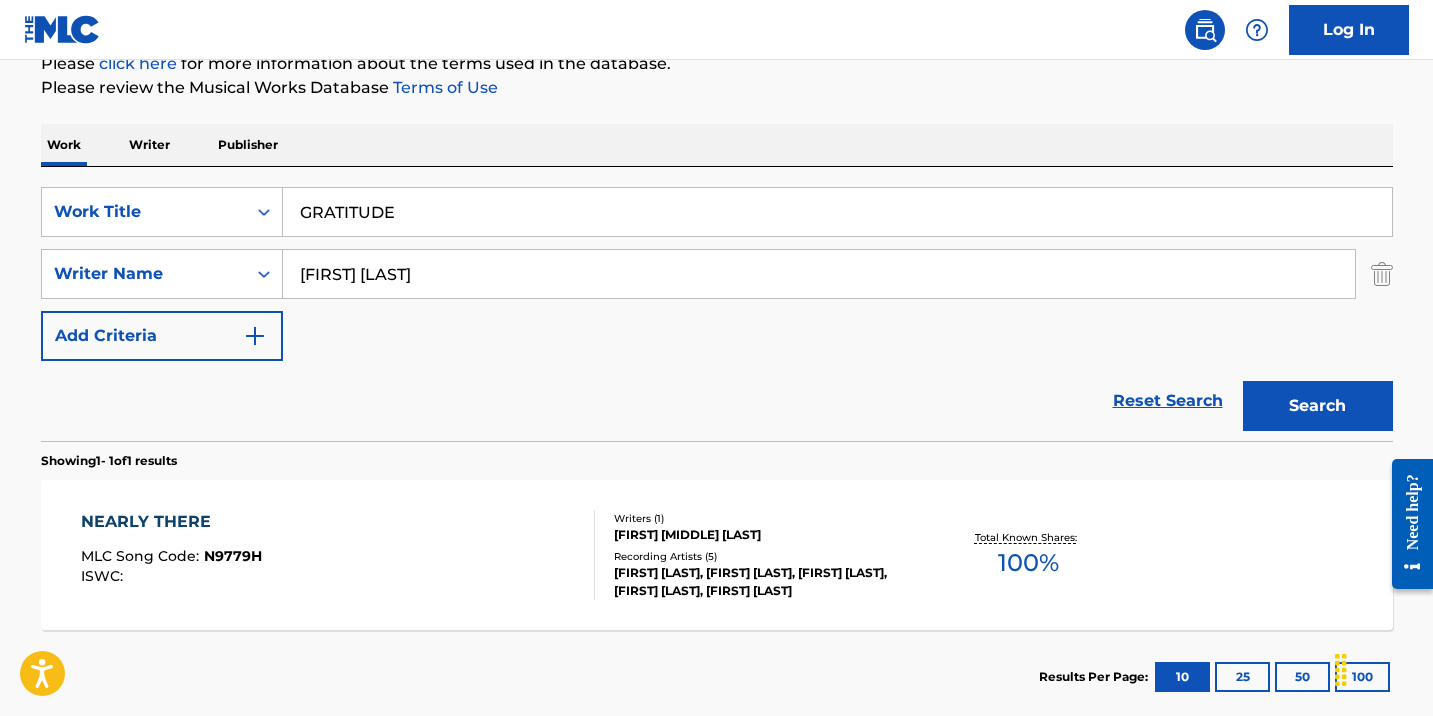 click on "The MLC Public Work Search The accuracy and completeness of The MLC's data is determined solely by our Members. It is not an authoritative source for recording information. Please   click here   for more information about the terms used in the database. Please review the Musical Works Database   Terms of Use Work Writer Publisher SearchWithCriteria6ec27101-6b5e-4e35-bf64-d3d6ecc094e4 Work Title GRATITUDE SearchWithCriteria38c2f996-dbda-4cda-8165-aafa02d96325 Writer Name [PERSON] Add Criteria Reset Search Search Showing  1  -   1  of  1   results   NEARLY THERE MLC Song Code : N9779H ISWC : Writers ( 1 ) [PERSON] Recording Artists ( 5 ) [PERSON], [PERSON], [PERSON], [PERSON], [PERSON] Total Known Shares: 100 % Results Per Page: 10 25 50 100" at bounding box center (717, 288) 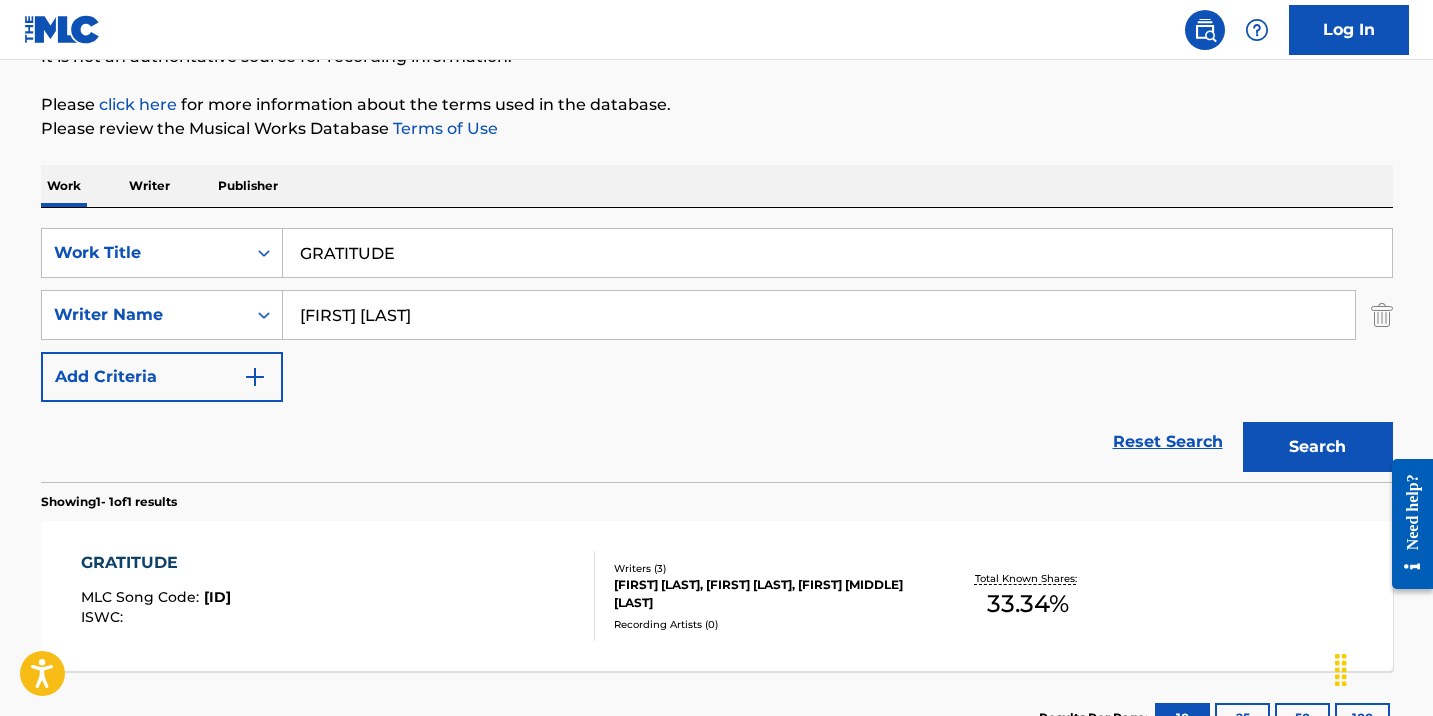 scroll, scrollTop: 258, scrollLeft: 0, axis: vertical 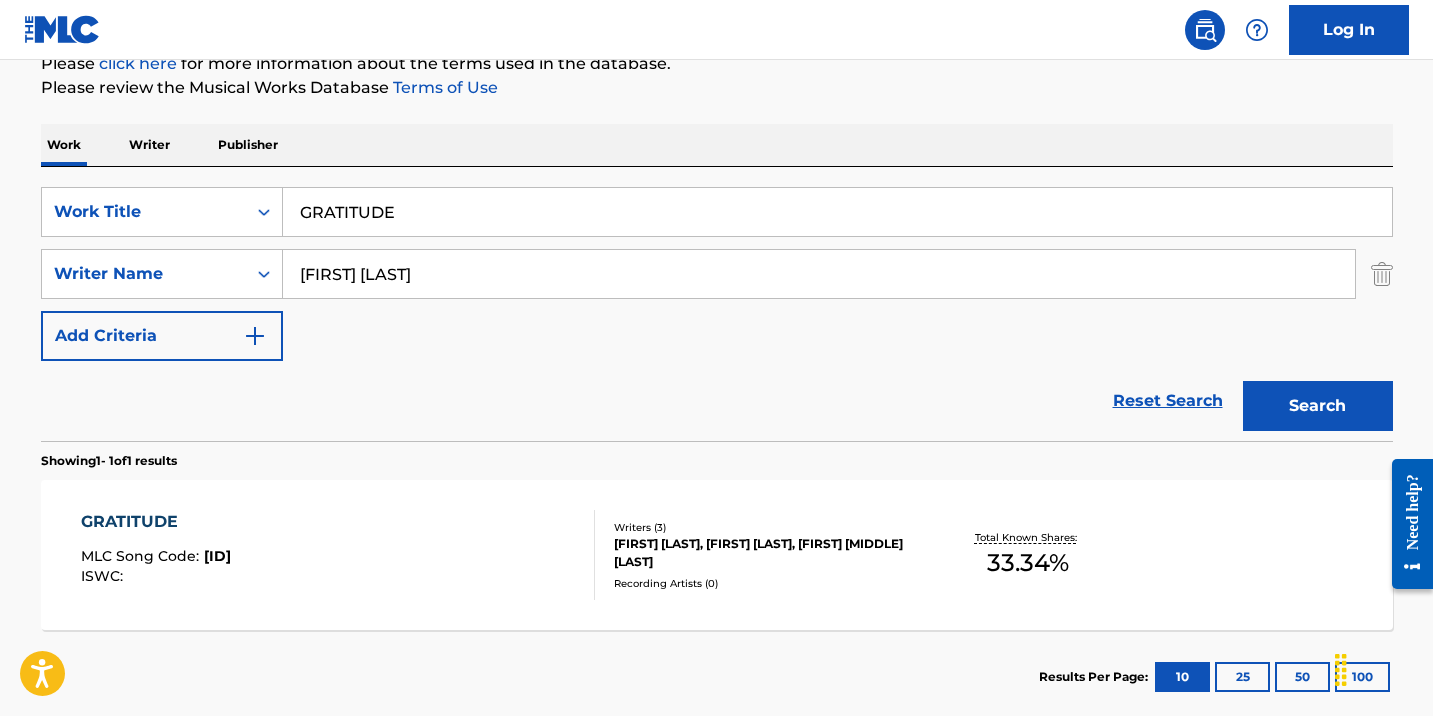 click on "GRATITUDE MLC Song Code : GB6WKK ISWC :" at bounding box center [338, 555] 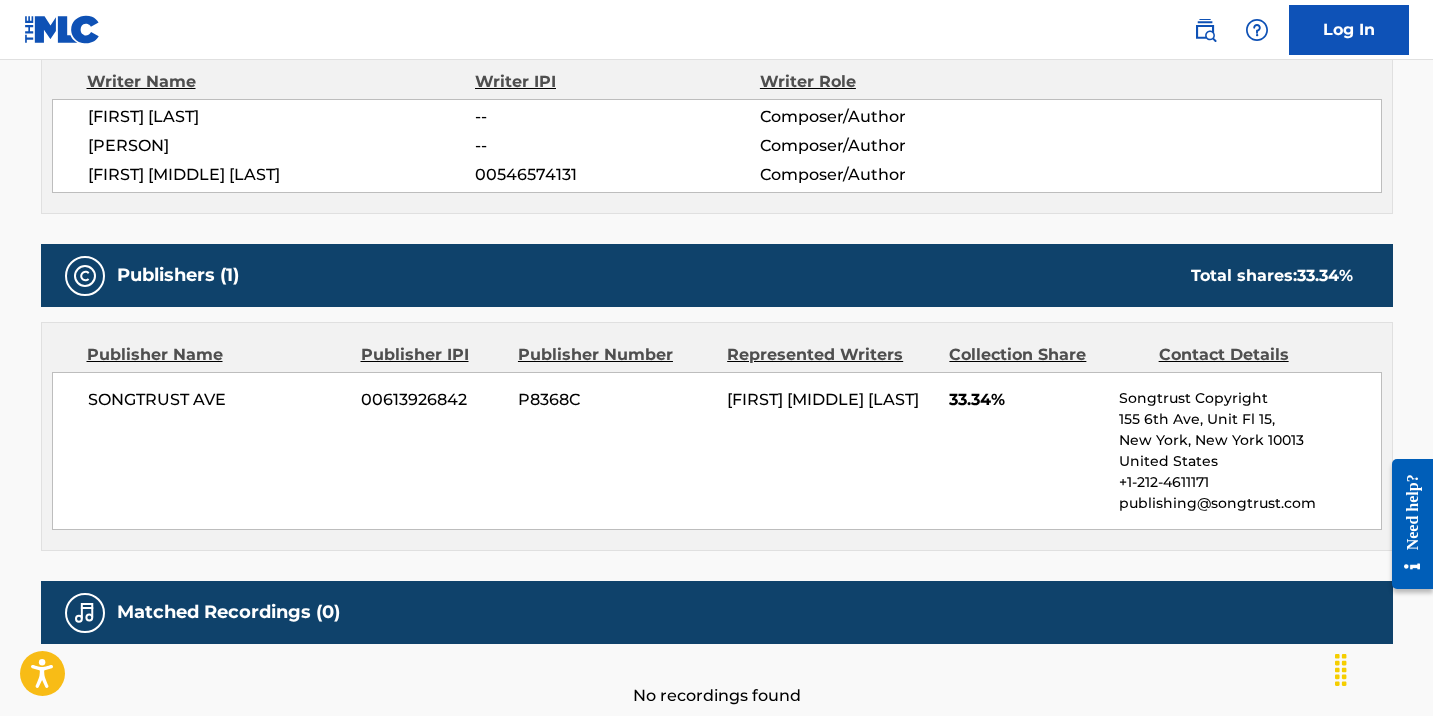 scroll, scrollTop: 774, scrollLeft: 0, axis: vertical 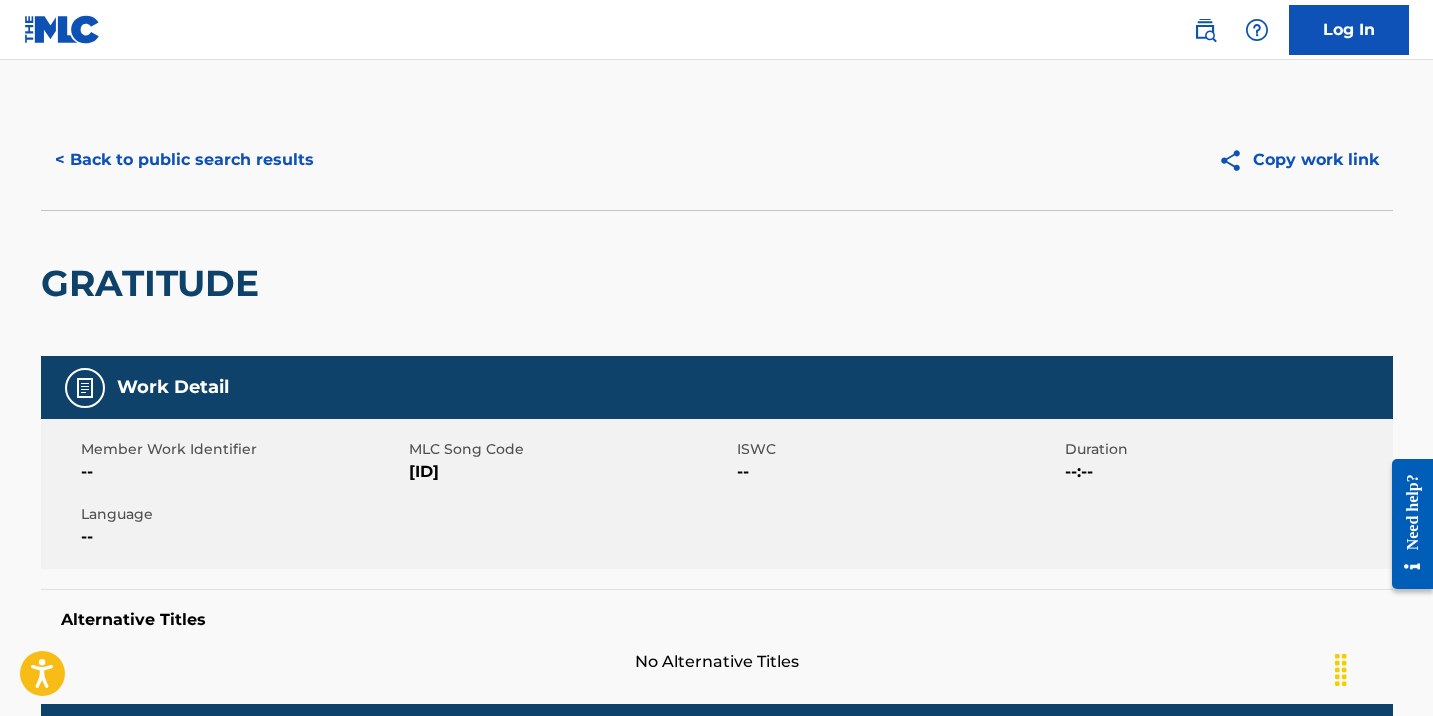 click on "< Back to public search results" at bounding box center (184, 160) 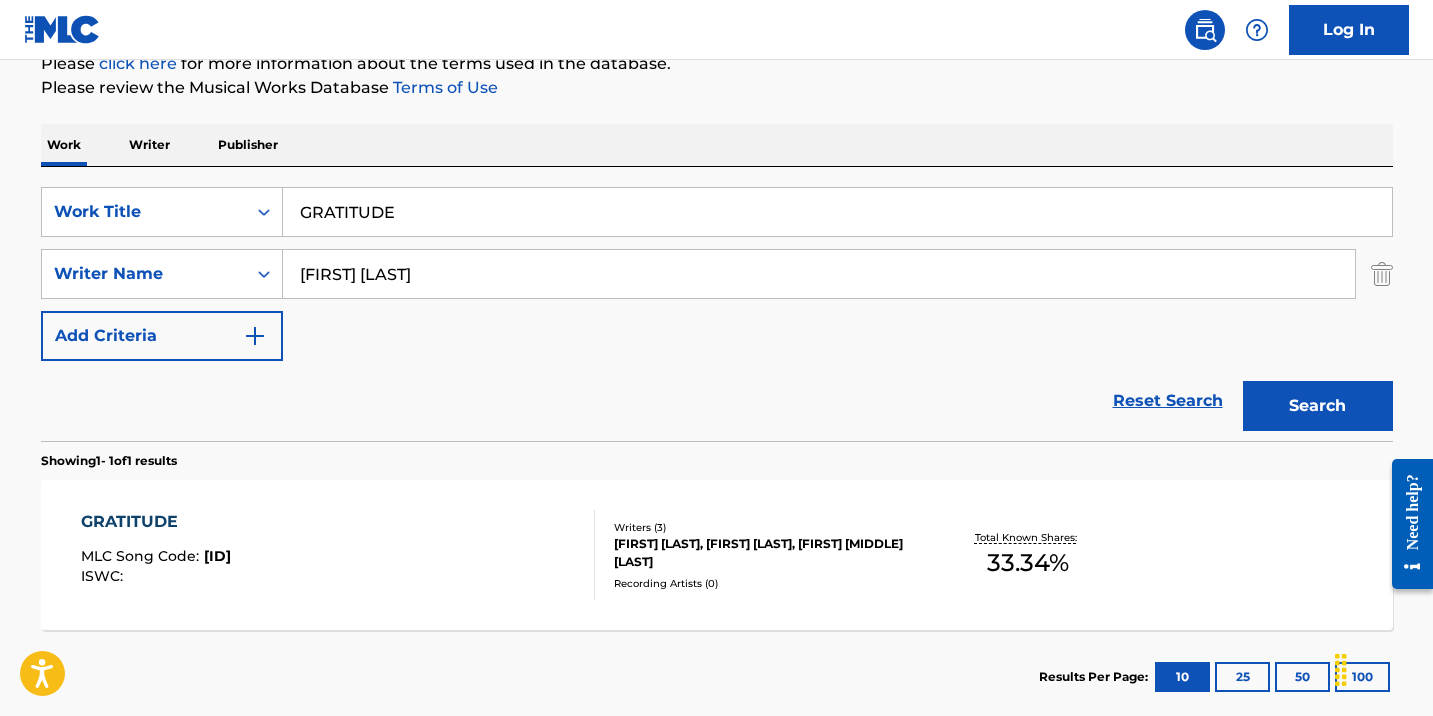 click on "GRATITUDE" at bounding box center [837, 212] 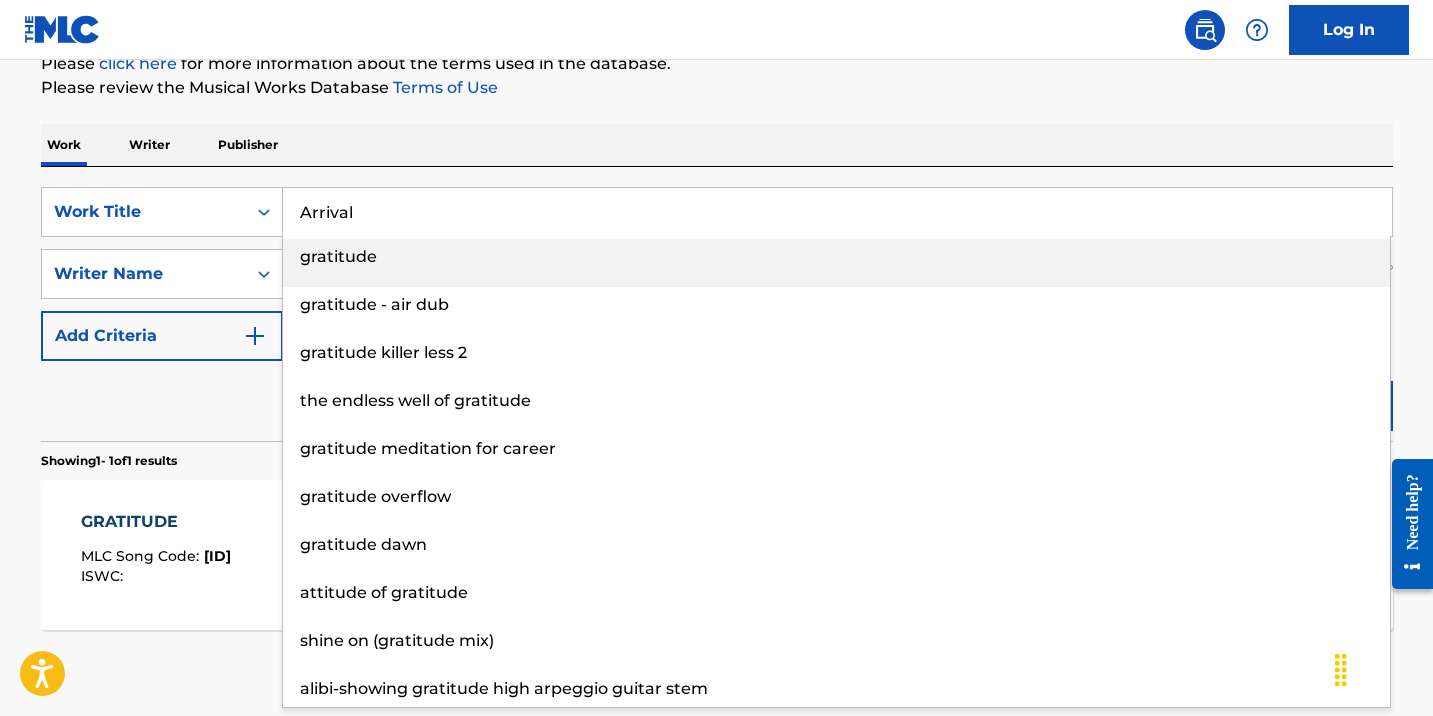type on "Arrival" 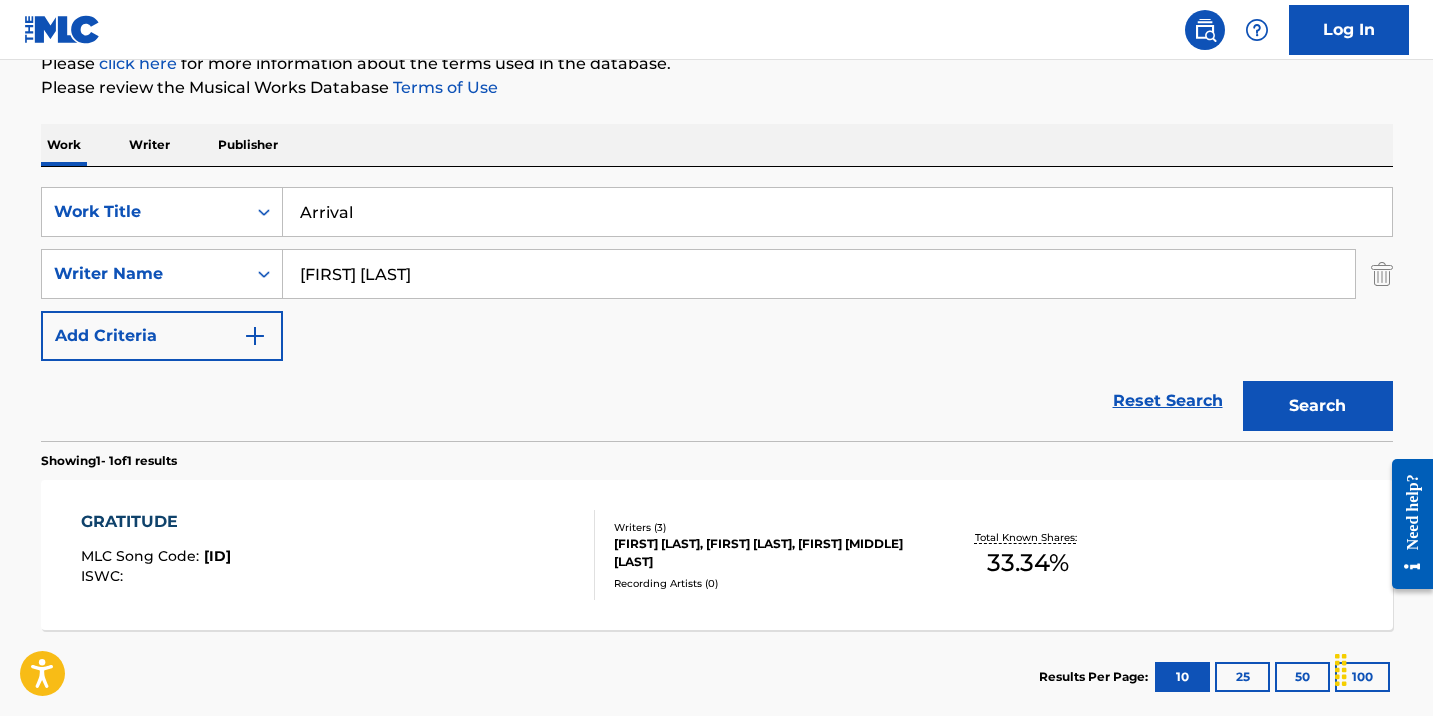 click on "Search" at bounding box center [1318, 406] 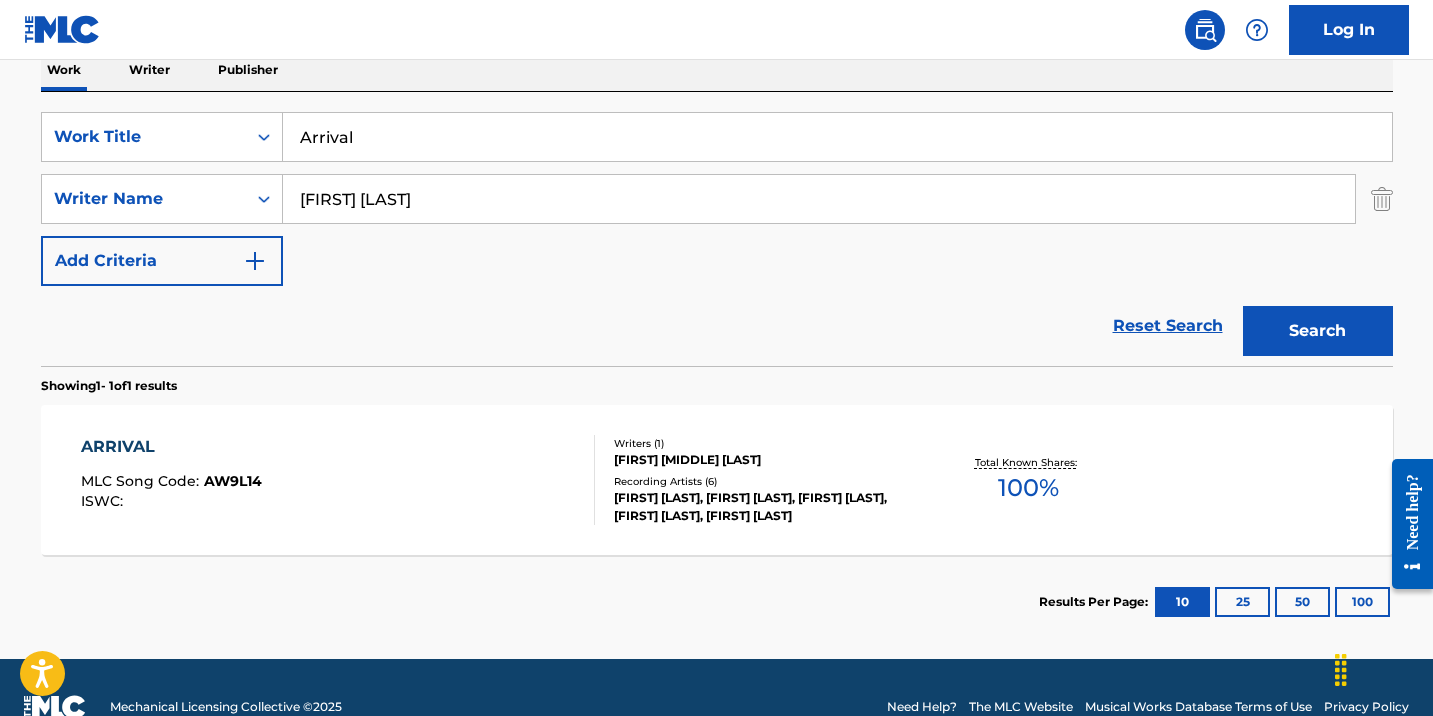 click on "ARRIVAL MLC Song Code : AW9L14 ISWC : Writers ( 1 ) [FIRST] [MIDDLE] [LAST] Recording Artists ( 6 ) [FIRST] [LAST], [FIRST] [LAST], [FIRST] [LAST], [FIRST] [LAST], [FIRST] [LAST] Total Known Shares: 100 %" at bounding box center (717, 480) 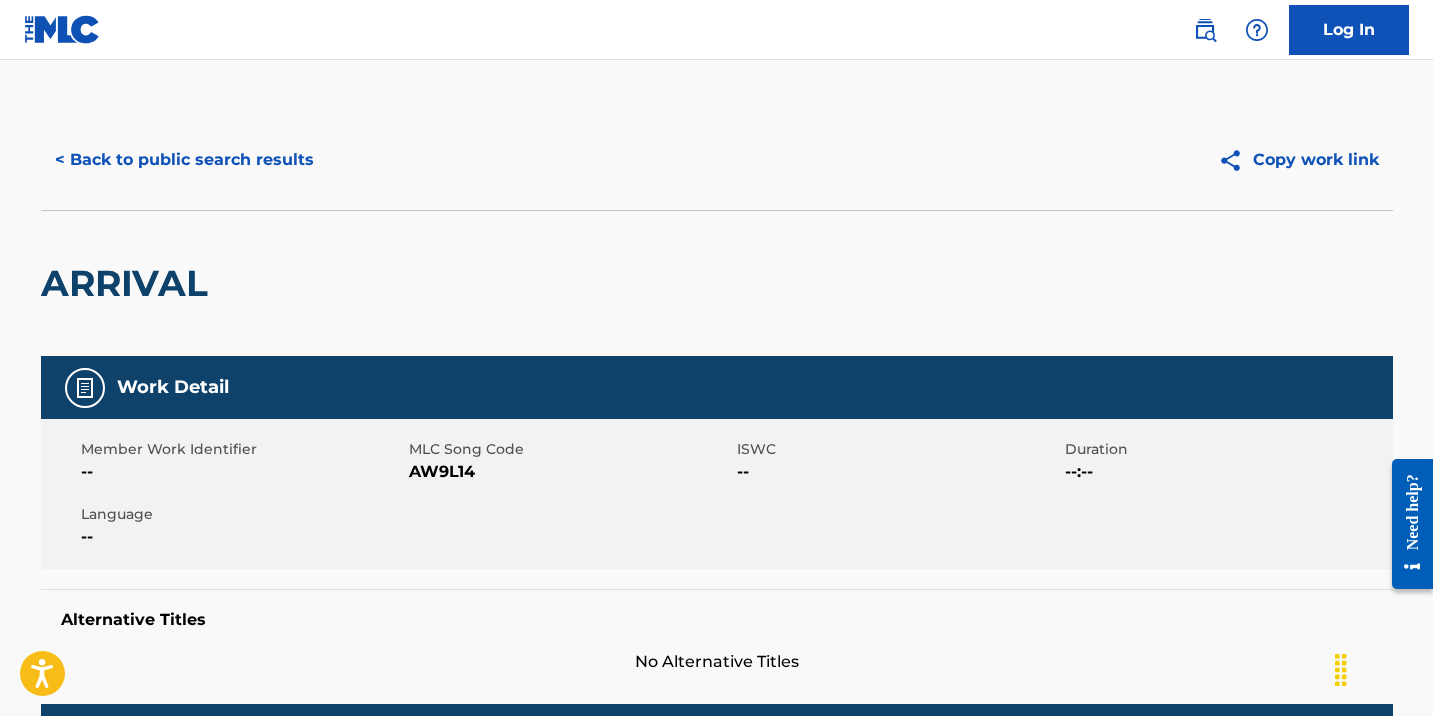 click on "< Back to public search results" at bounding box center (184, 160) 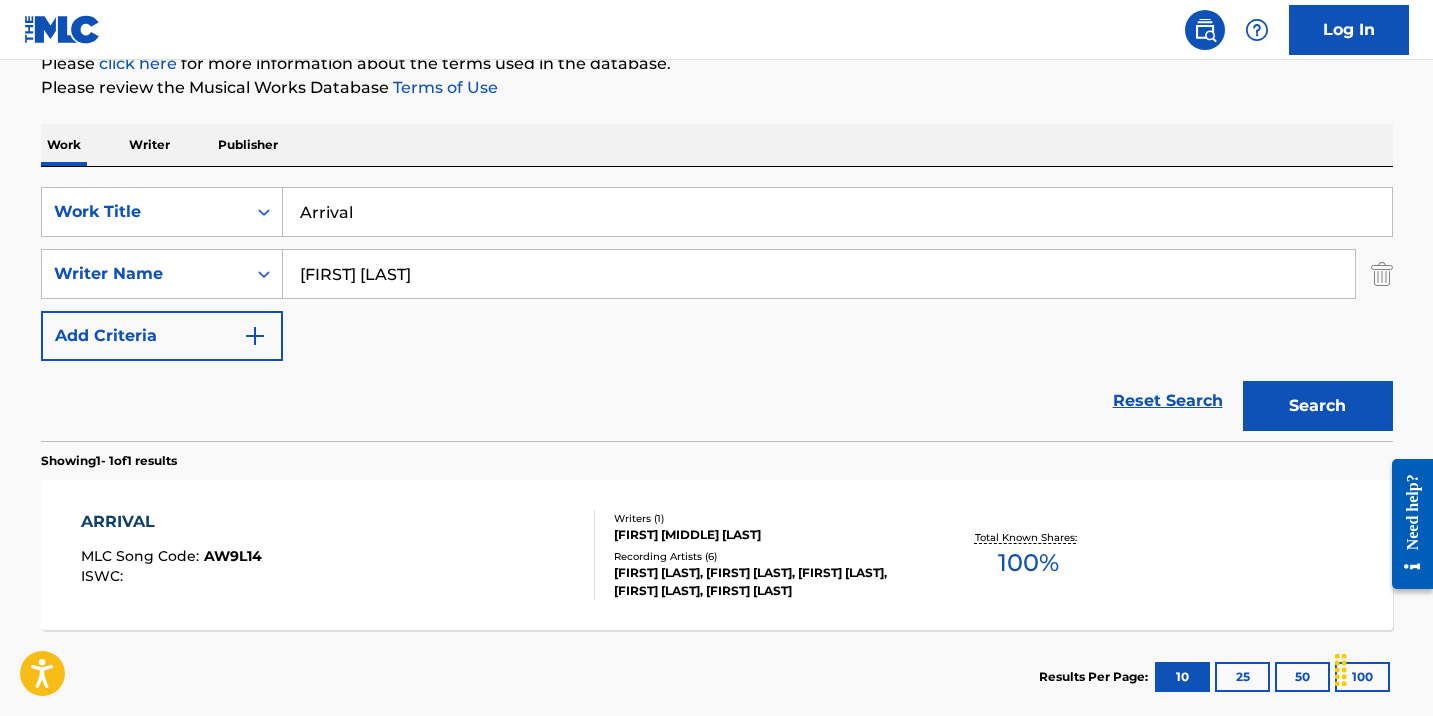 click on "Arrival" at bounding box center [837, 212] 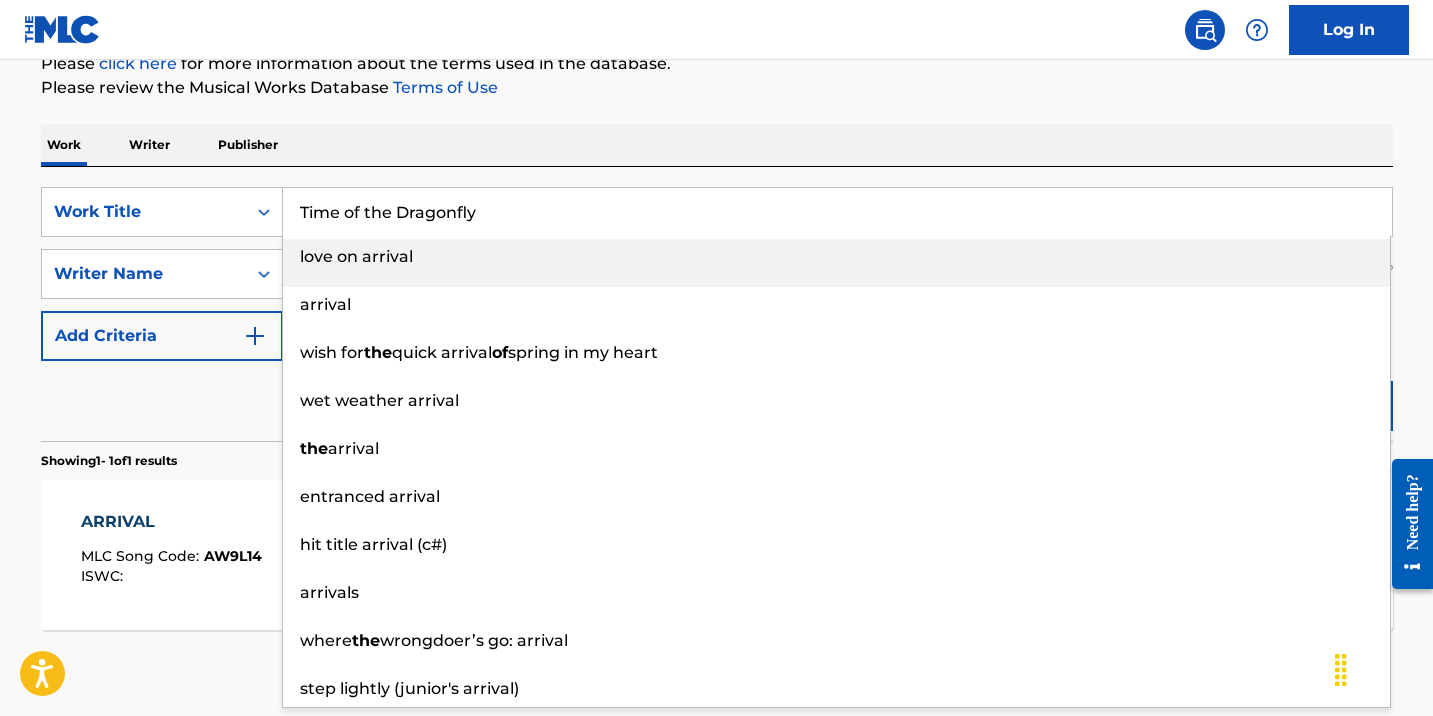 type on "Time of the Dragonfly" 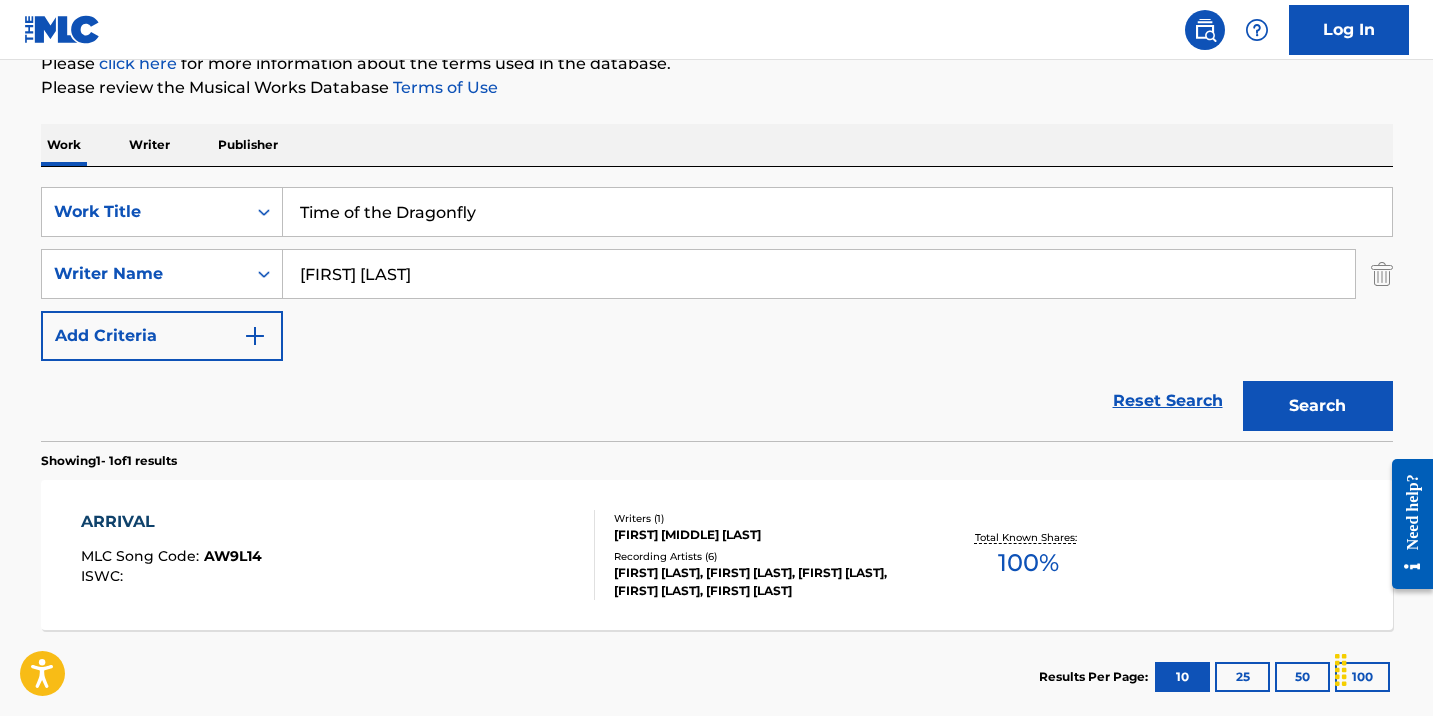 click on "Search" at bounding box center [1318, 406] 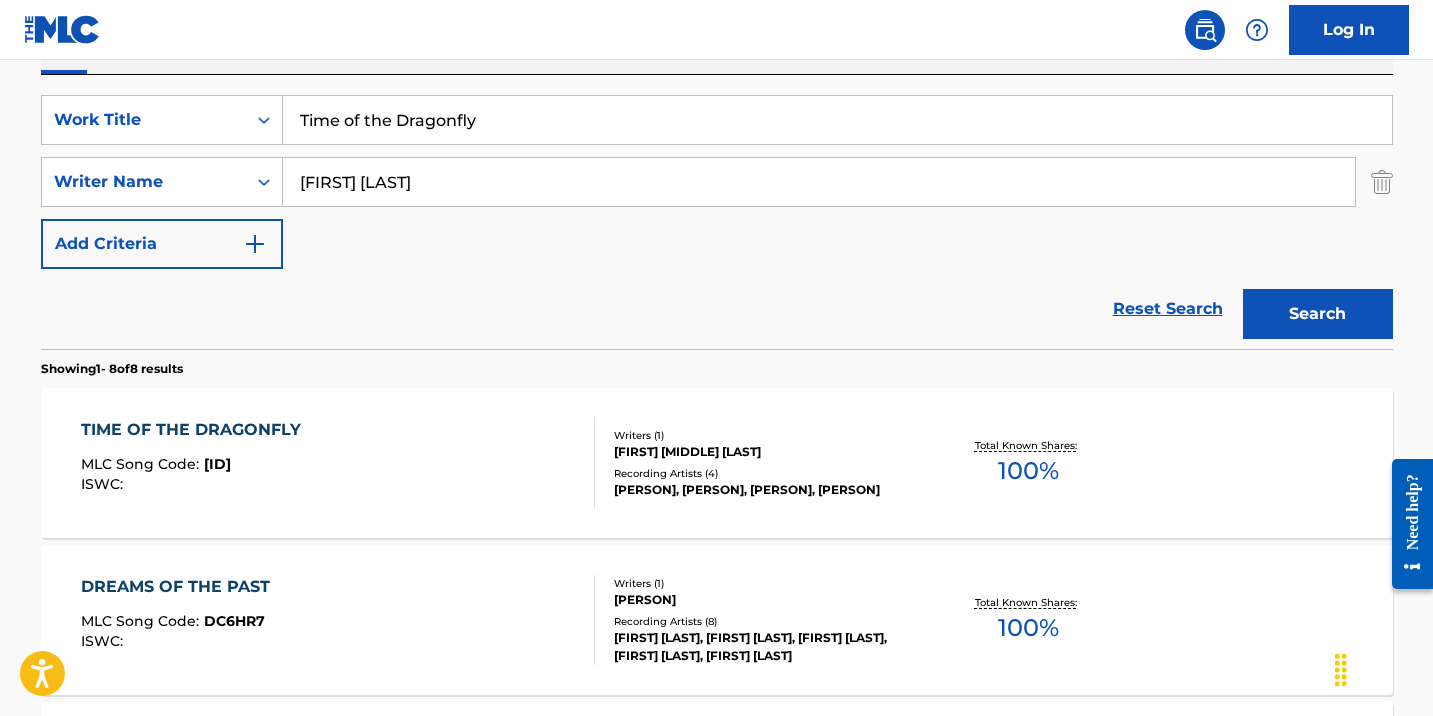 click on "TIME OF THE DRAGONFLY MLC Song Code : TW7HNG ISWC :" at bounding box center (338, 463) 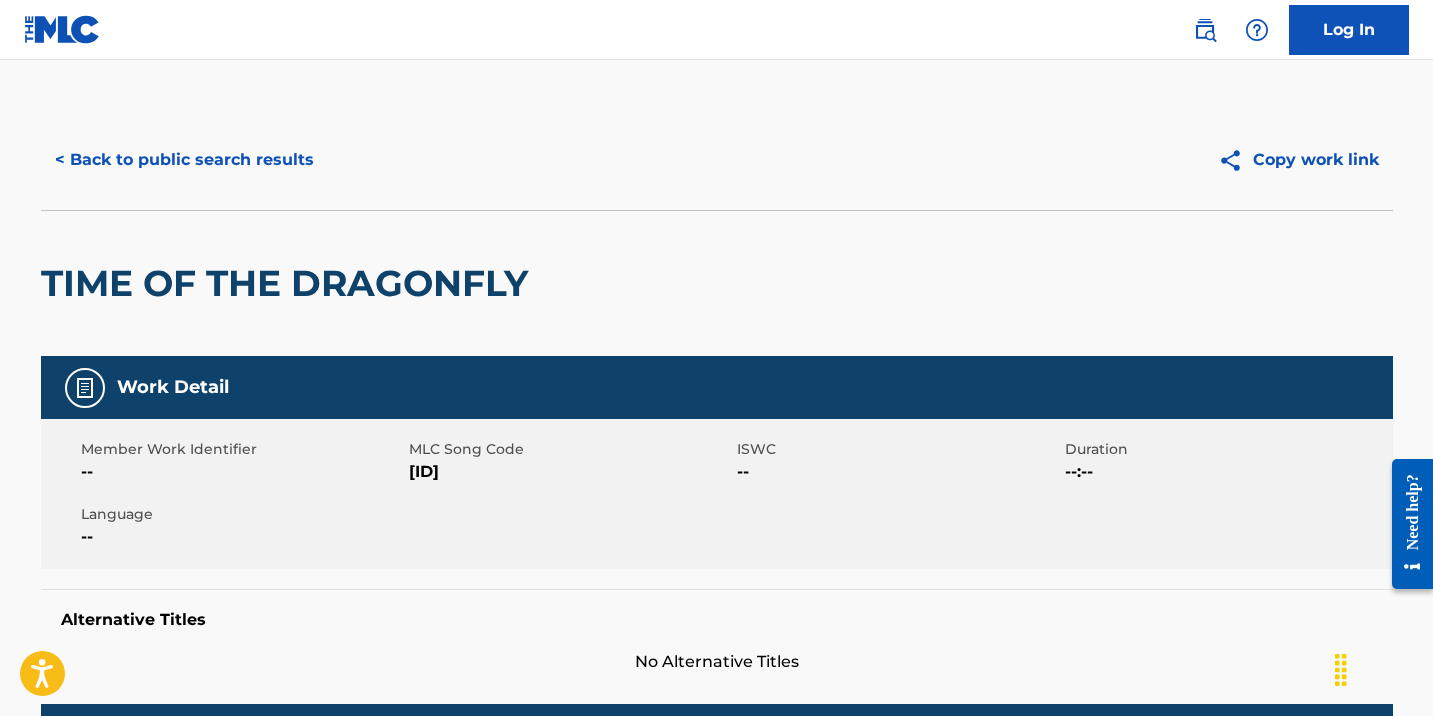 click on "< Back to public search results" at bounding box center (184, 160) 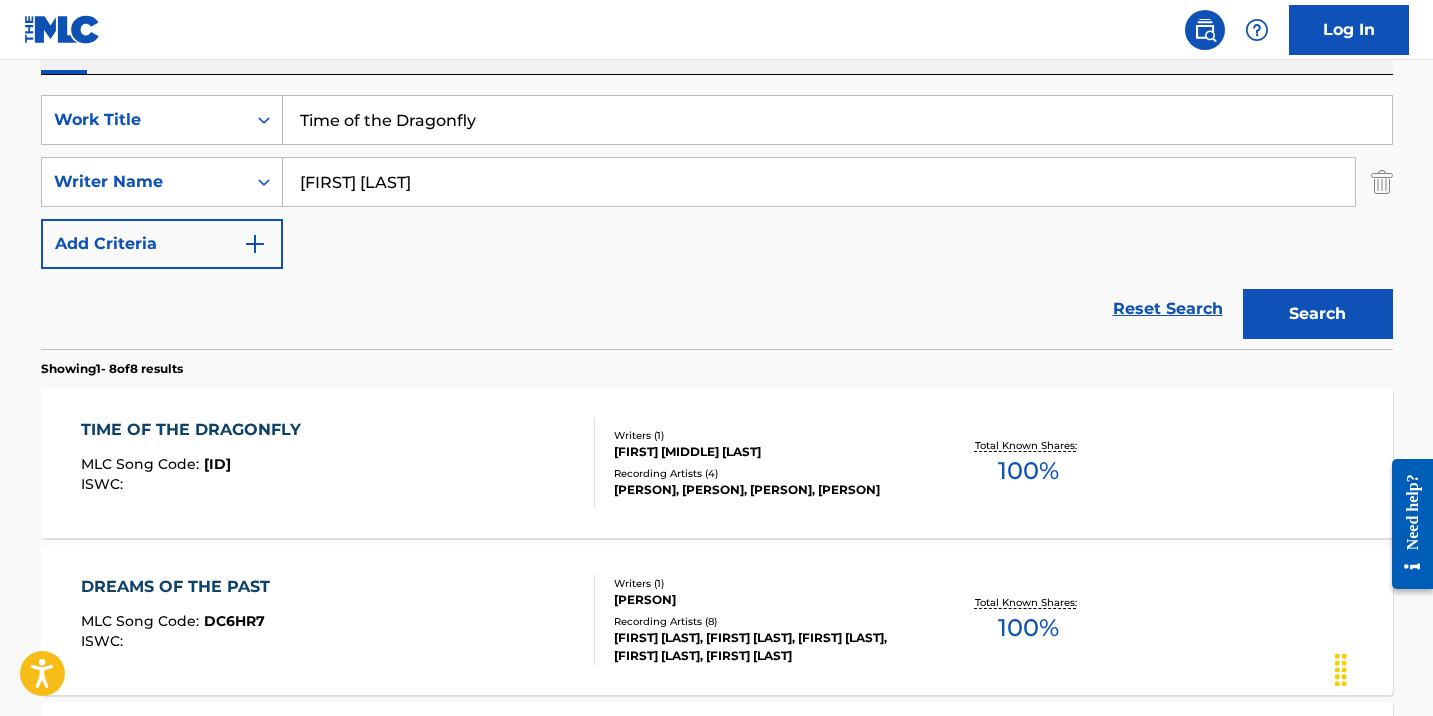 click on "Time of the Dragonfly" at bounding box center (837, 120) 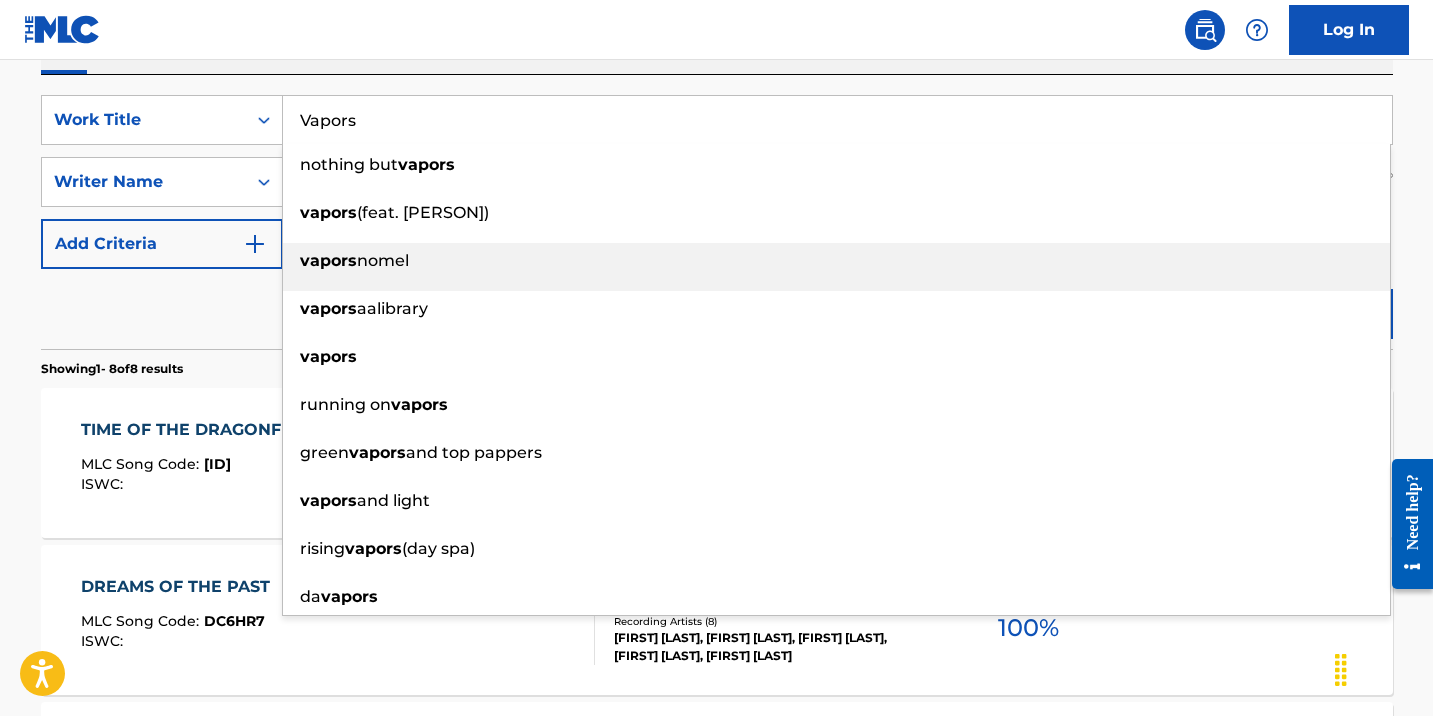 type on "Vapors" 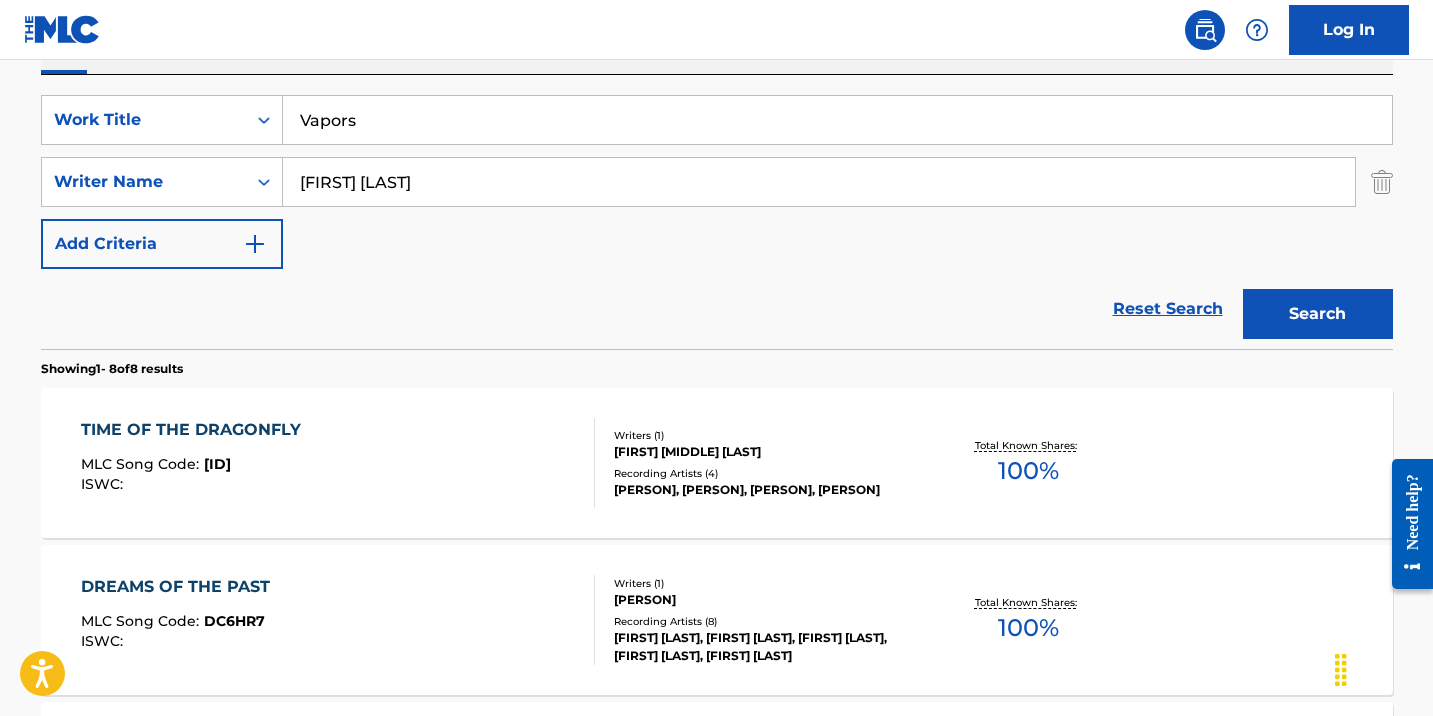 click on "Search" at bounding box center [1318, 314] 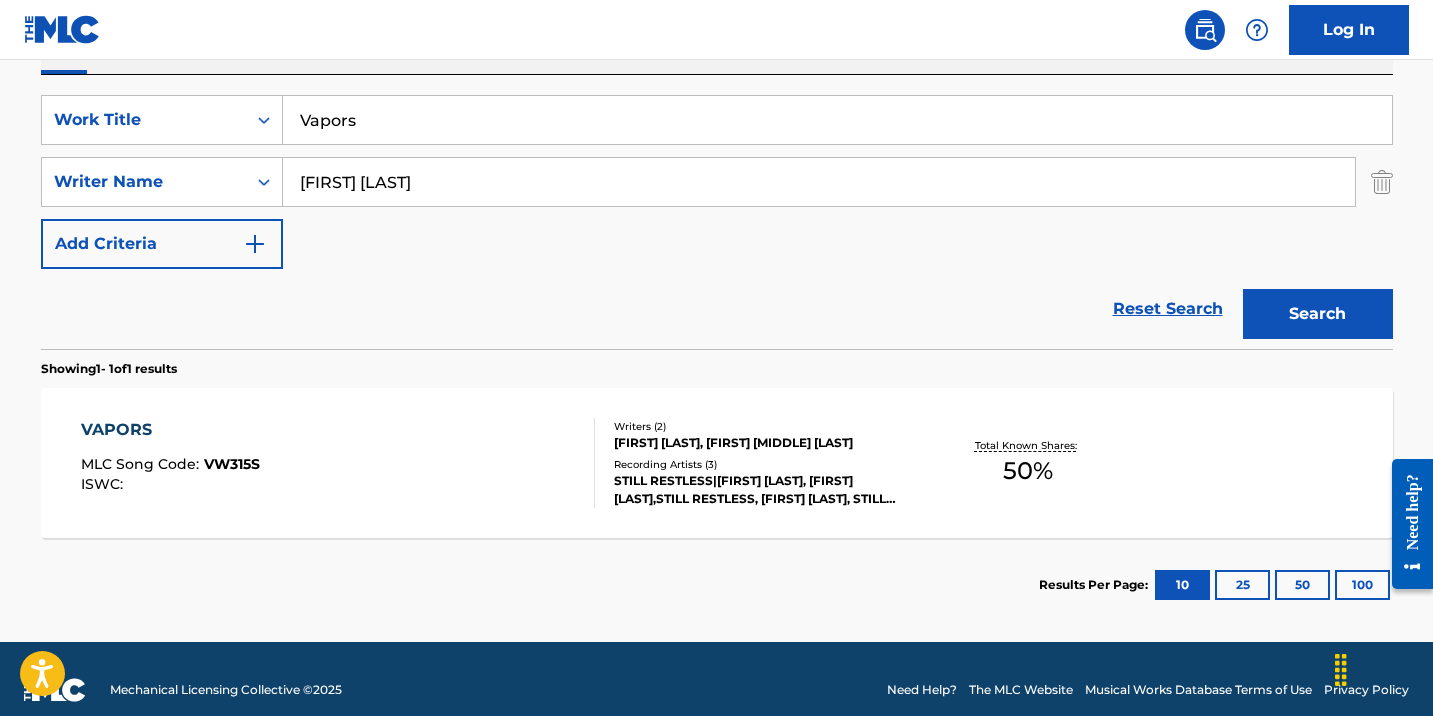click on "VAPORS MLC Song Code : VW315S ISWC :" at bounding box center (338, 463) 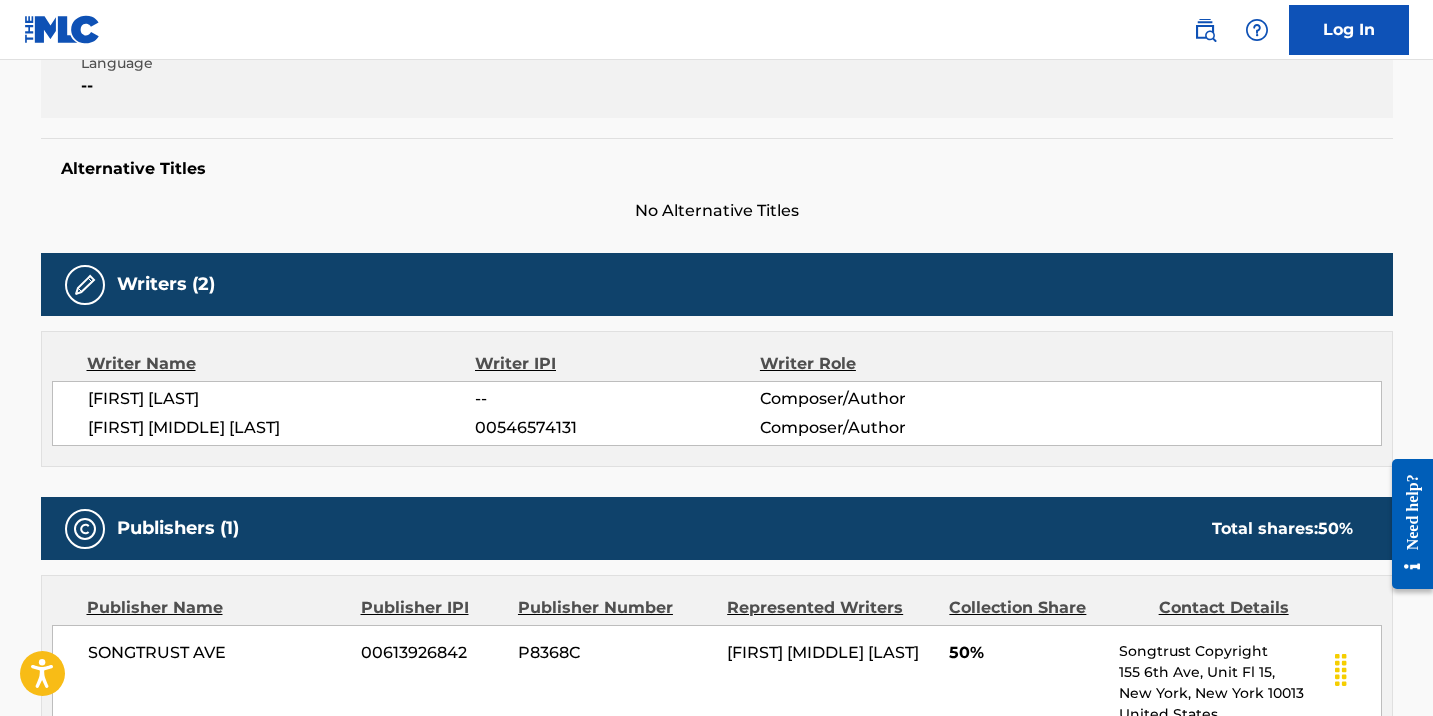 scroll, scrollTop: 0, scrollLeft: 0, axis: both 